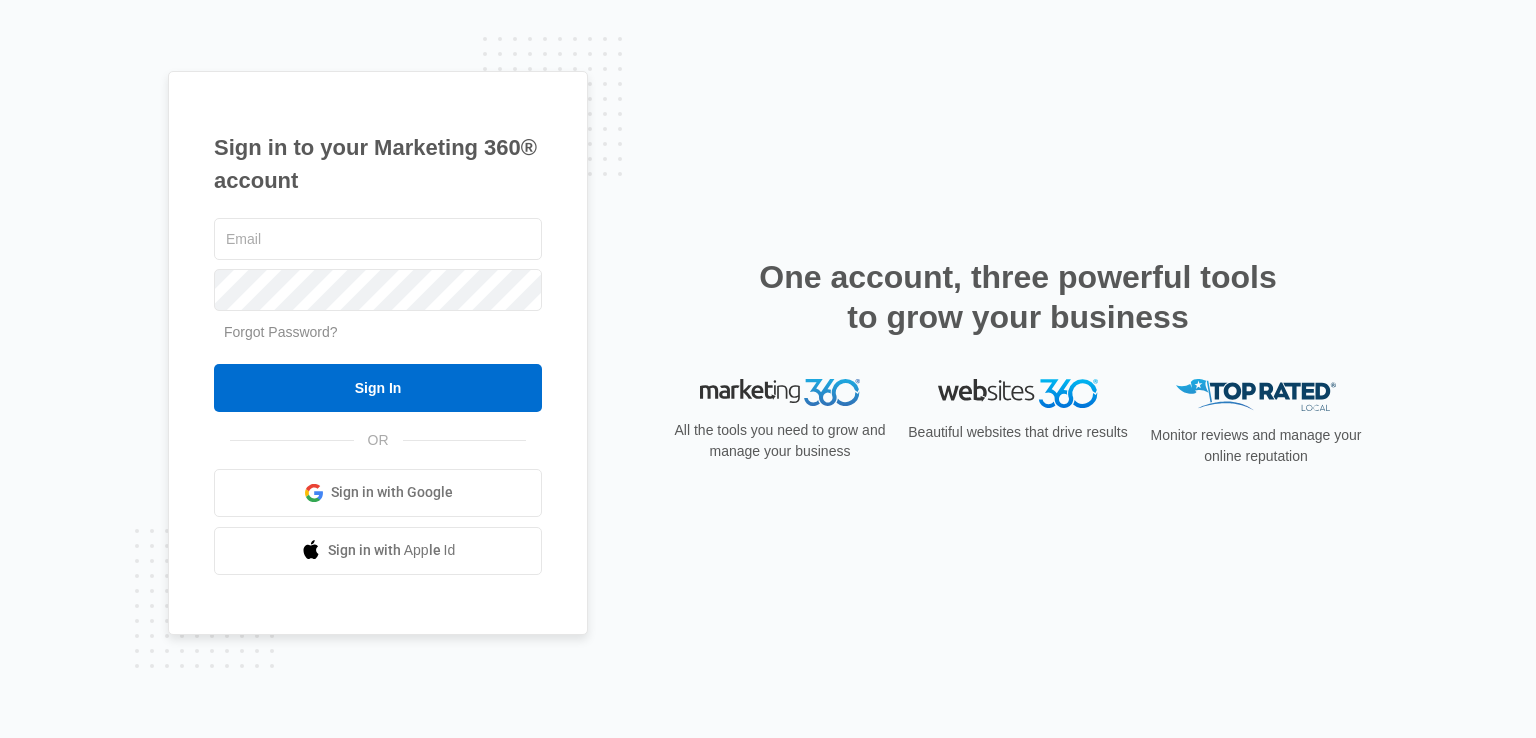 scroll, scrollTop: 0, scrollLeft: 0, axis: both 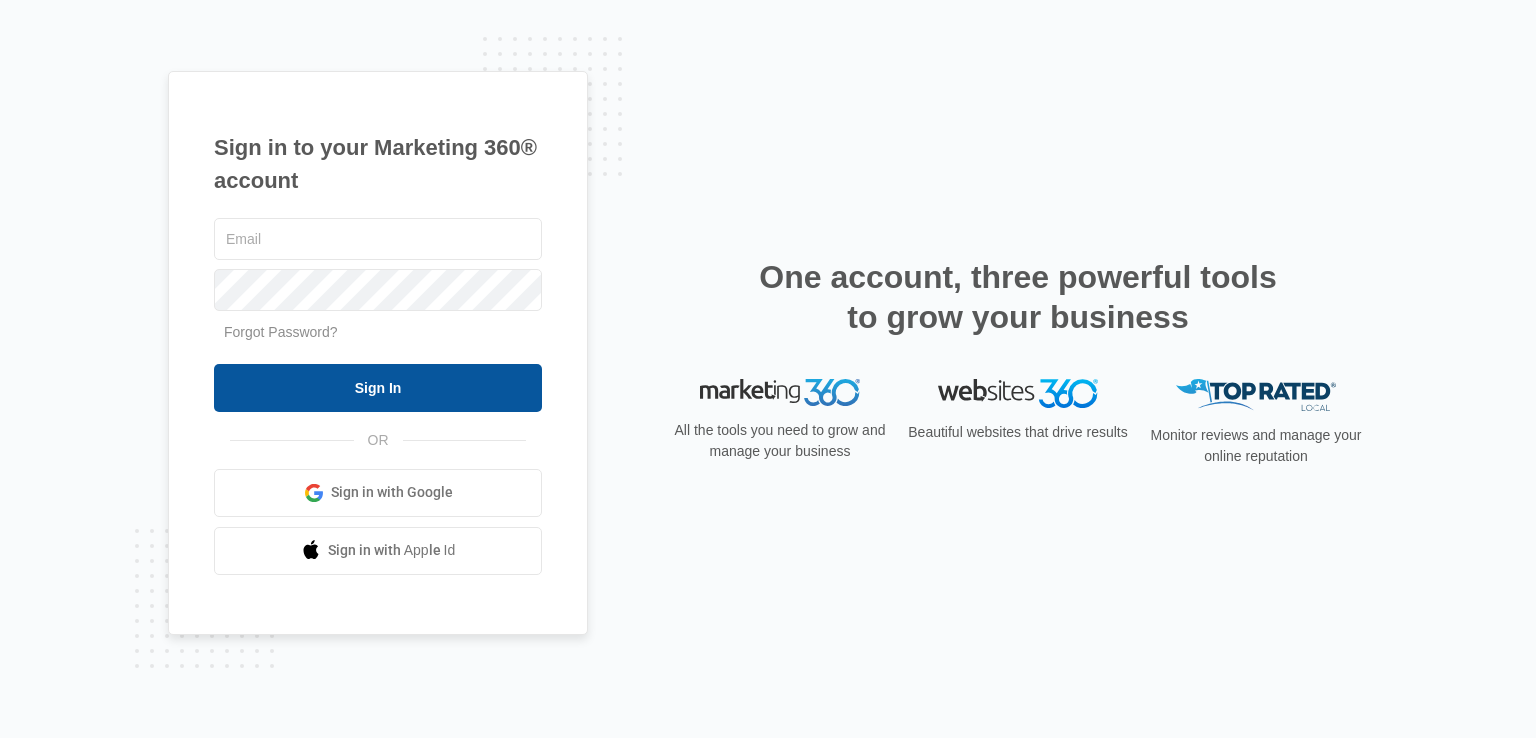 type on "[EMAIL]" 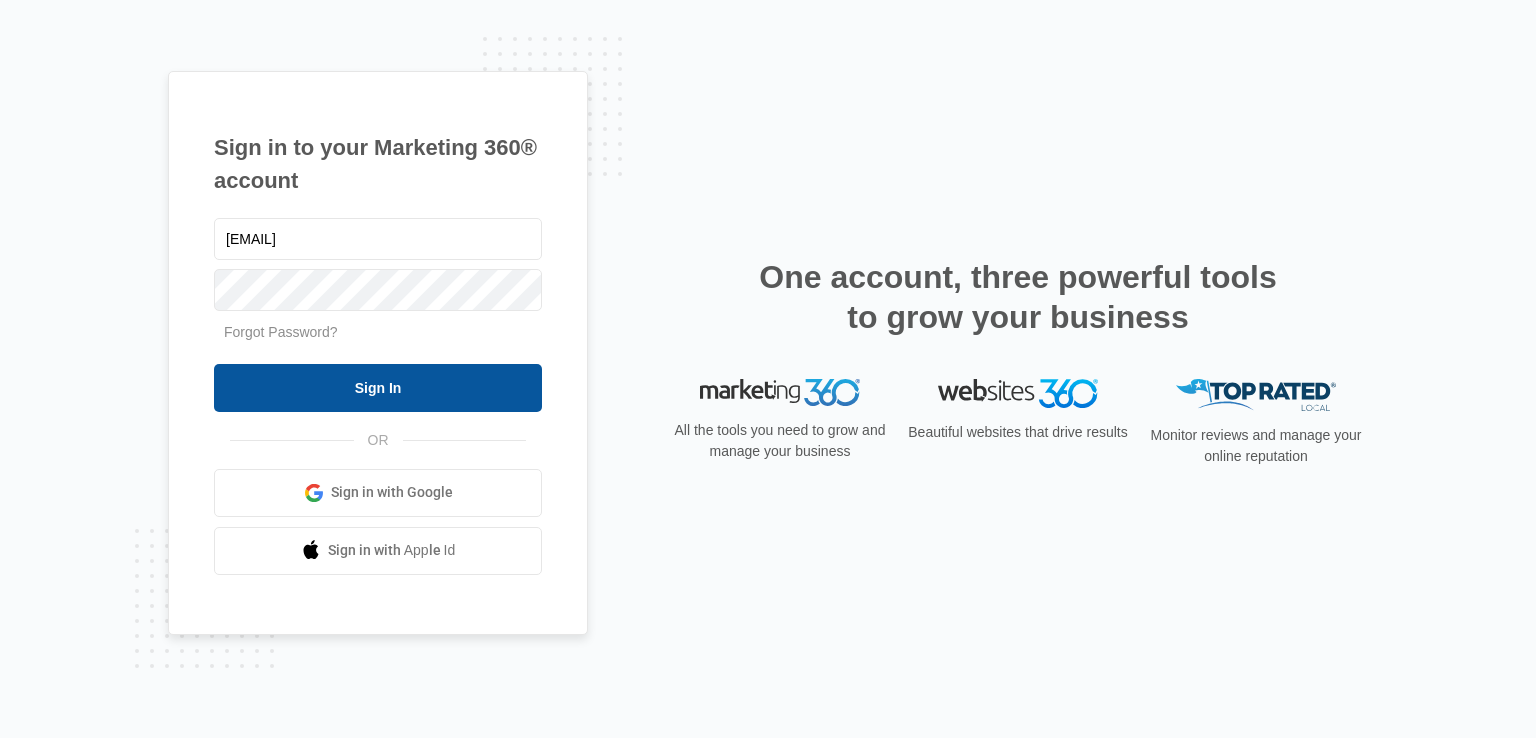 click on "Sign In" at bounding box center [378, 388] 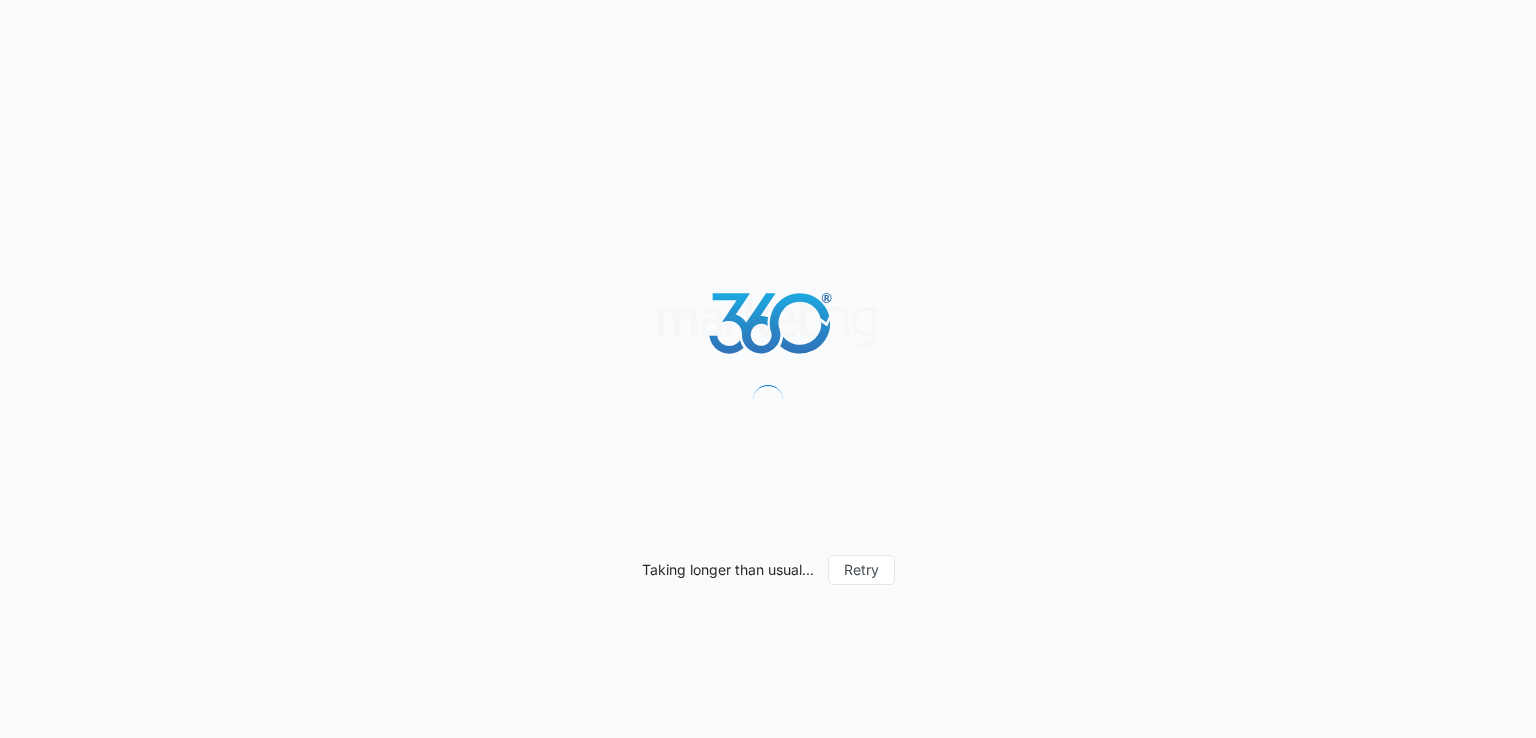 scroll, scrollTop: 0, scrollLeft: 0, axis: both 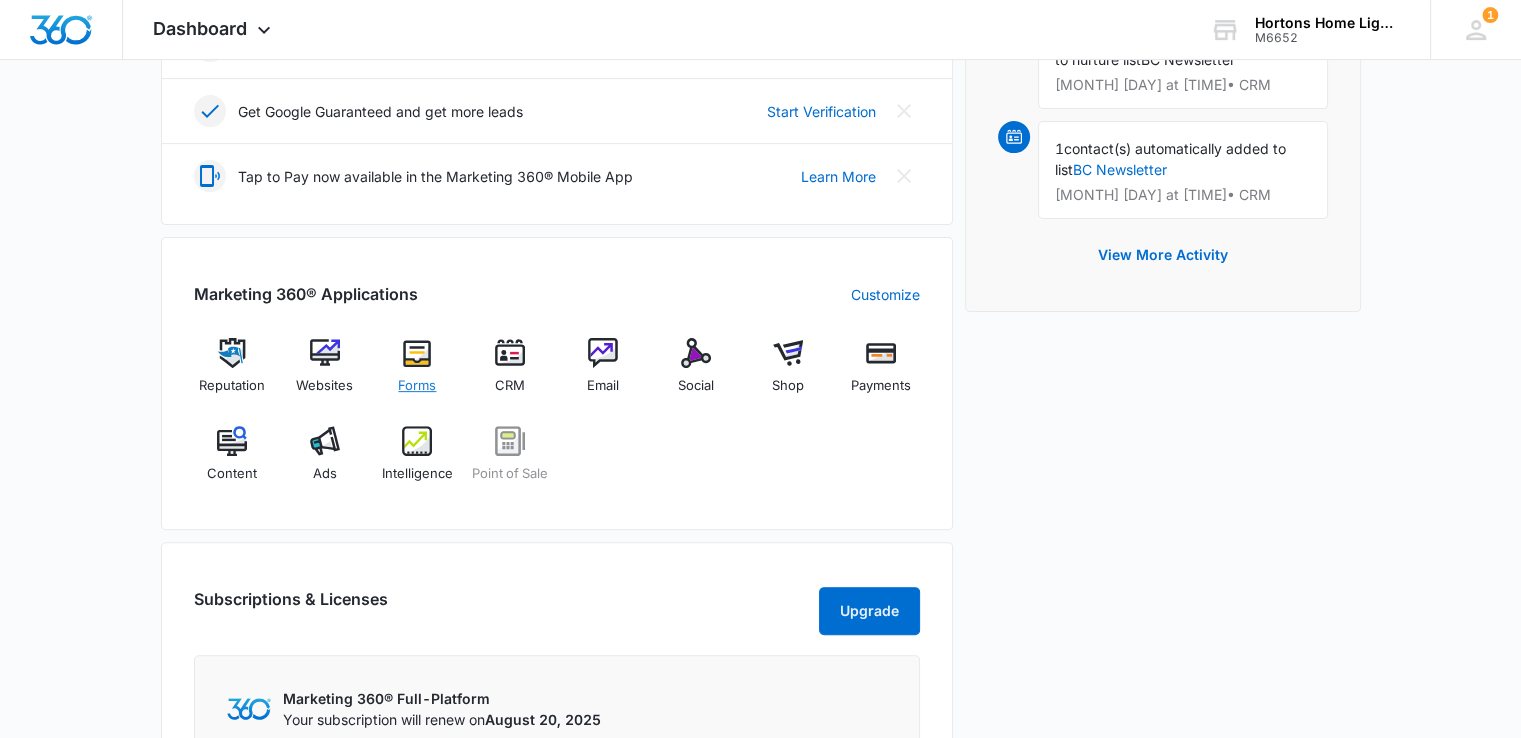 click on "Forms" at bounding box center (417, 386) 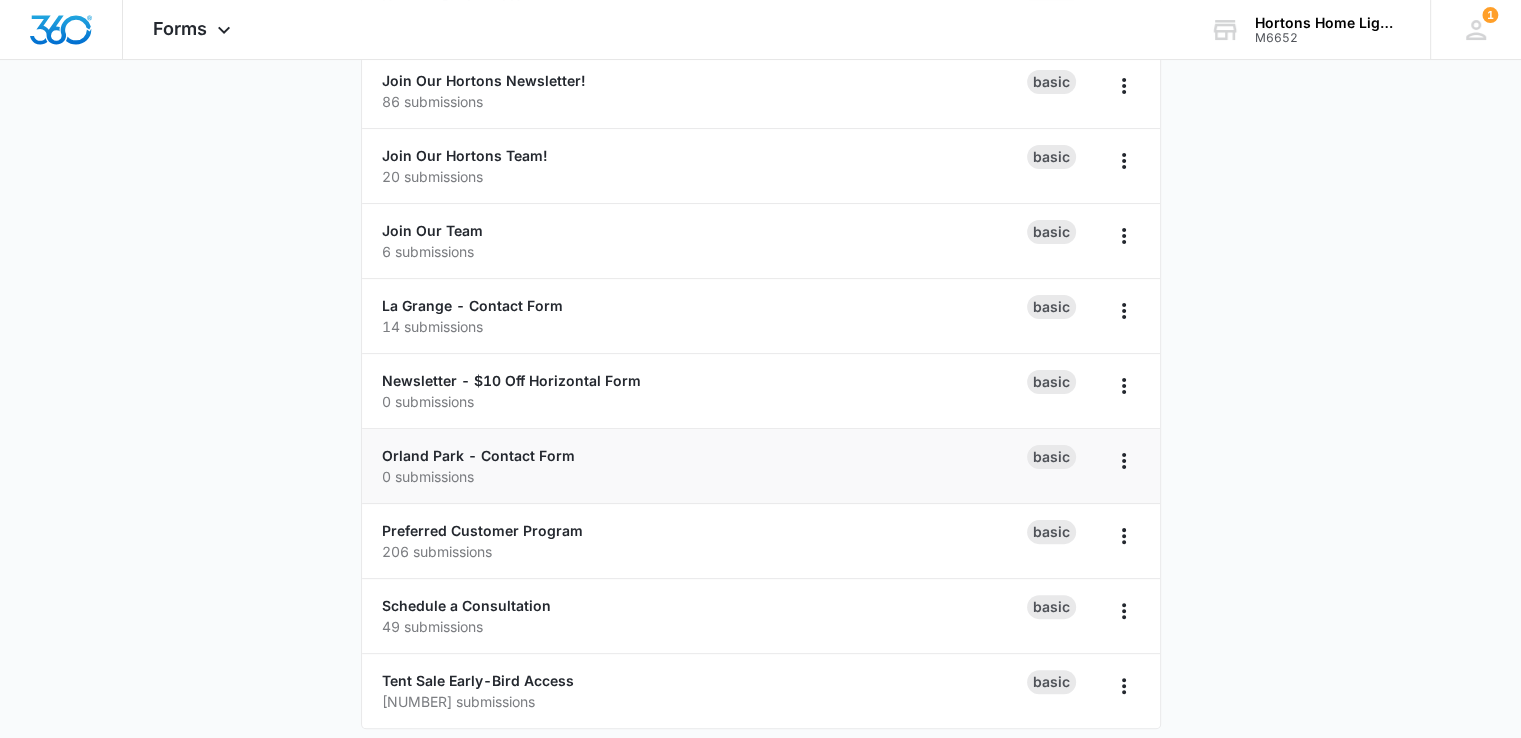 scroll, scrollTop: 435, scrollLeft: 0, axis: vertical 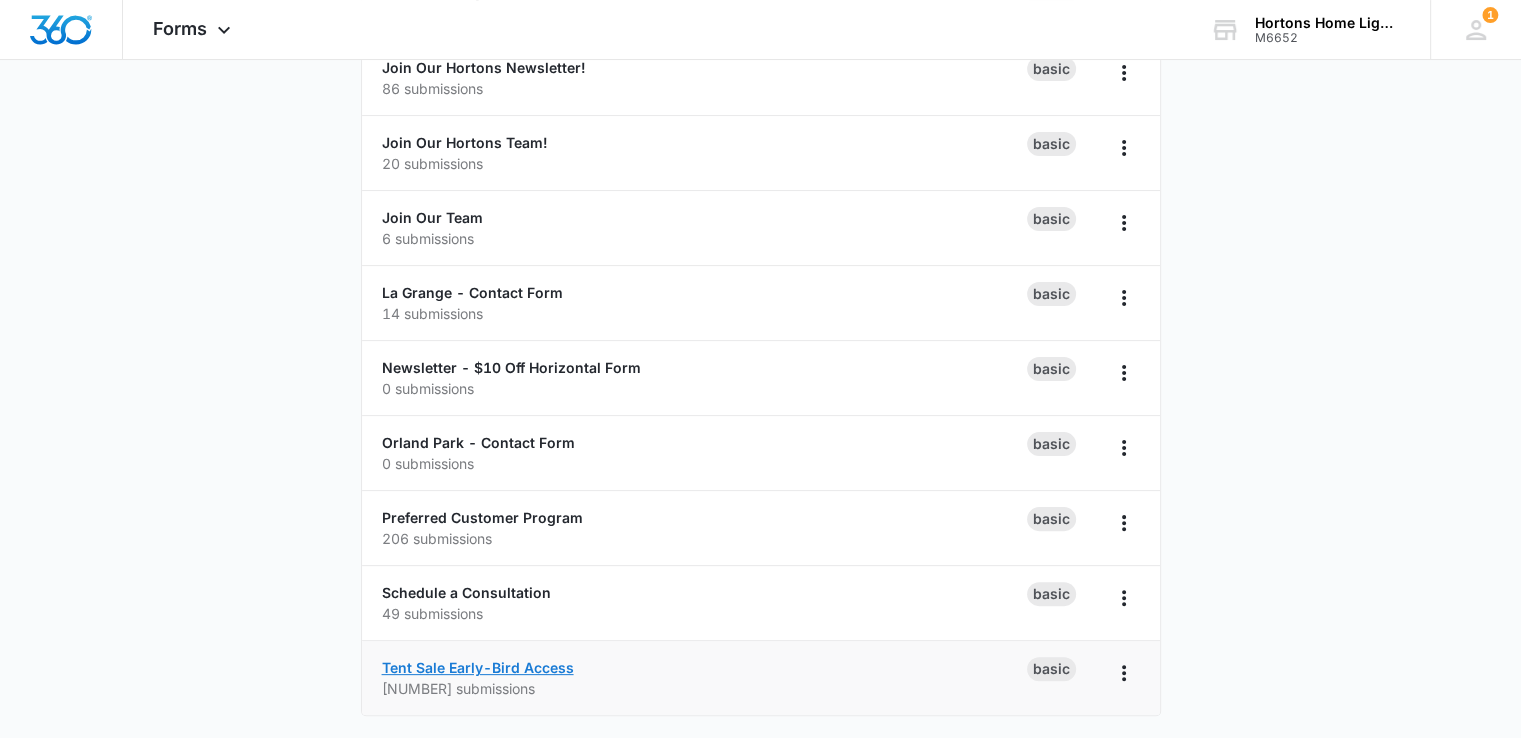 click on "Tent Sale Early-Bird Access" at bounding box center (478, 667) 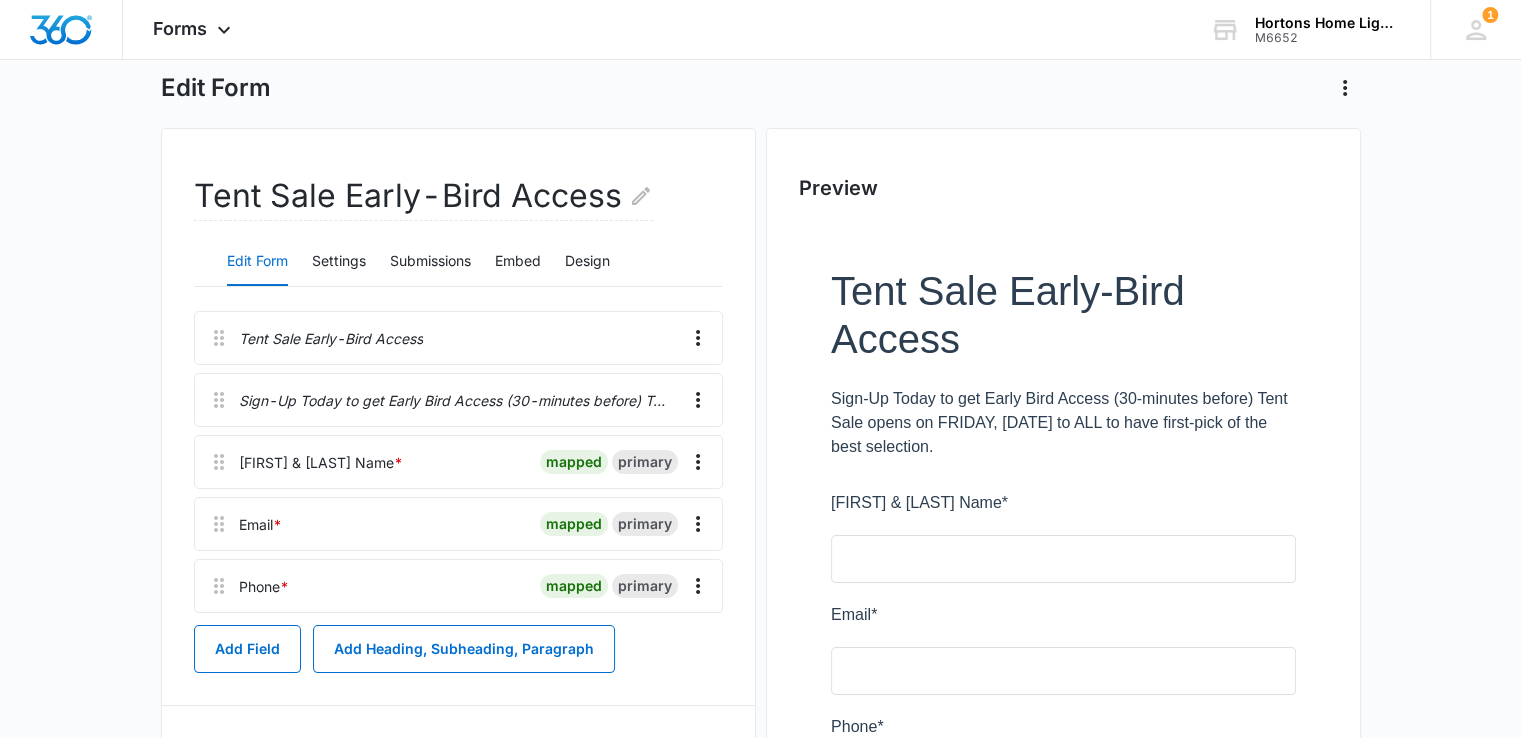 scroll, scrollTop: 200, scrollLeft: 0, axis: vertical 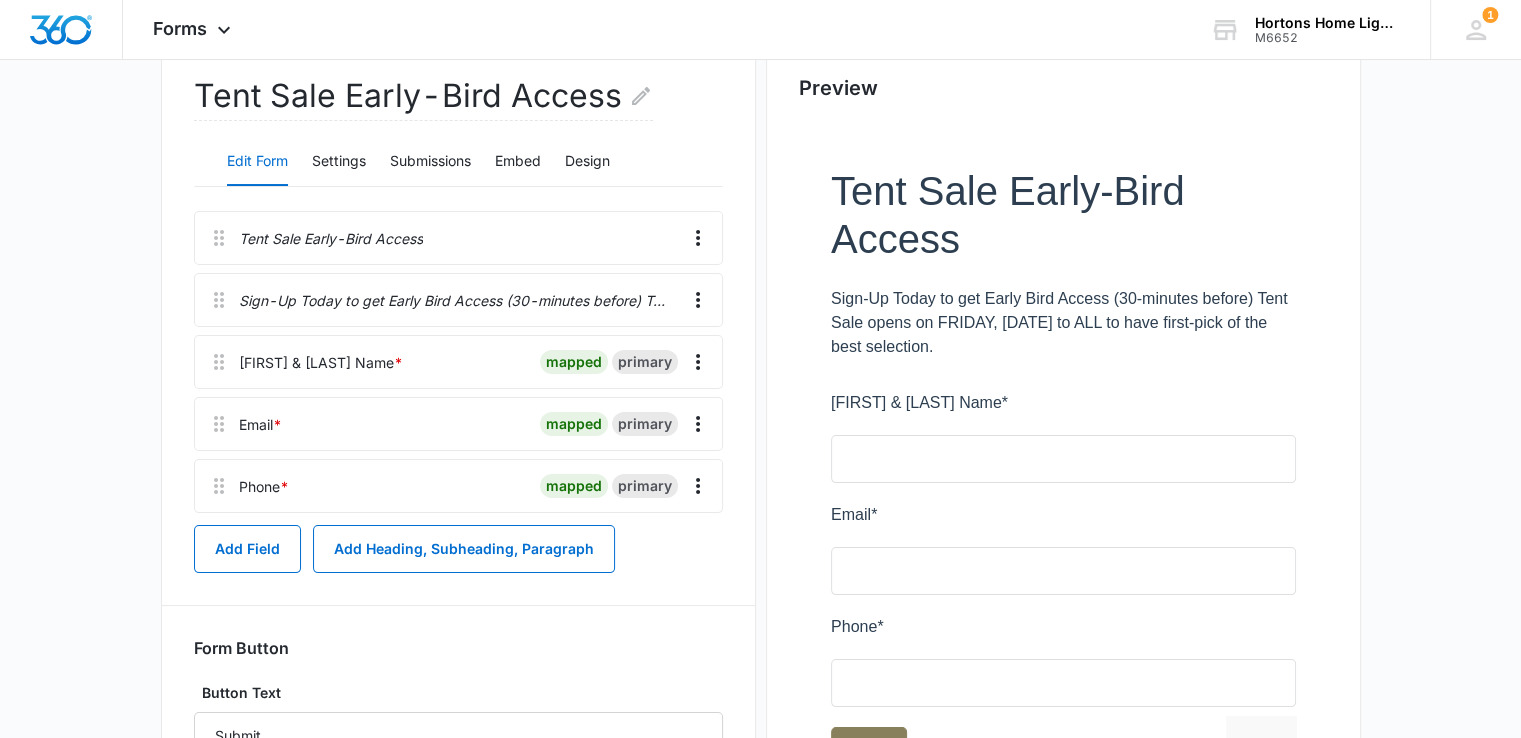 click on "Sign-Up Today to get Early Bird Access (30-minutes before) Tent Sale opens on FRIDAY, [DATE] to ALL to have first-pick of the best selection." at bounding box center [452, 300] 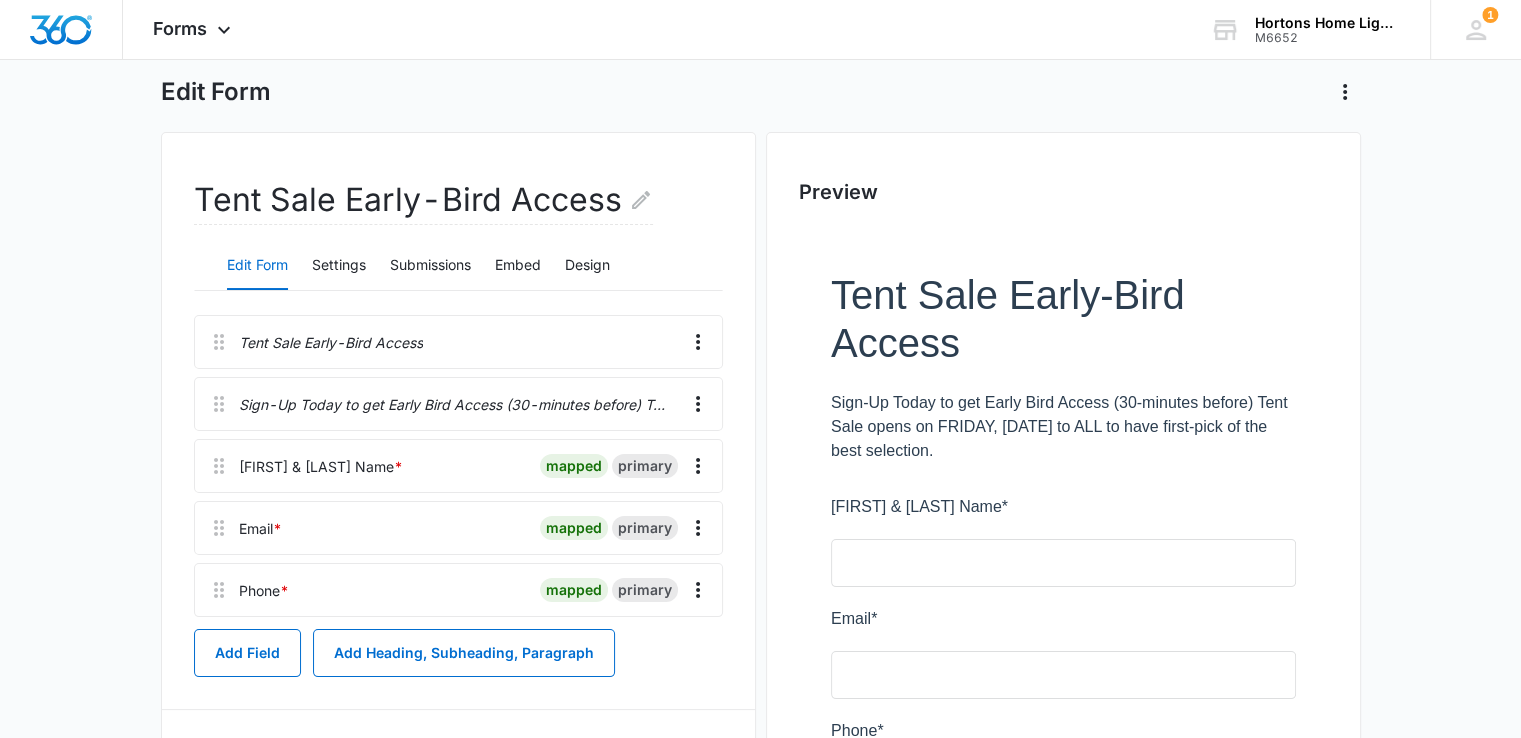 scroll, scrollTop: 0, scrollLeft: 0, axis: both 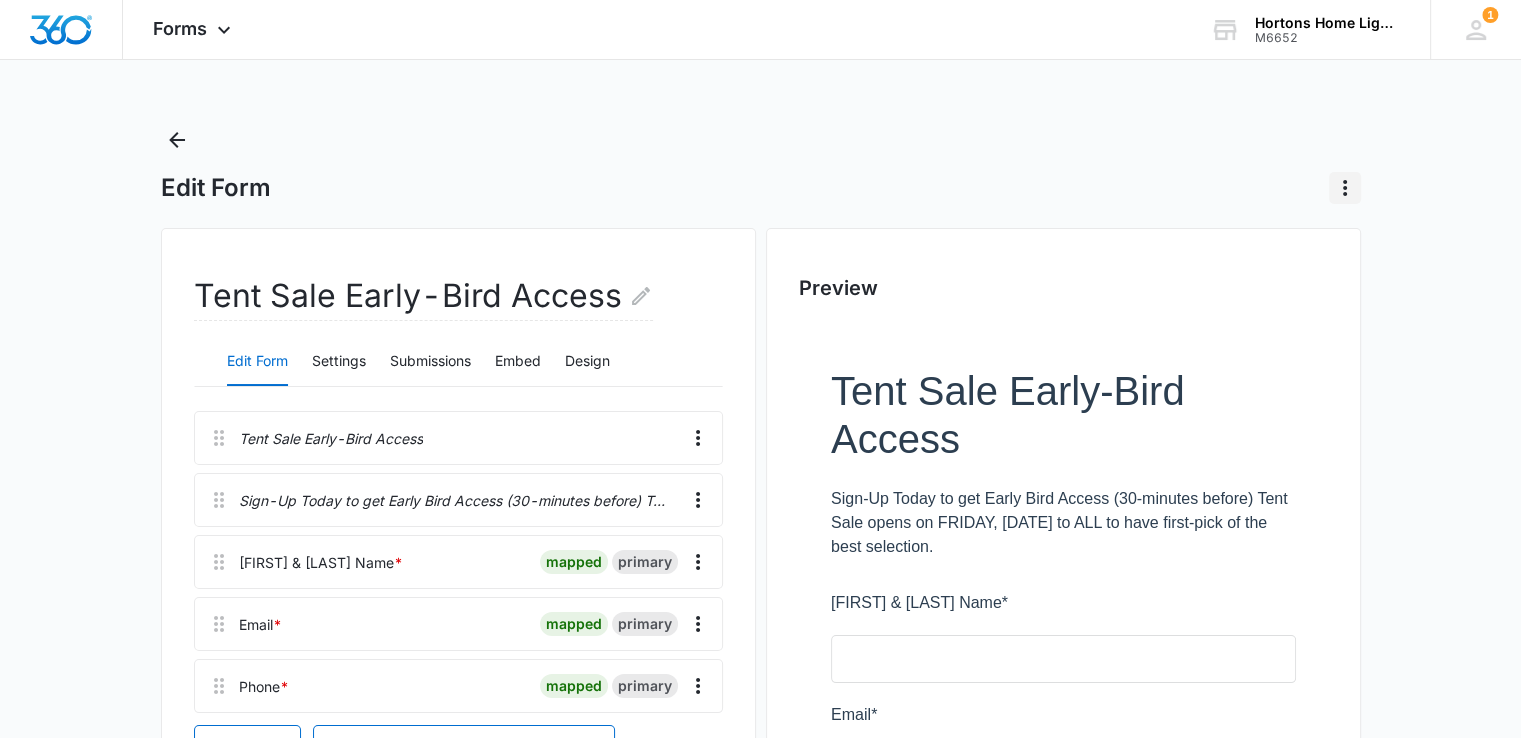 click 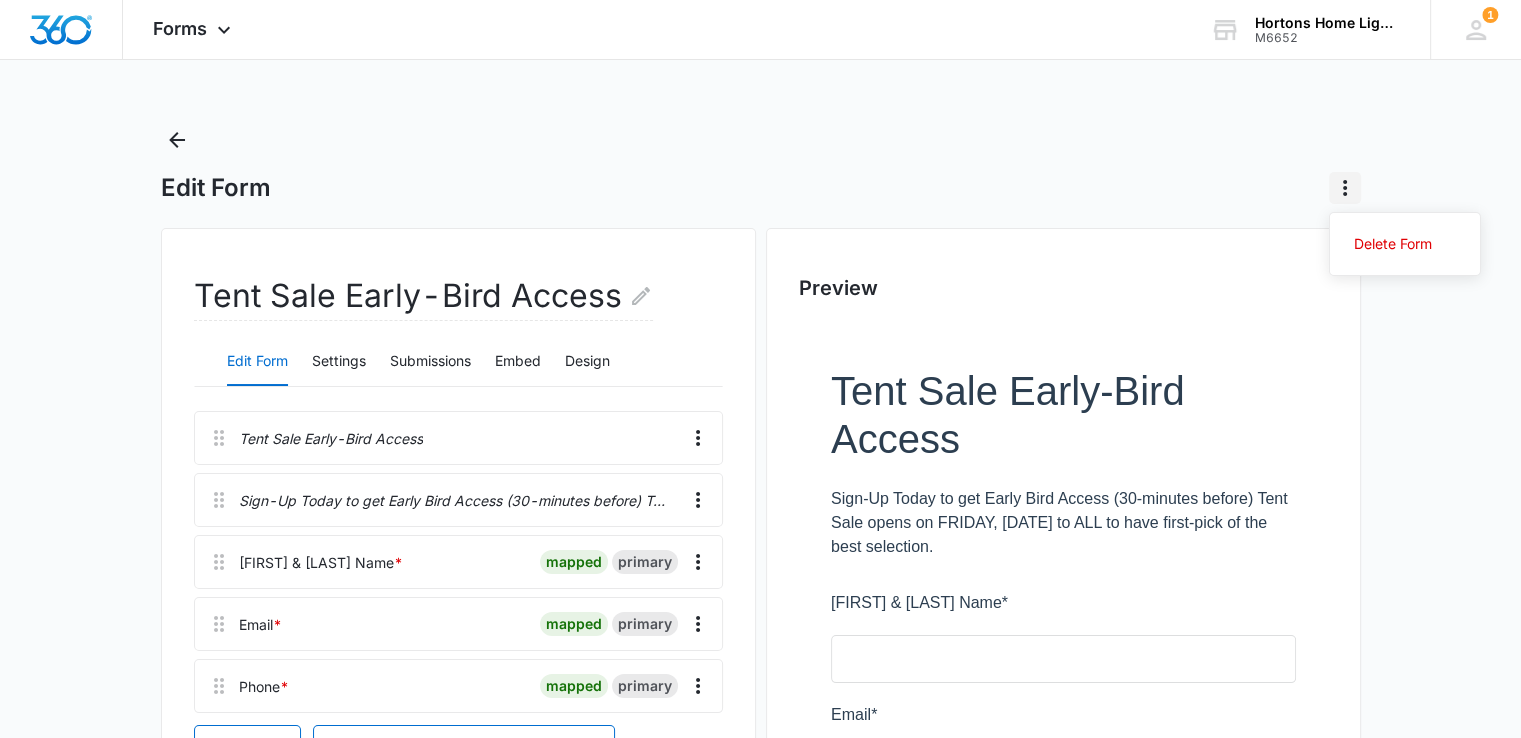click 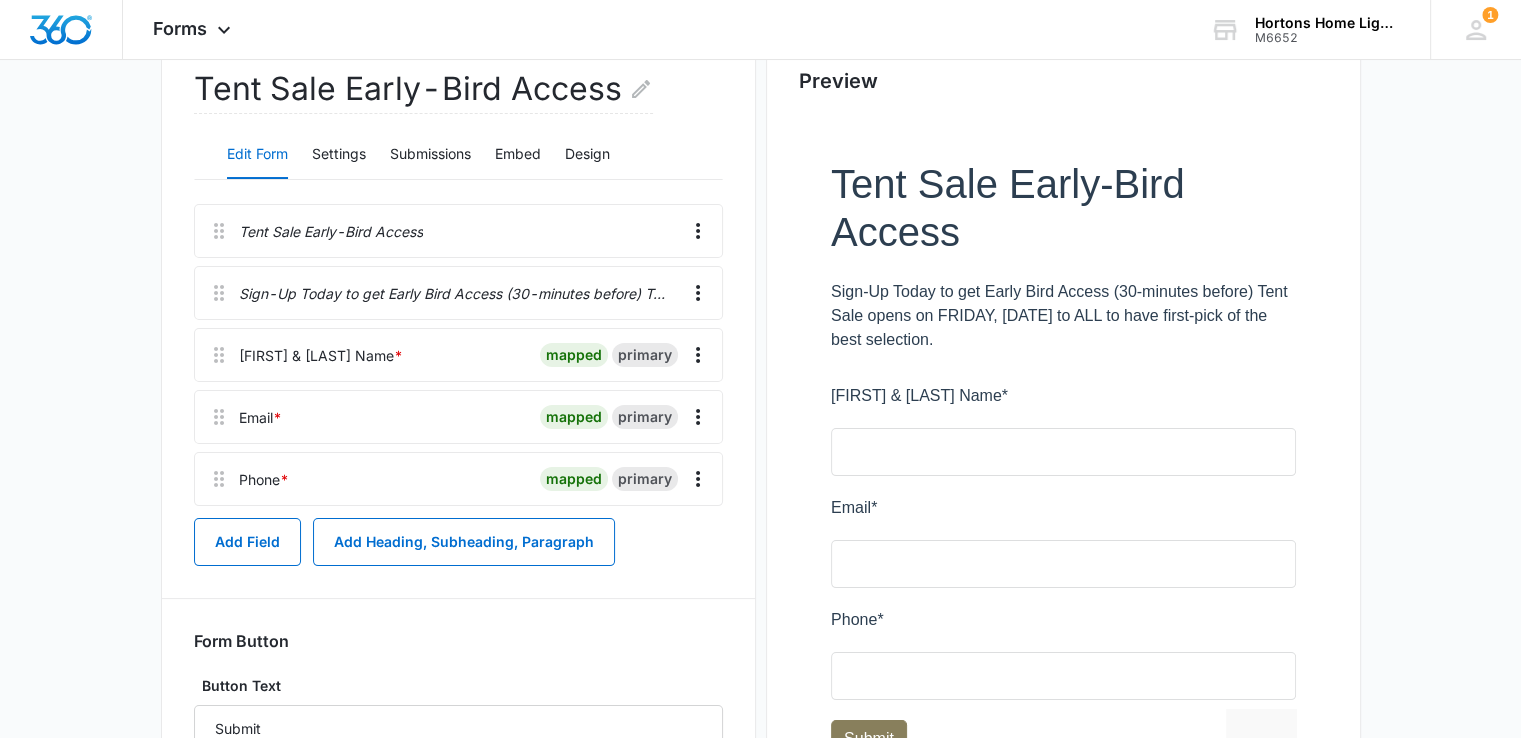 scroll, scrollTop: 366, scrollLeft: 0, axis: vertical 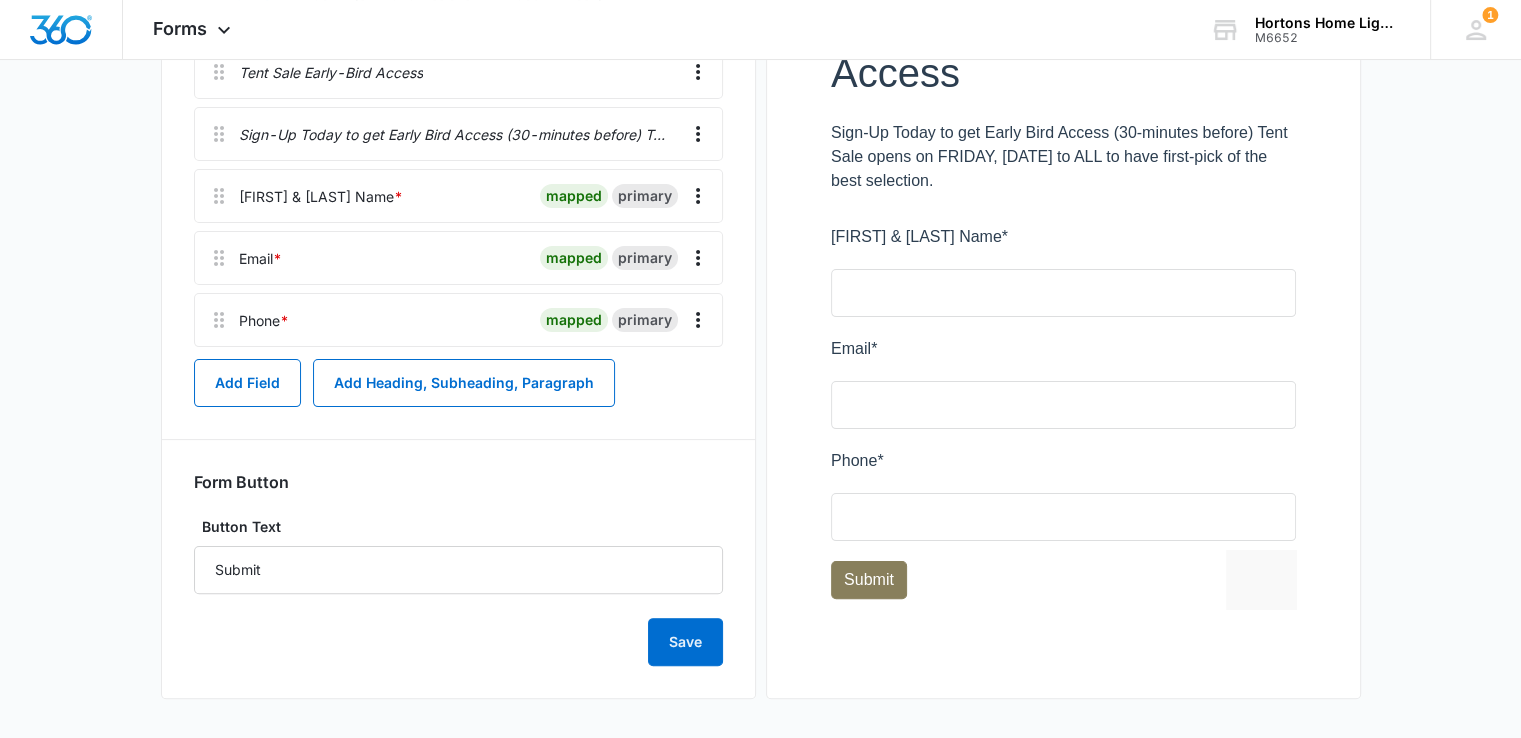 click on "Sign-Up Today to get Early Bird Access (30-minutes before) Tent Sale opens on FRIDAY, [DATE] to ALL to have first-pick of the best selection." at bounding box center (458, 134) 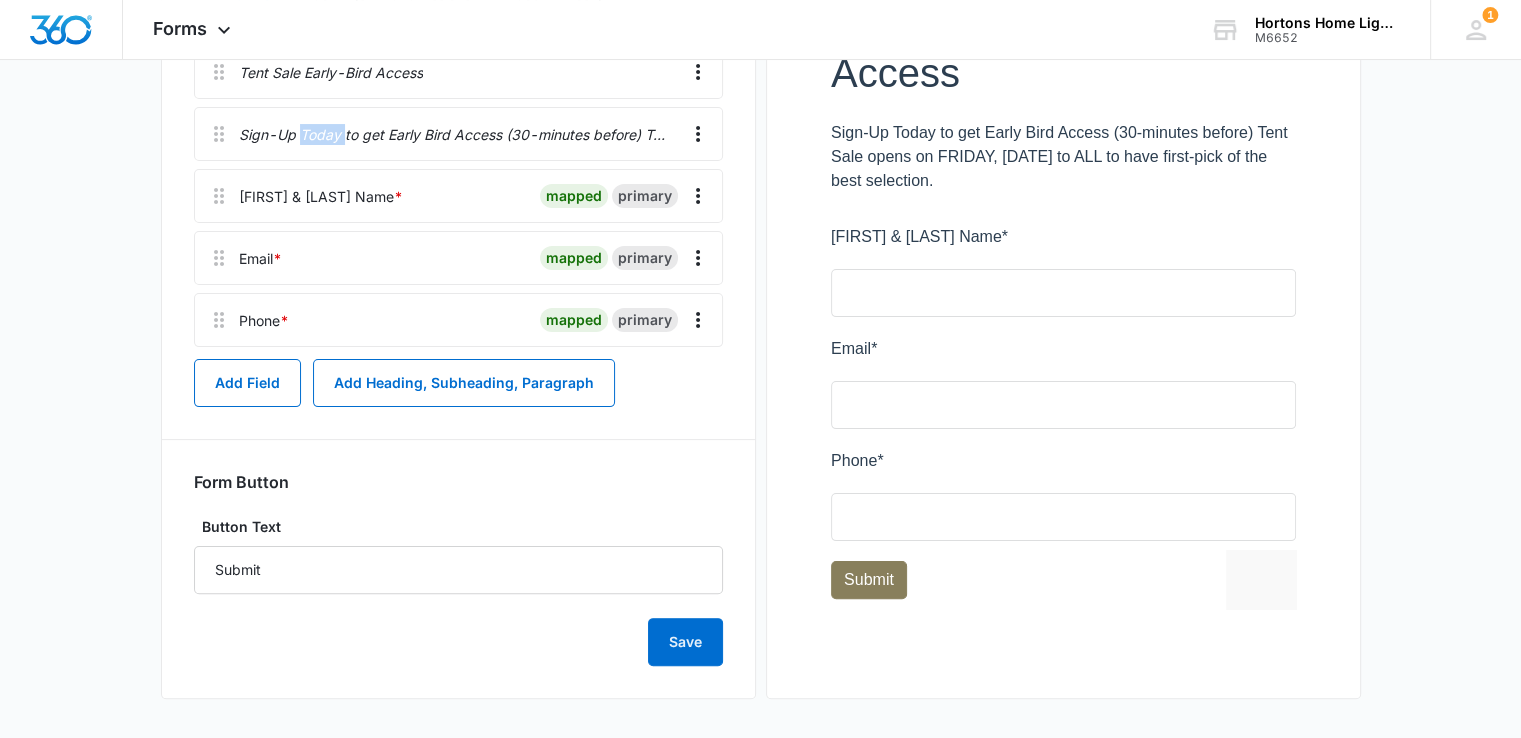 click on "Sign-Up Today to get Early Bird Access (30-minutes before) Tent Sale opens on FRIDAY, [DATE] to ALL to have first-pick of the best selection." at bounding box center [452, 134] 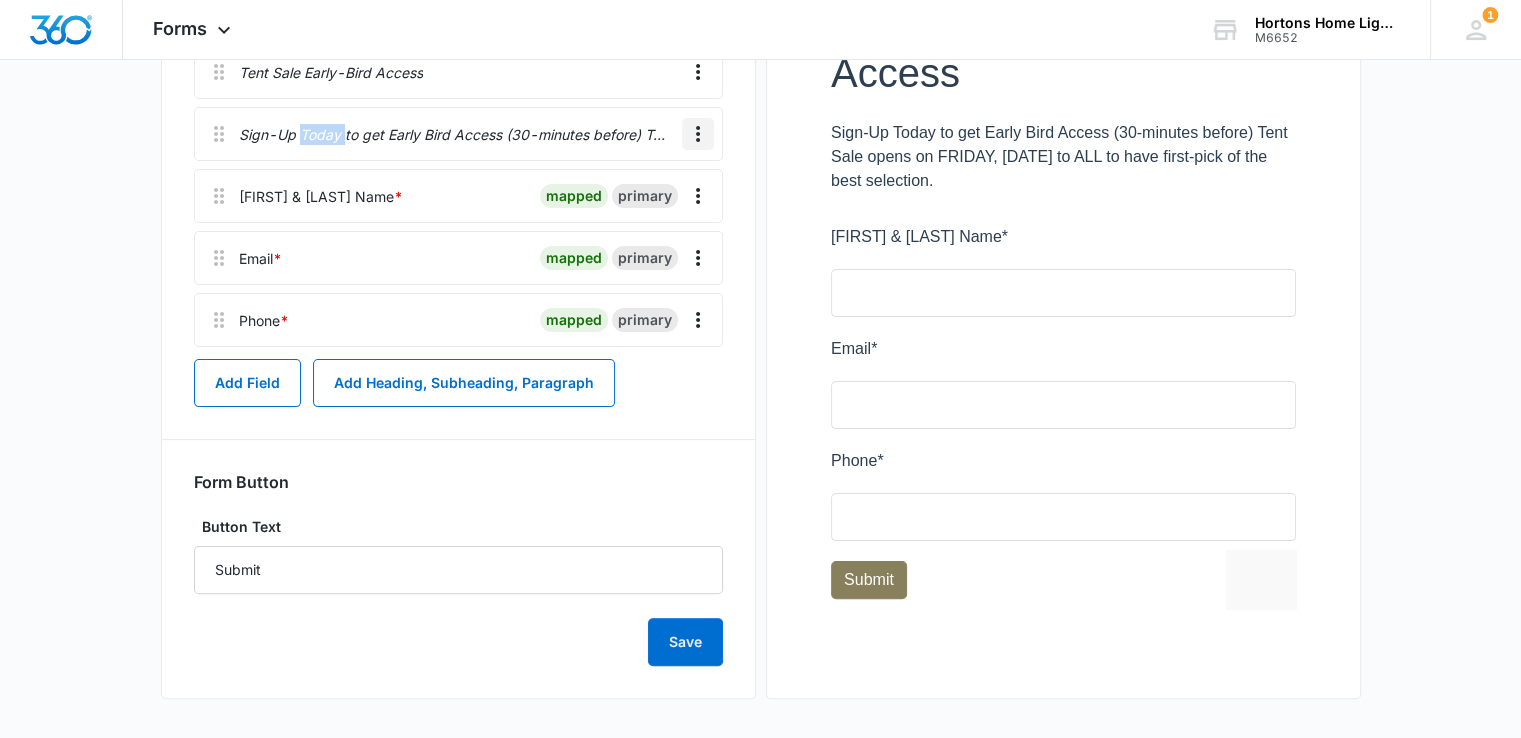 click 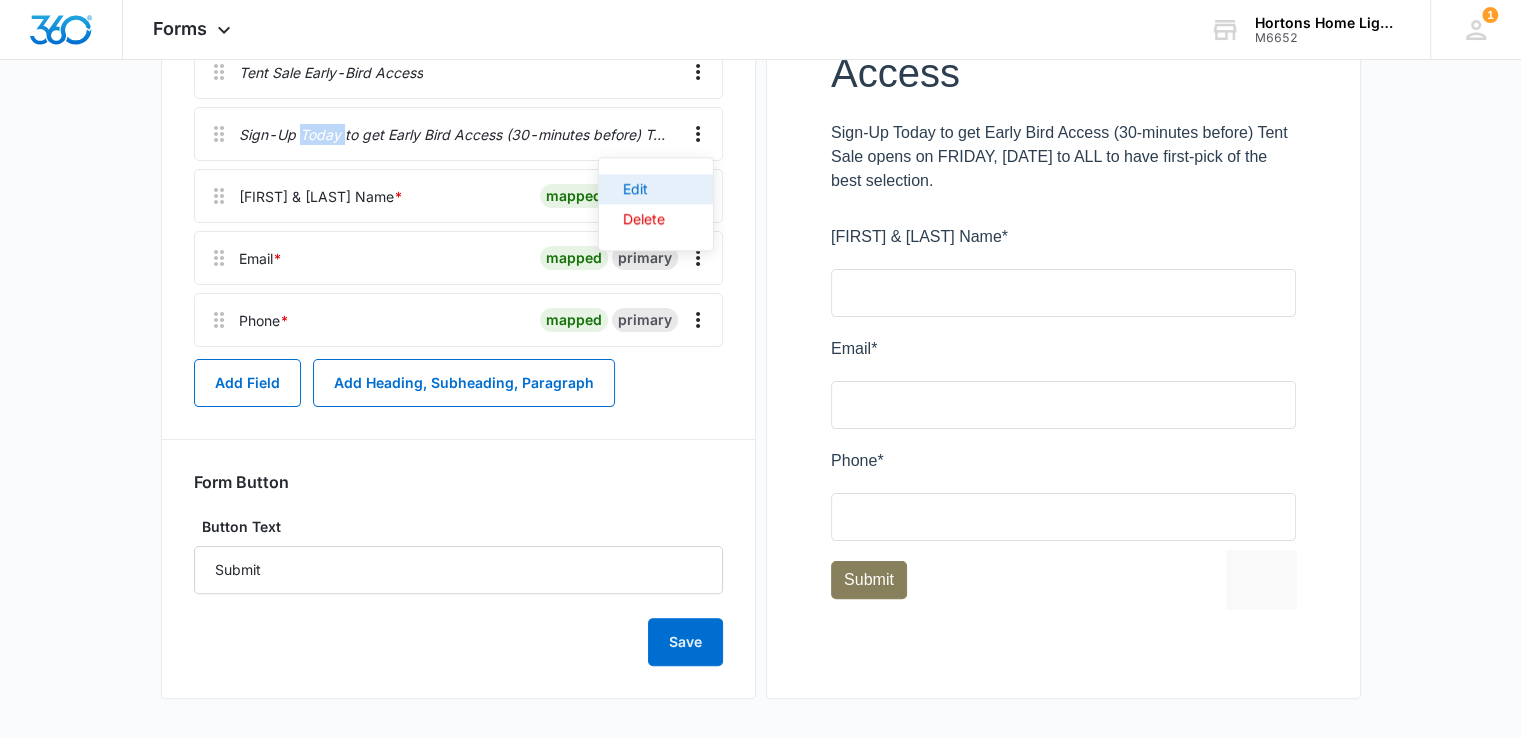 click on "Edit" at bounding box center (644, 189) 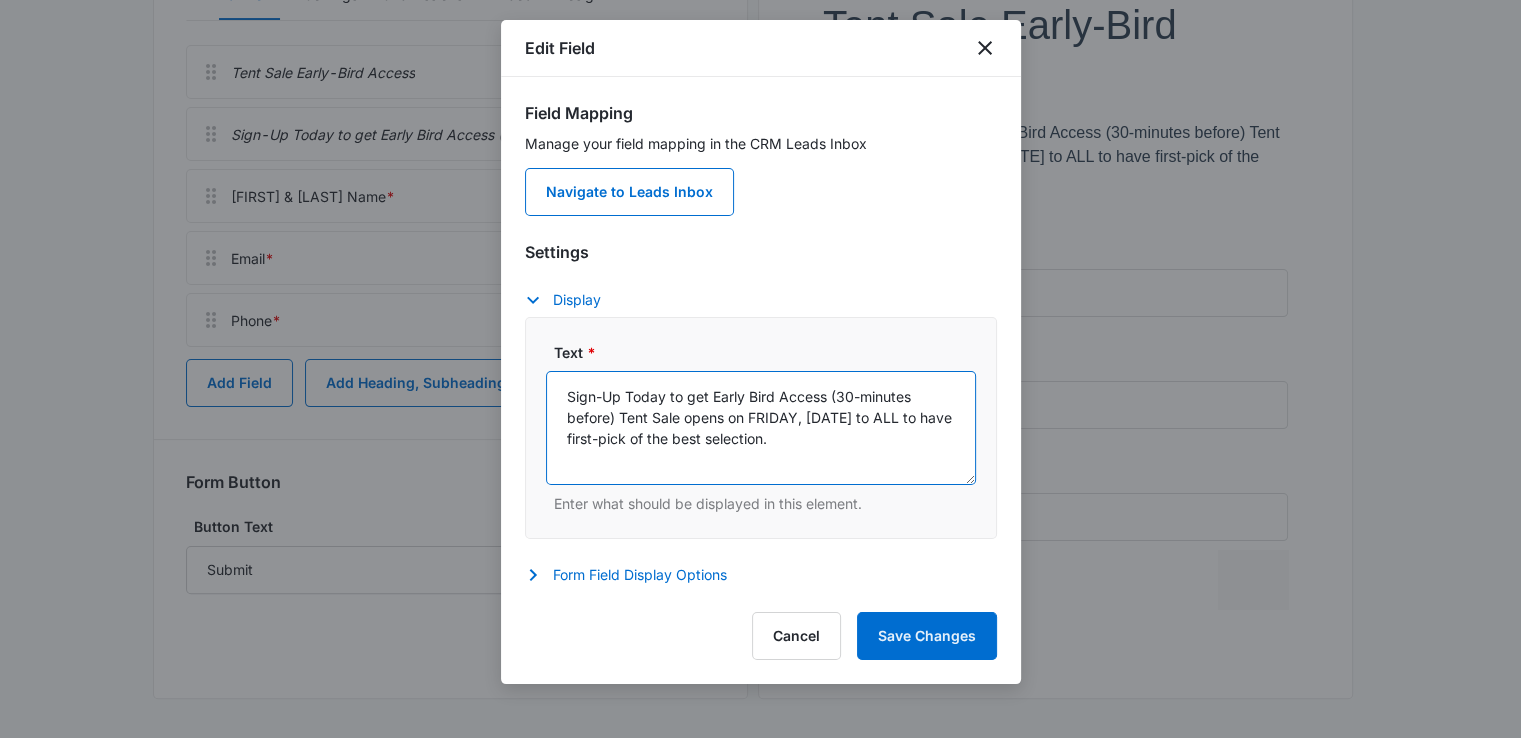 click on "Sign-Up Today to get Early Bird Access (30-minutes before) Tent Sale opens on FRIDAY, [DATE] to ALL to have first-pick of the best selection." at bounding box center (761, 428) 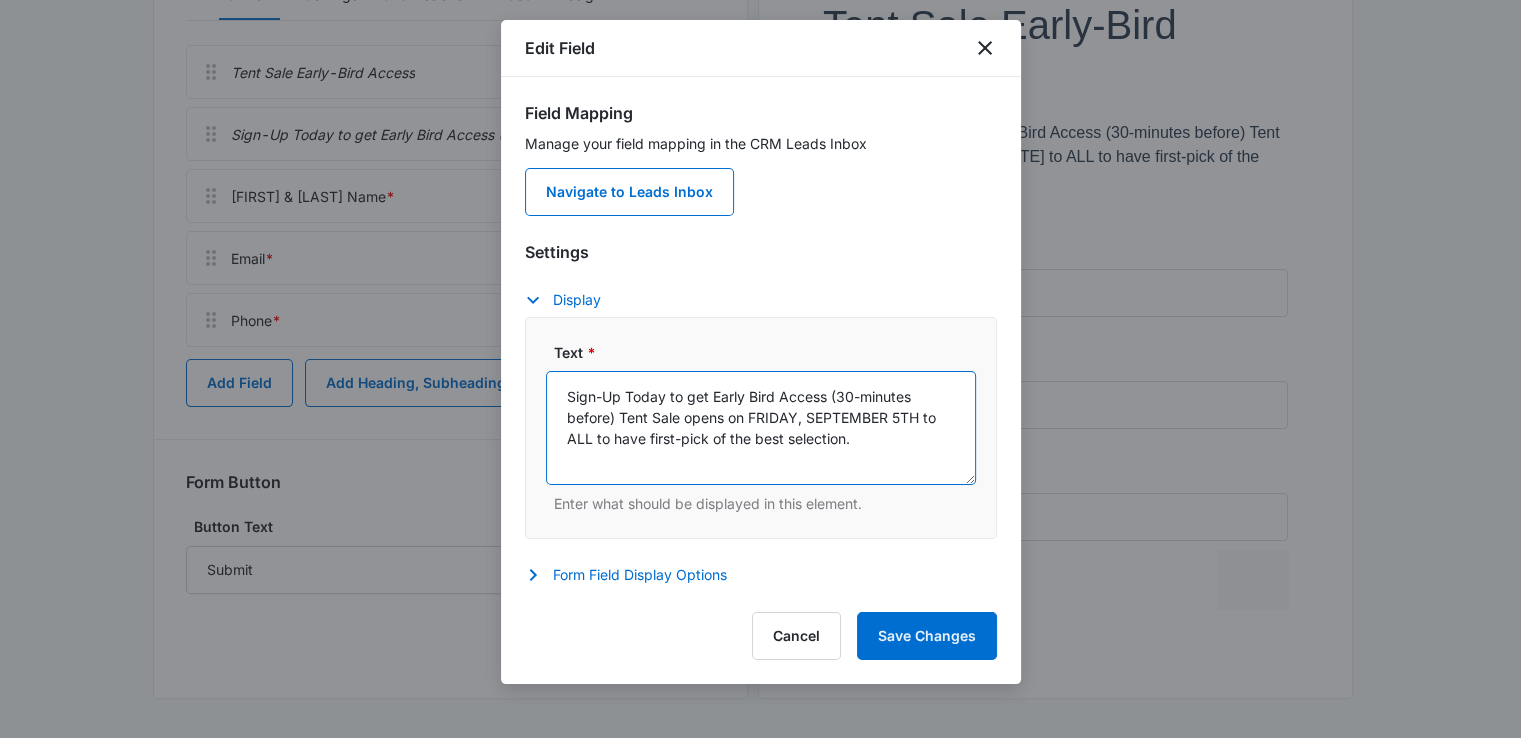 click on "Sign-Up Today to get Early Bird Access (30-minutes before) Tent Sale opens on FRIDAY, SEPTEMBER 5TH to ALL to have first-pick of the best selection." at bounding box center [761, 428] 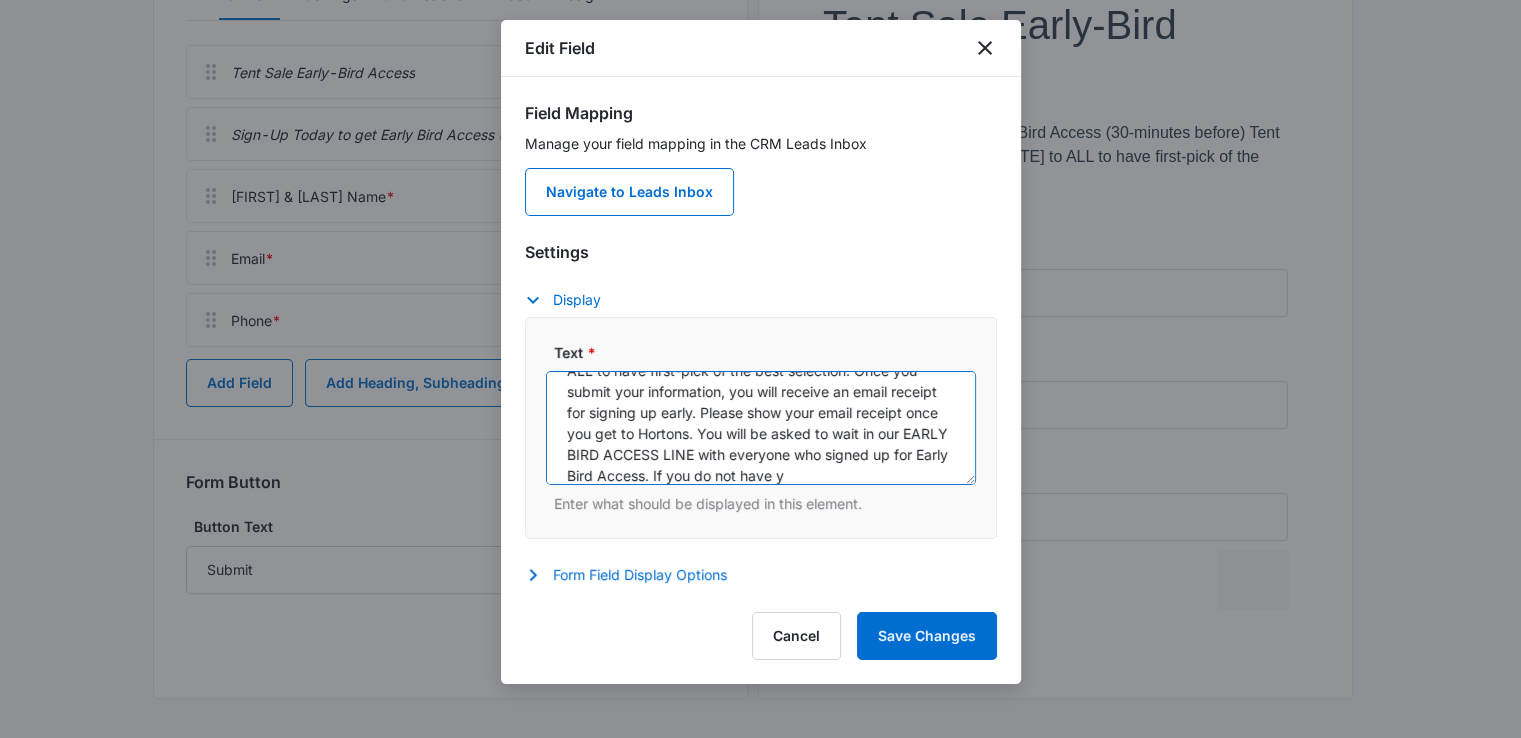 scroll, scrollTop: 88, scrollLeft: 0, axis: vertical 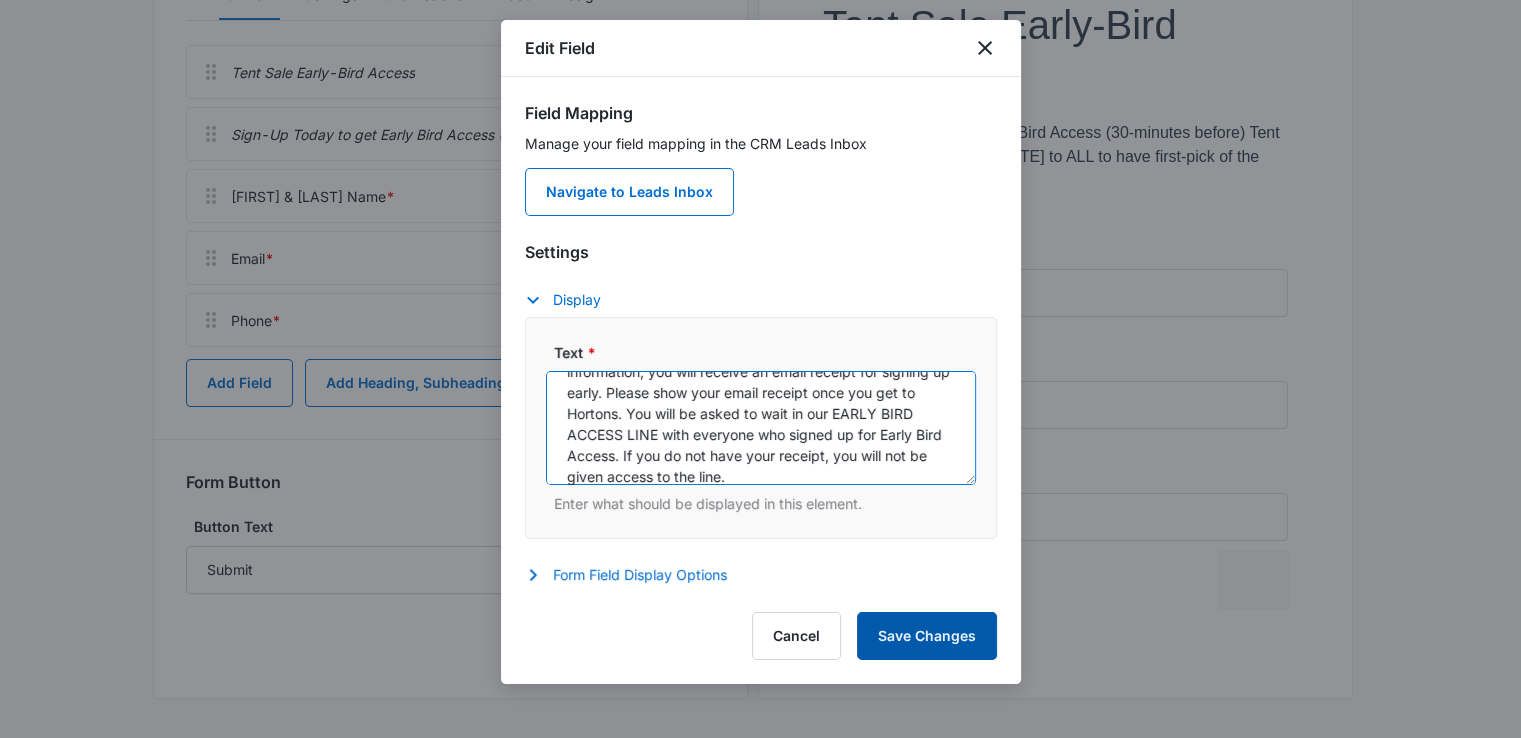 type on "Sign-Up Today to get Early Bird Access (30-minutes before) Tent Sale opens on FRIDAY, [DATE] to ALL to have first-pick of the best selection. Once you submit your information, you will receive an email receipt for signing up early. Please show your email receipt once you get to Hortons. You will be asked to wait in our EARLY BIRD ACCESS LINE with everyone who signed up for Early Bird Access. If you do not have your receipt, you will not be given access to the line." 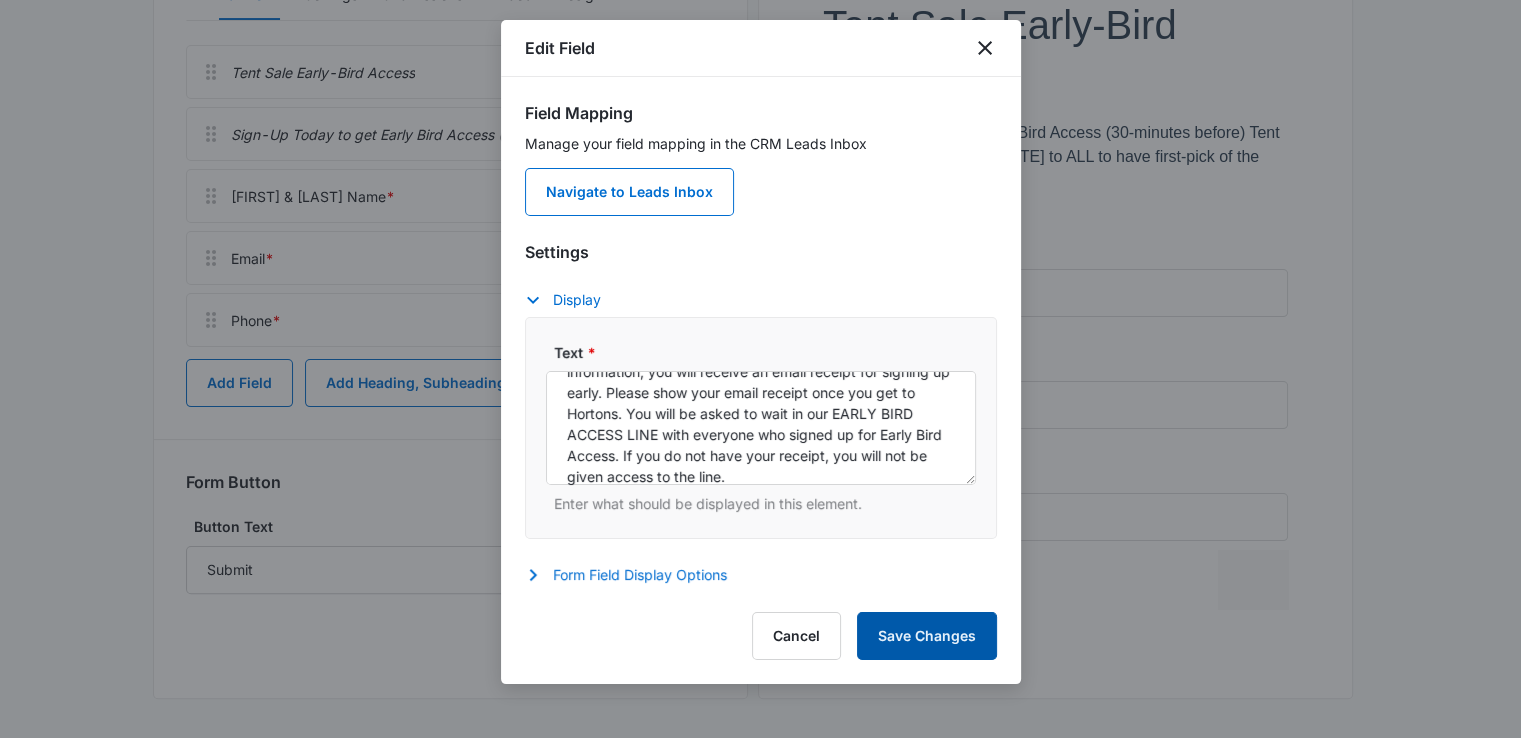 click on "Save Changes" at bounding box center [927, 636] 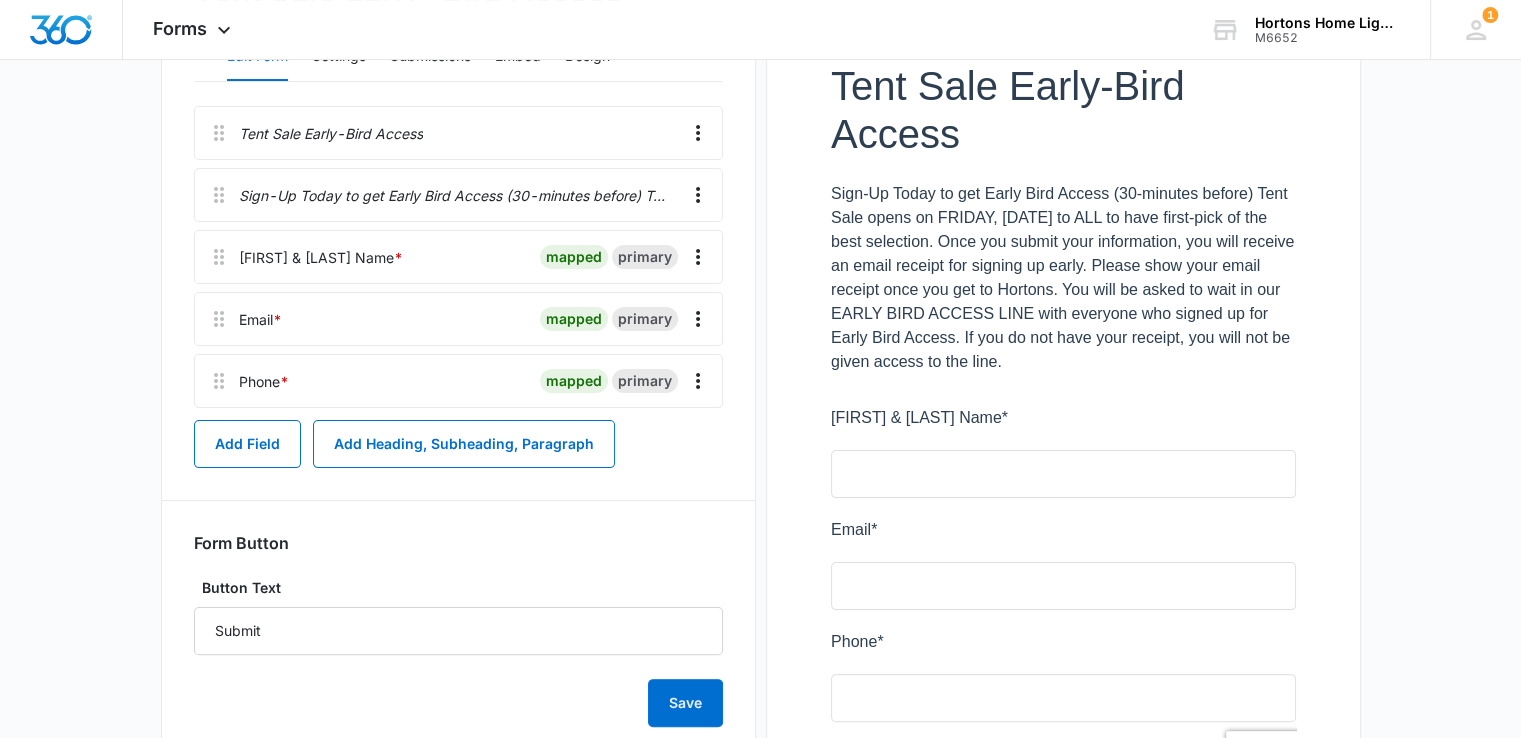 scroll, scrollTop: 483, scrollLeft: 0, axis: vertical 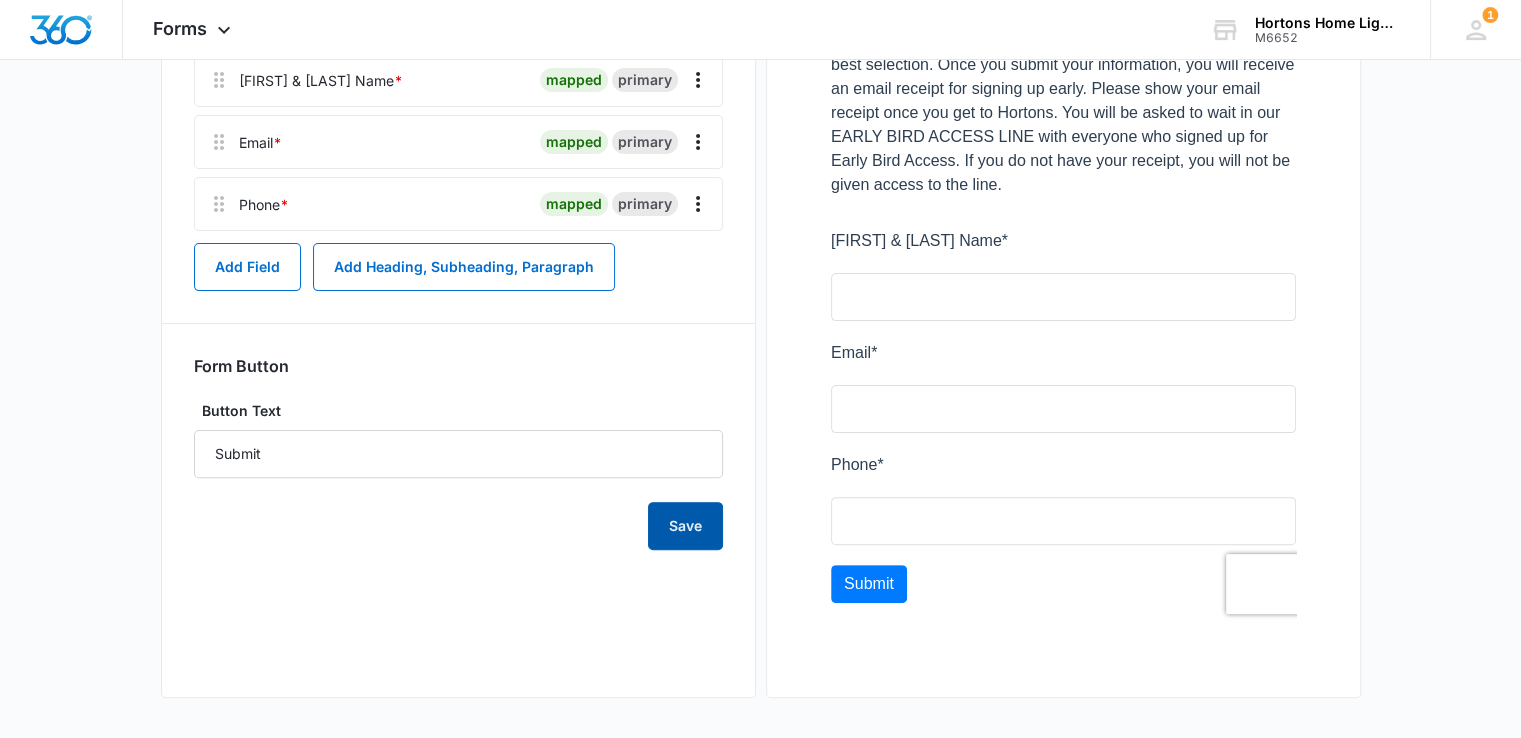 click on "Save" at bounding box center (685, 526) 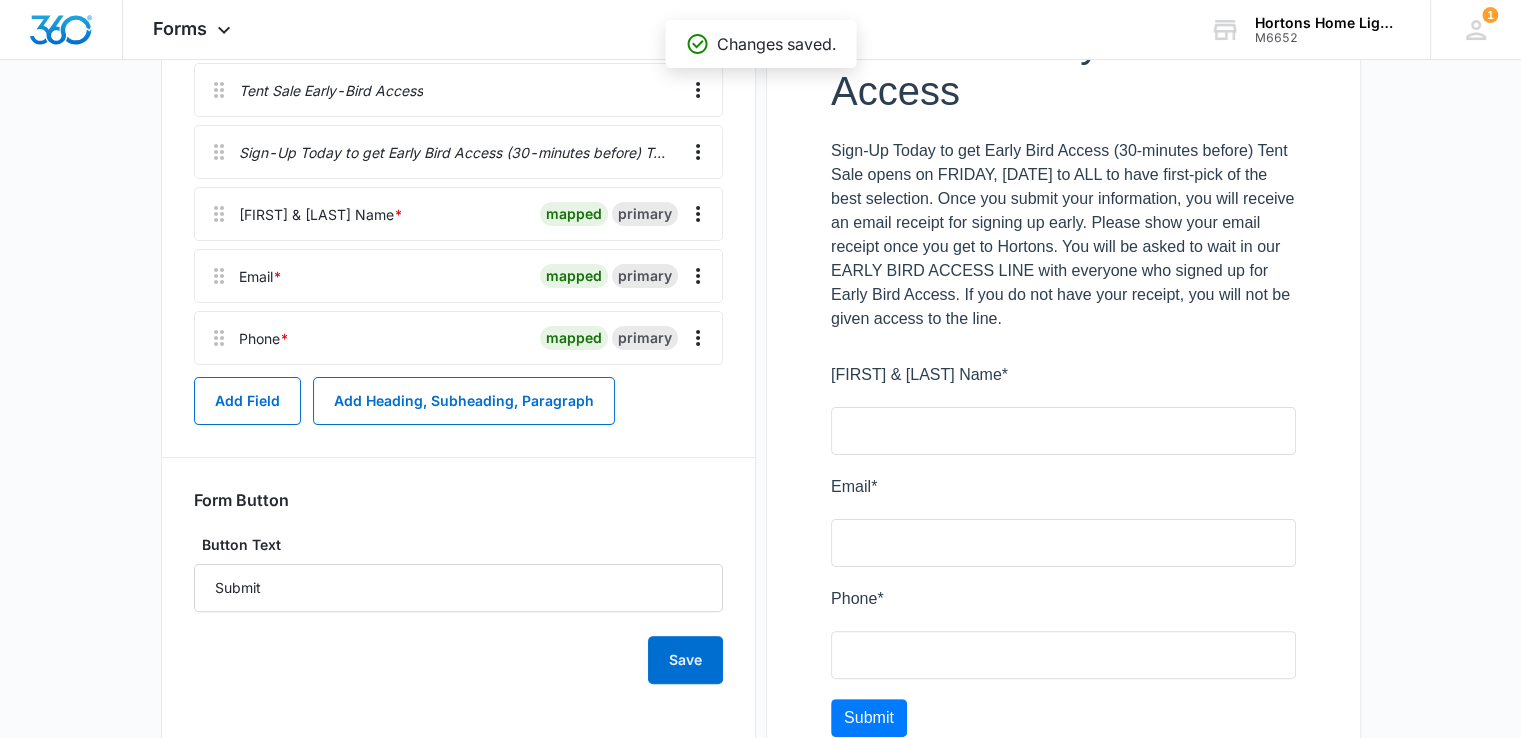 scroll, scrollTop: 183, scrollLeft: 0, axis: vertical 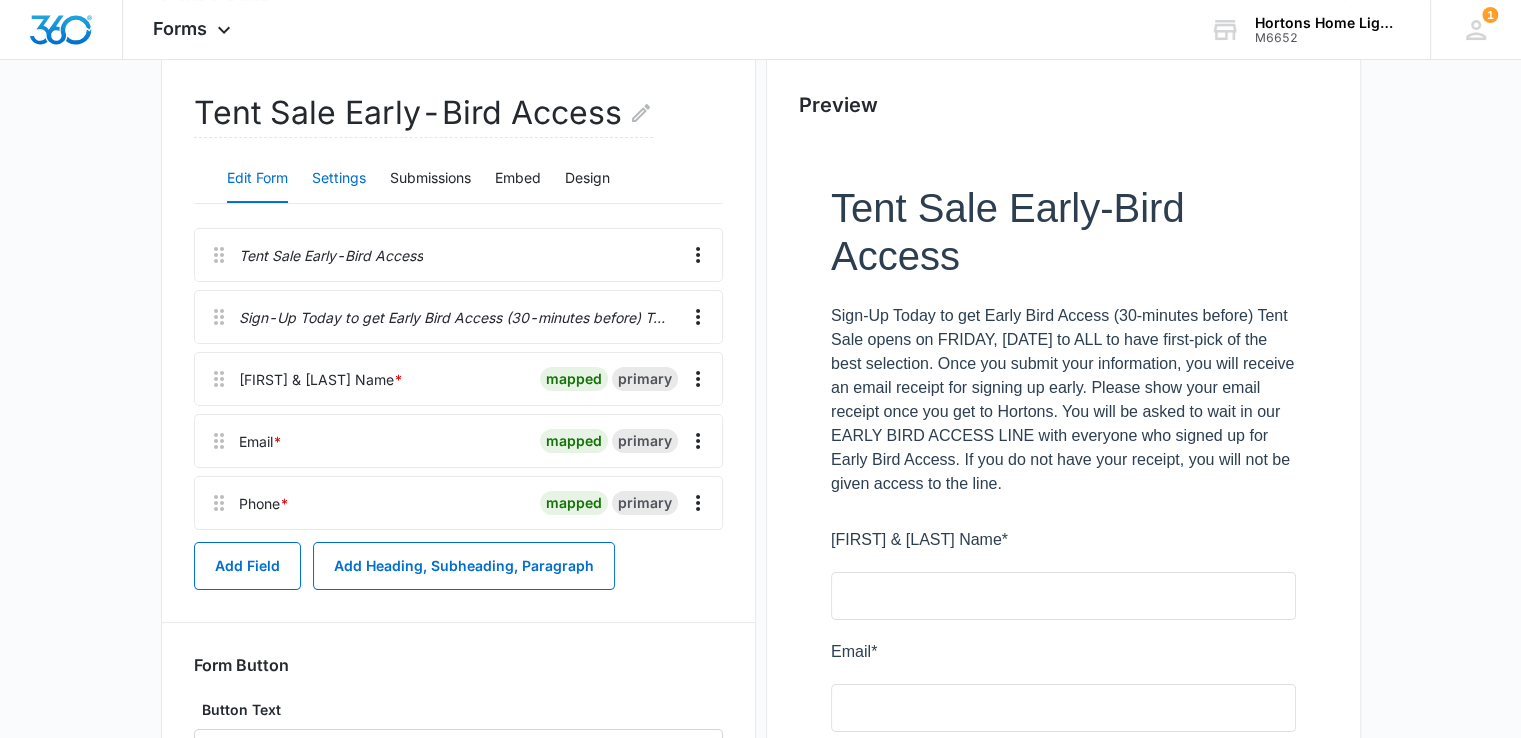 click on "Settings" at bounding box center (339, 179) 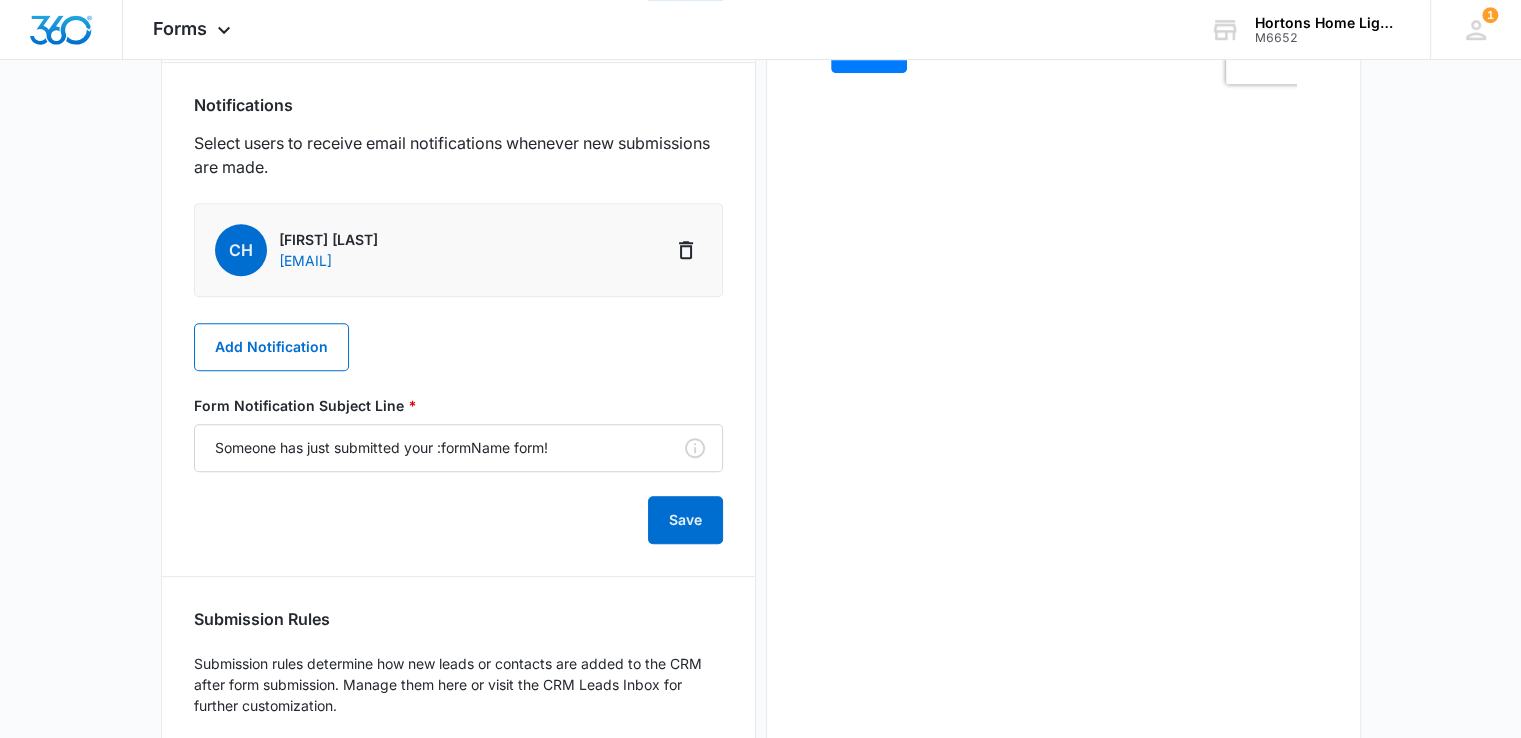 scroll, scrollTop: 1133, scrollLeft: 0, axis: vertical 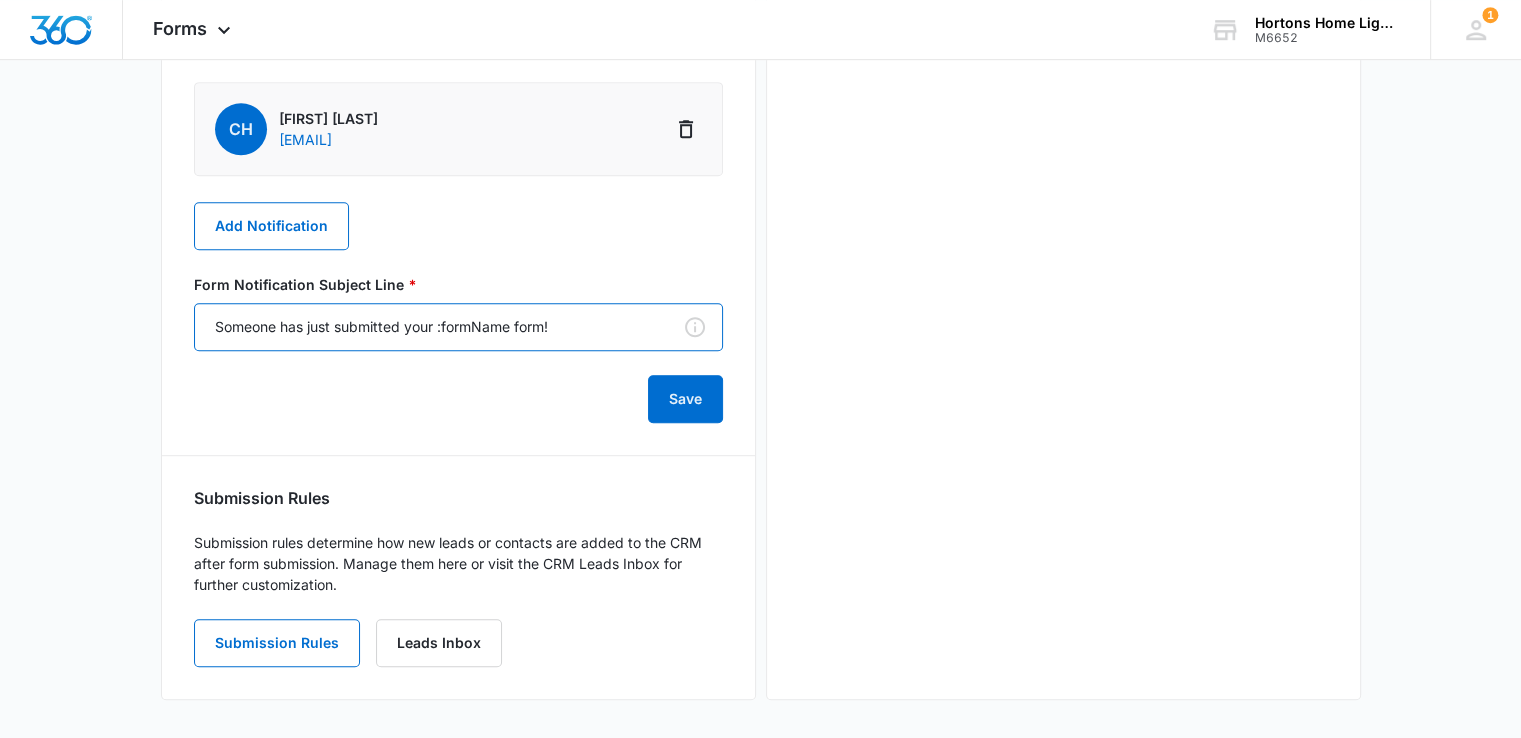 drag, startPoint x: 433, startPoint y: 328, endPoint x: 451, endPoint y: 327, distance: 18.027756 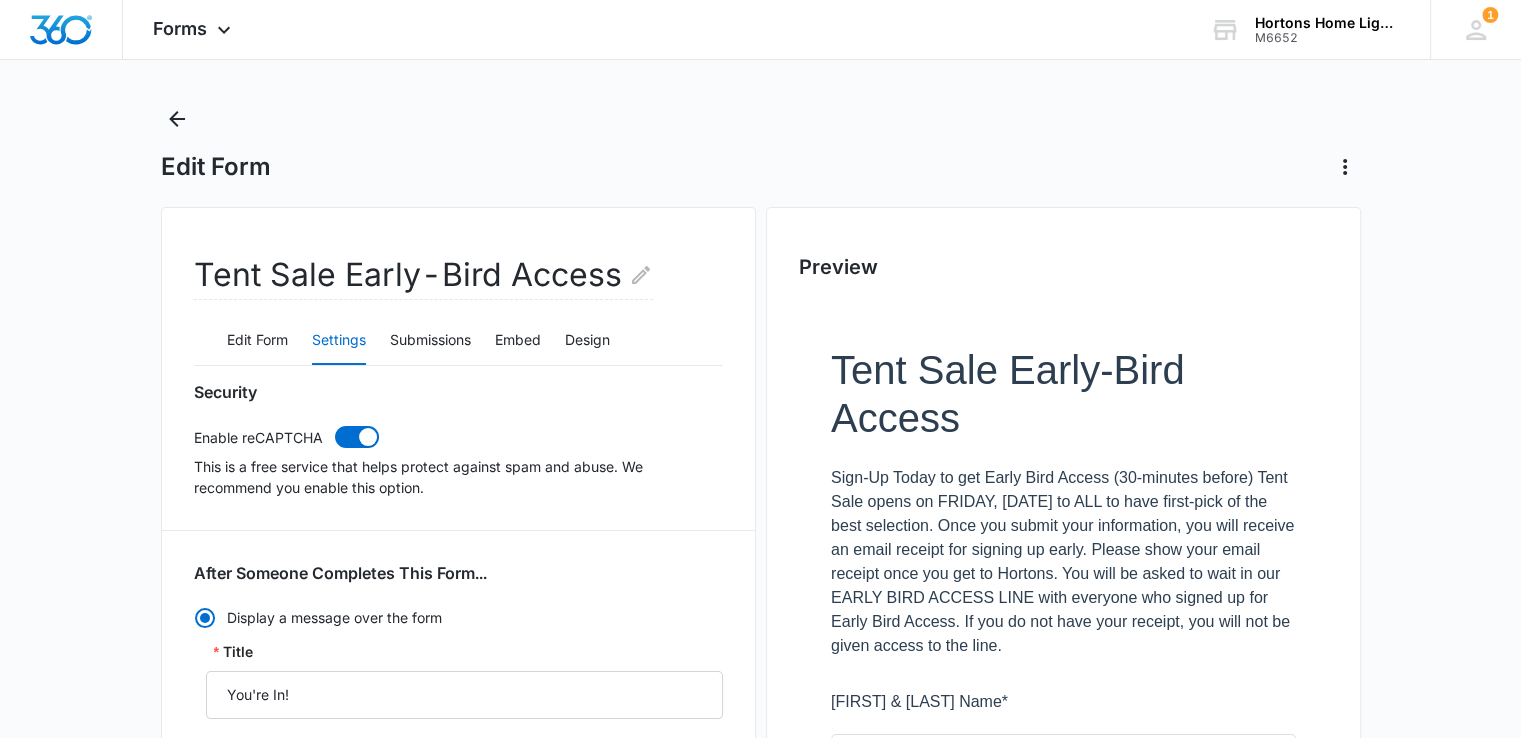 scroll, scrollTop: 0, scrollLeft: 0, axis: both 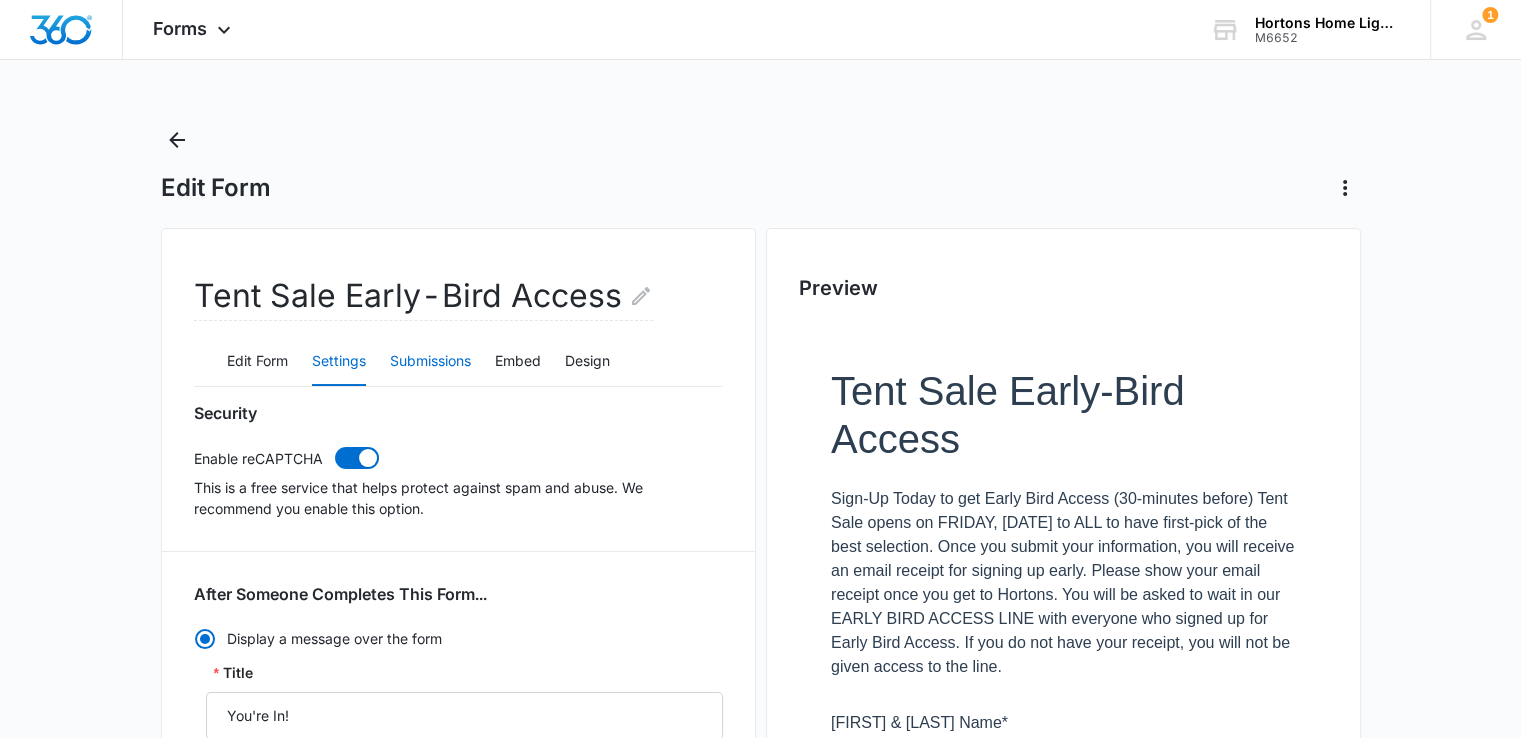 click on "Submissions" at bounding box center [430, 362] 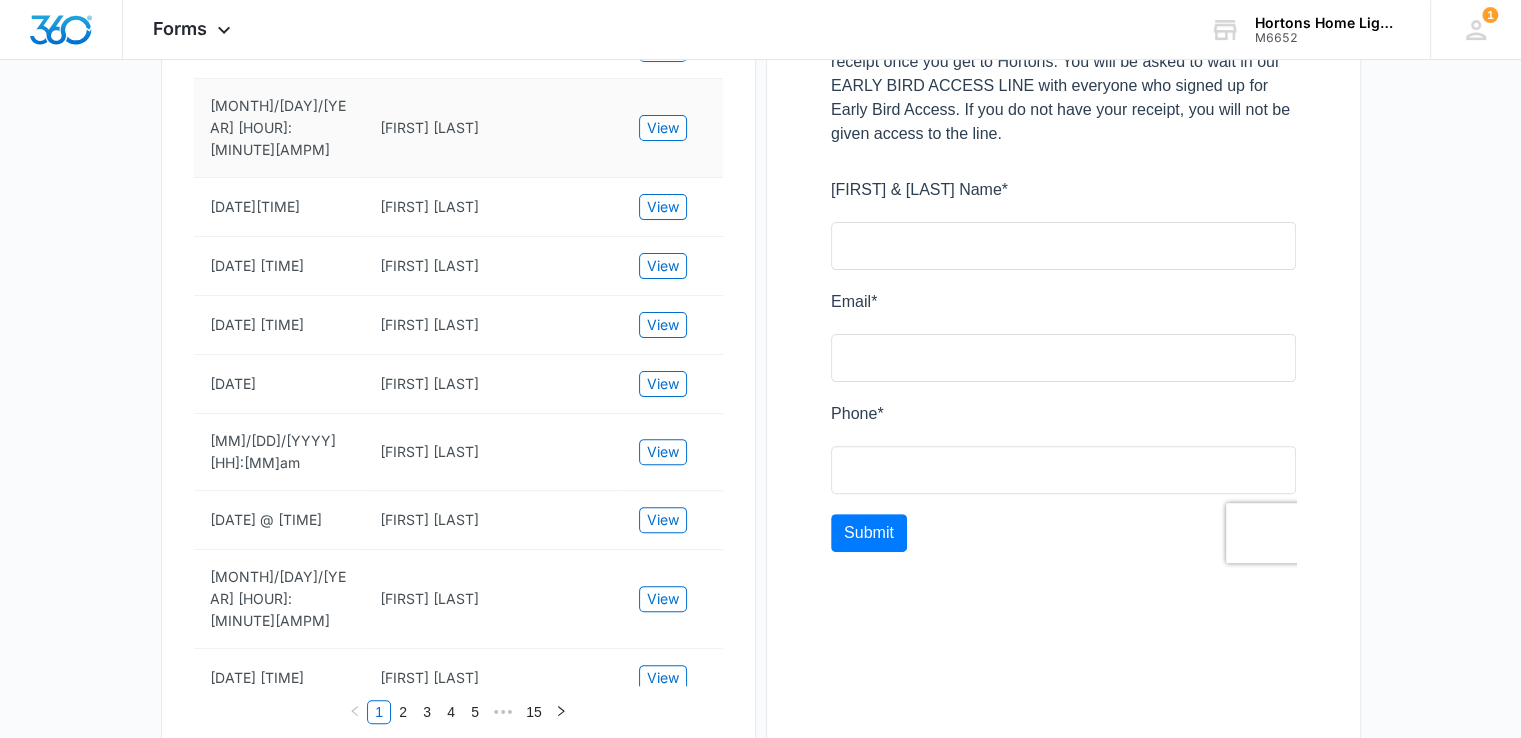 scroll, scrollTop: 0, scrollLeft: 0, axis: both 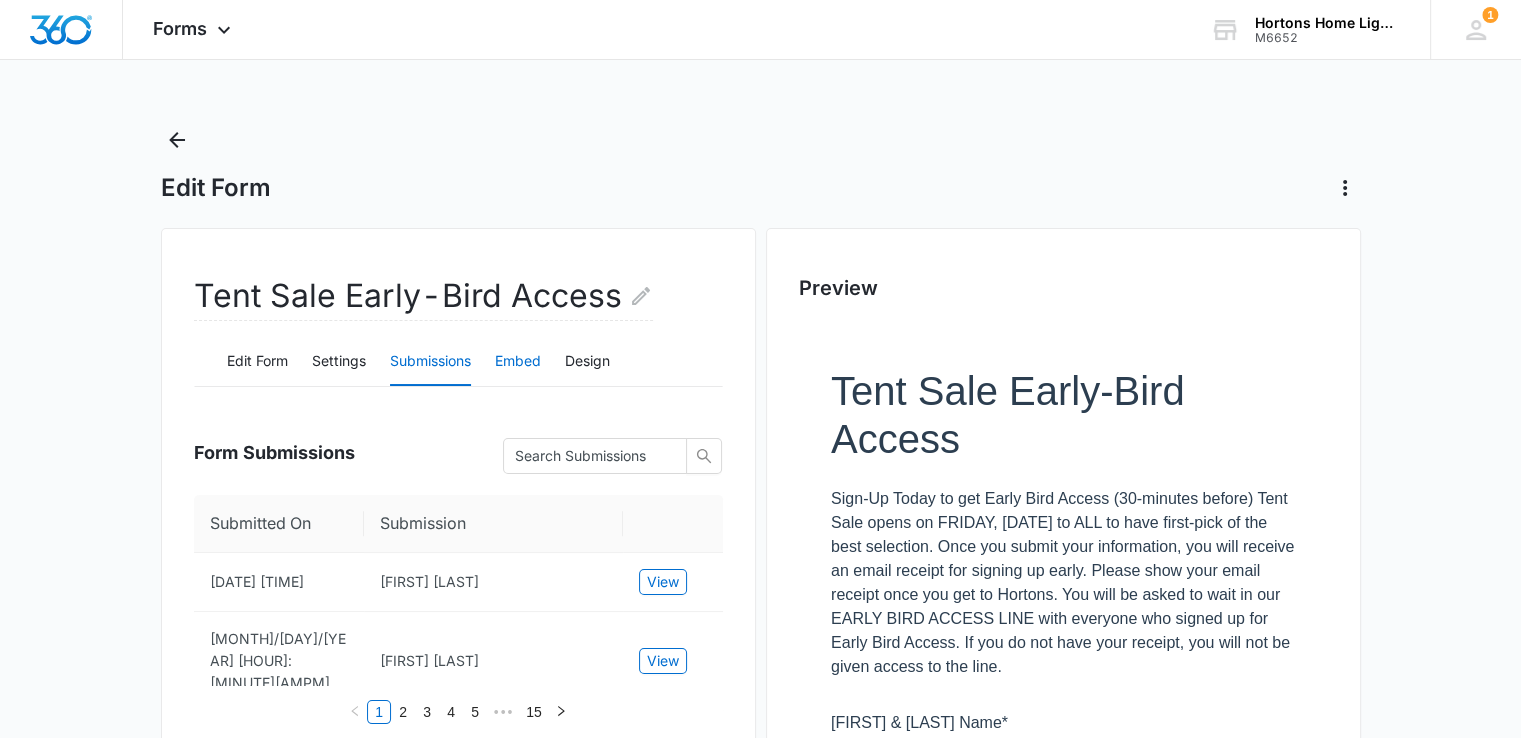 click on "Embed" at bounding box center (518, 362) 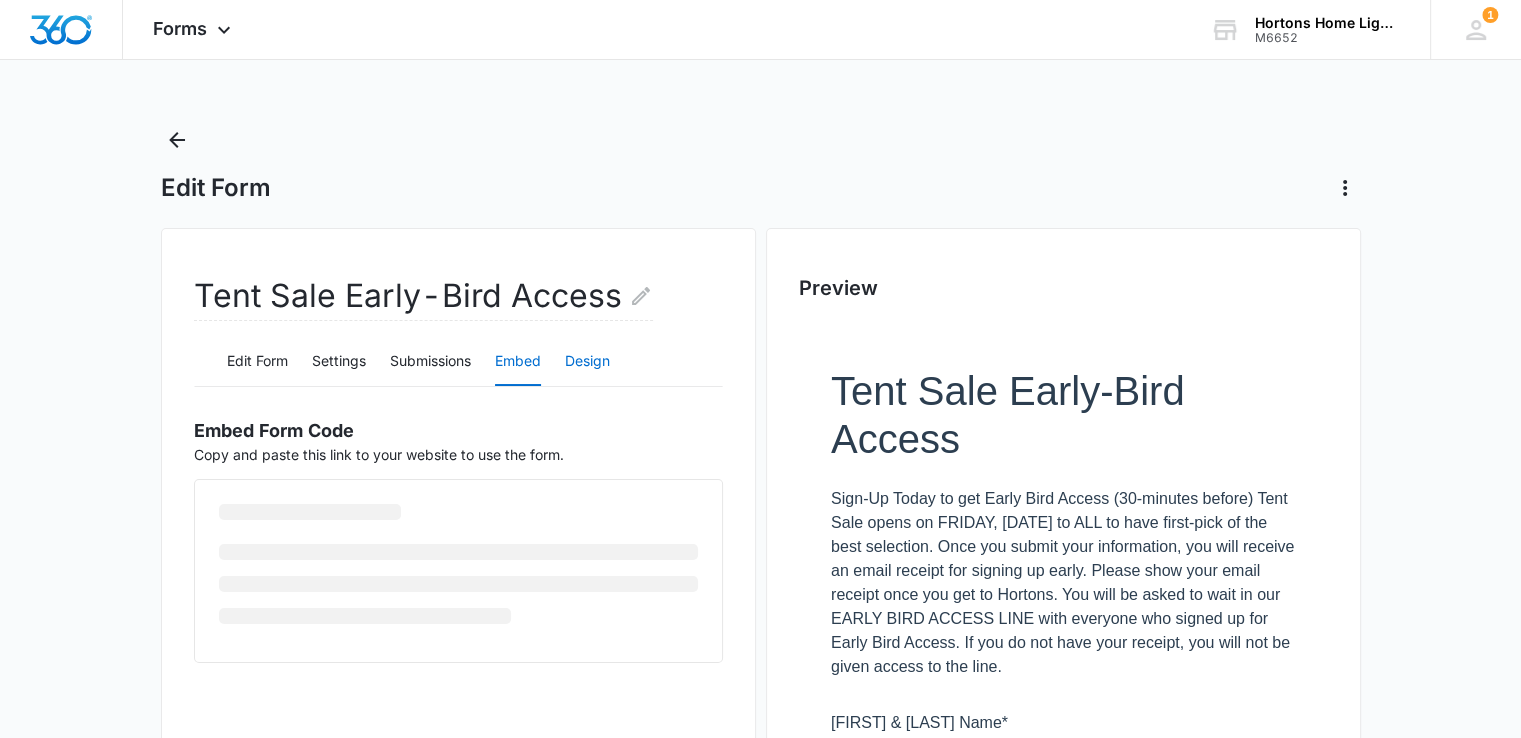 click on "Design" at bounding box center [587, 362] 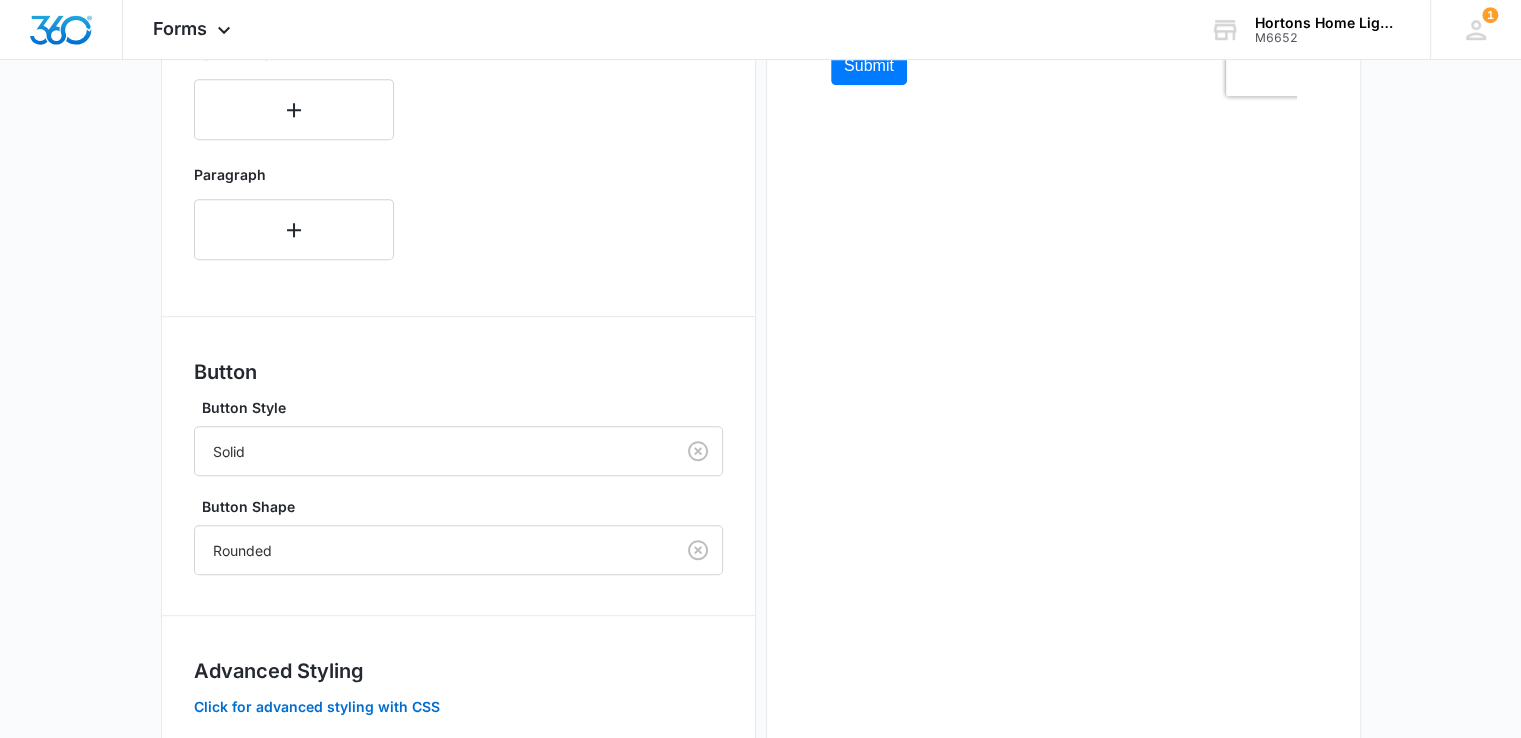 scroll, scrollTop: 1122, scrollLeft: 0, axis: vertical 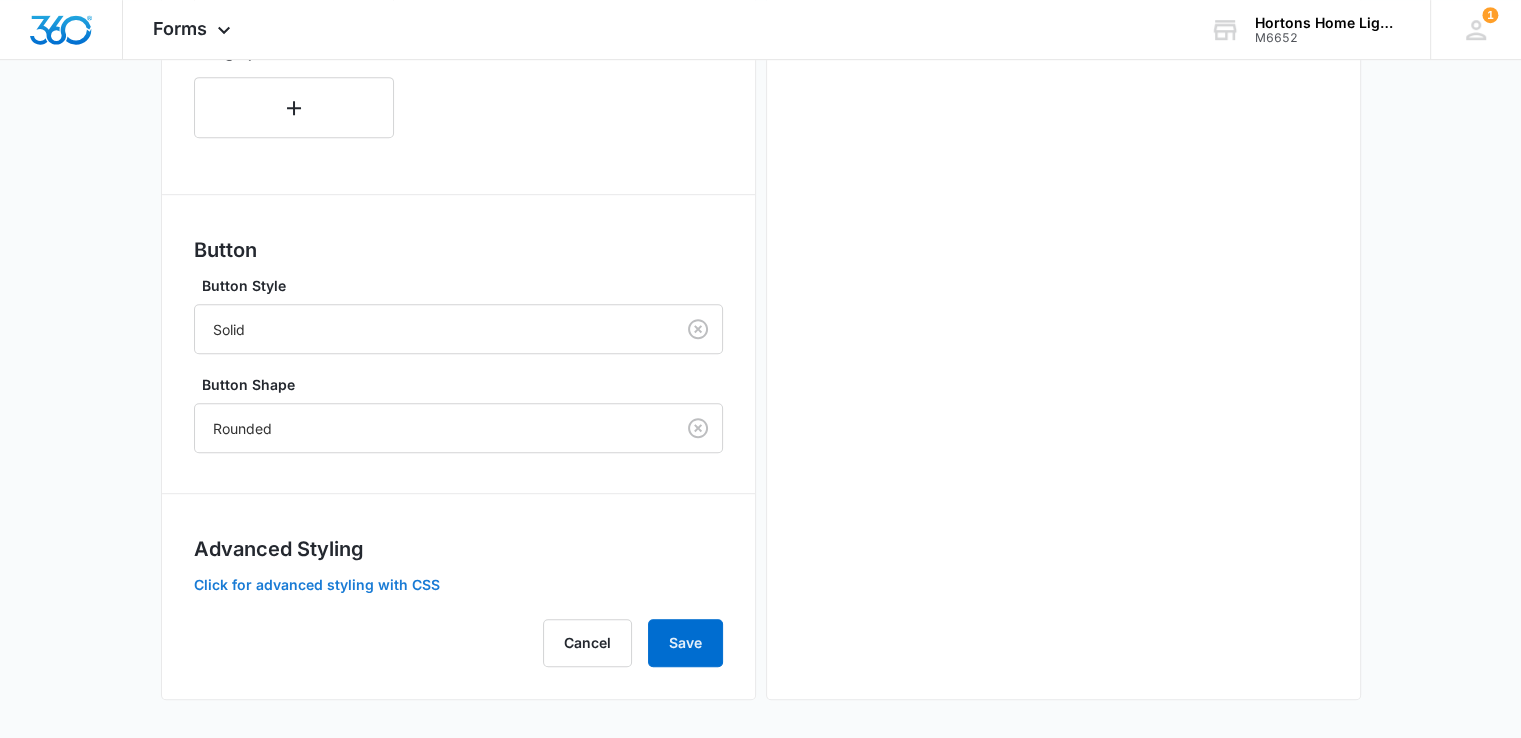 click on "Click for advanced styling with CSS" at bounding box center [317, 585] 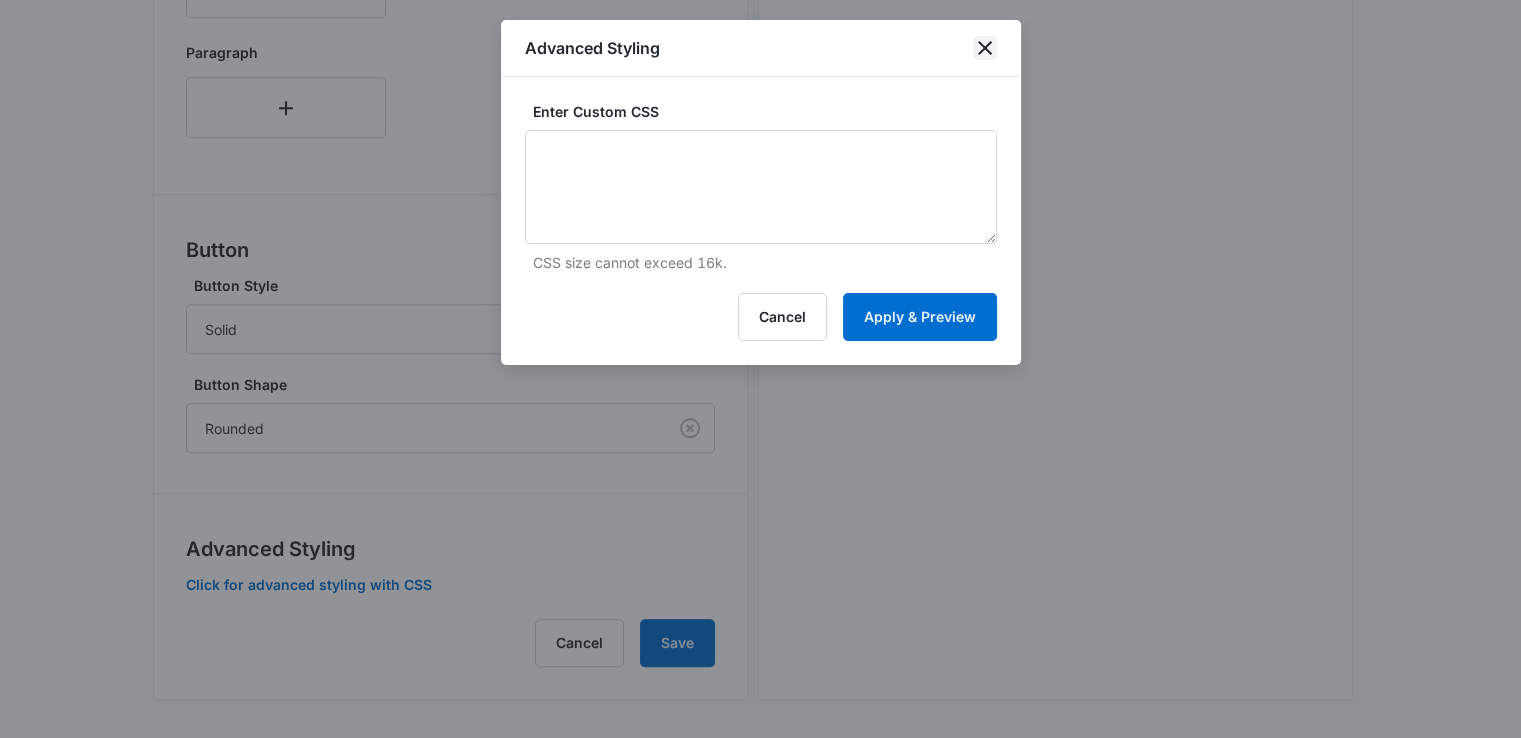 click 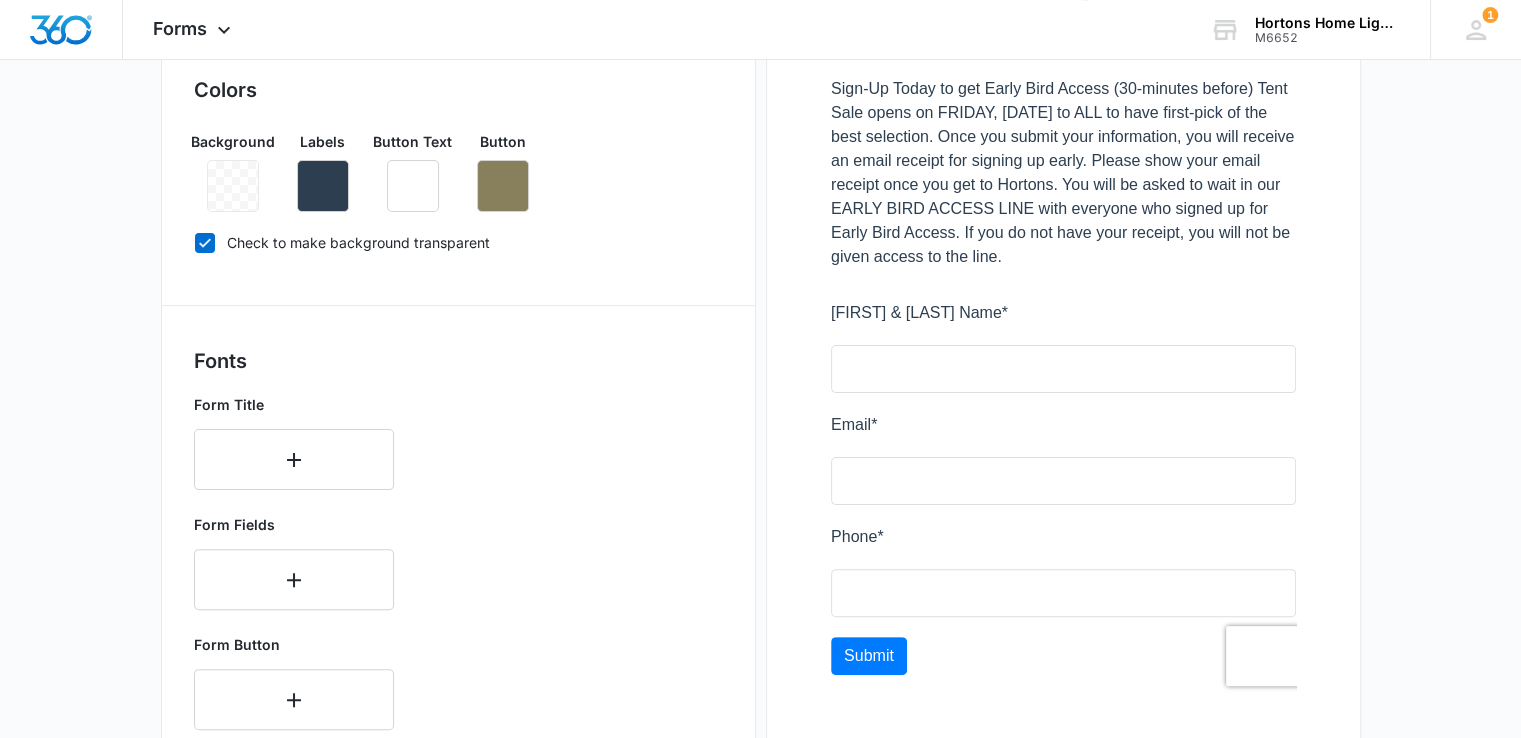 scroll, scrollTop: 0, scrollLeft: 0, axis: both 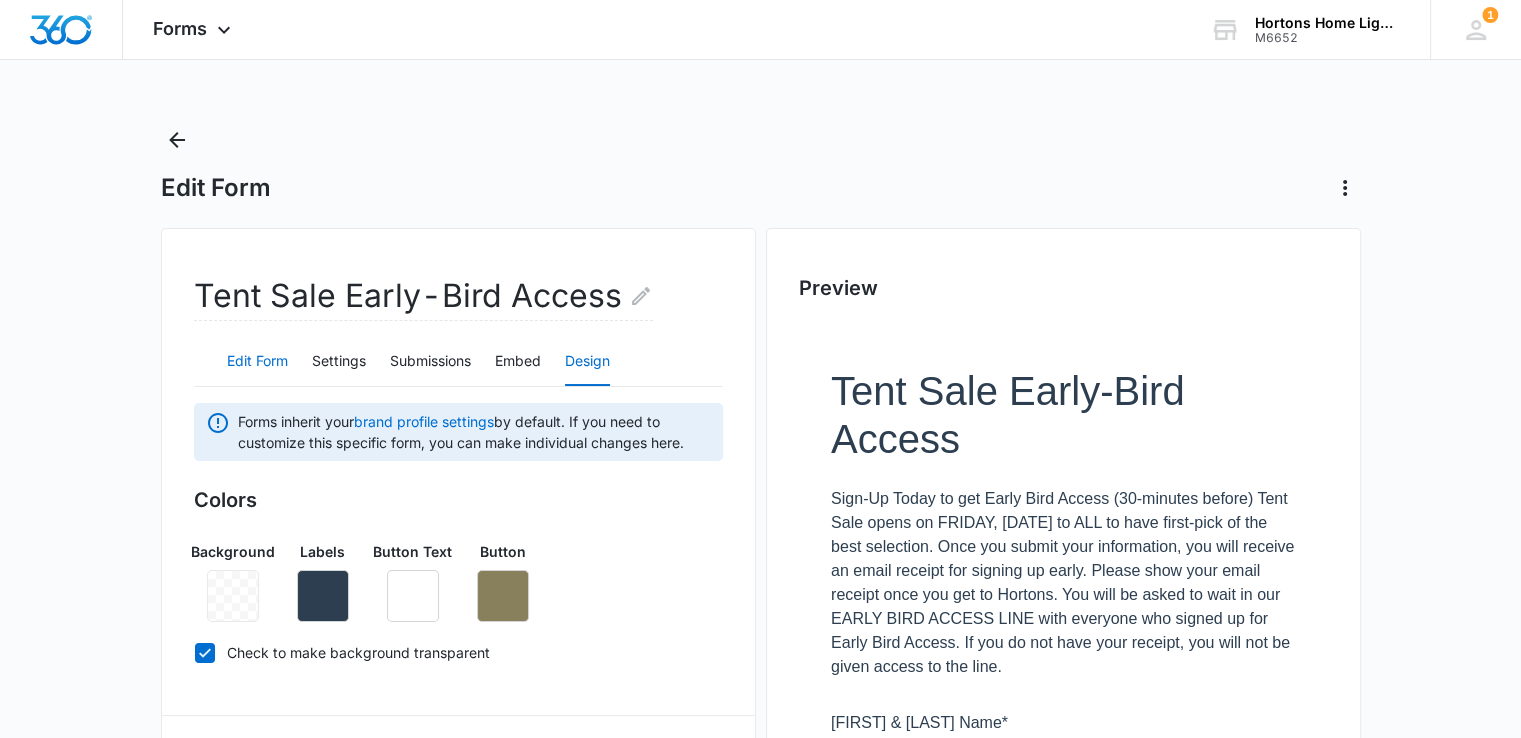 click on "Edit Form" at bounding box center (257, 362) 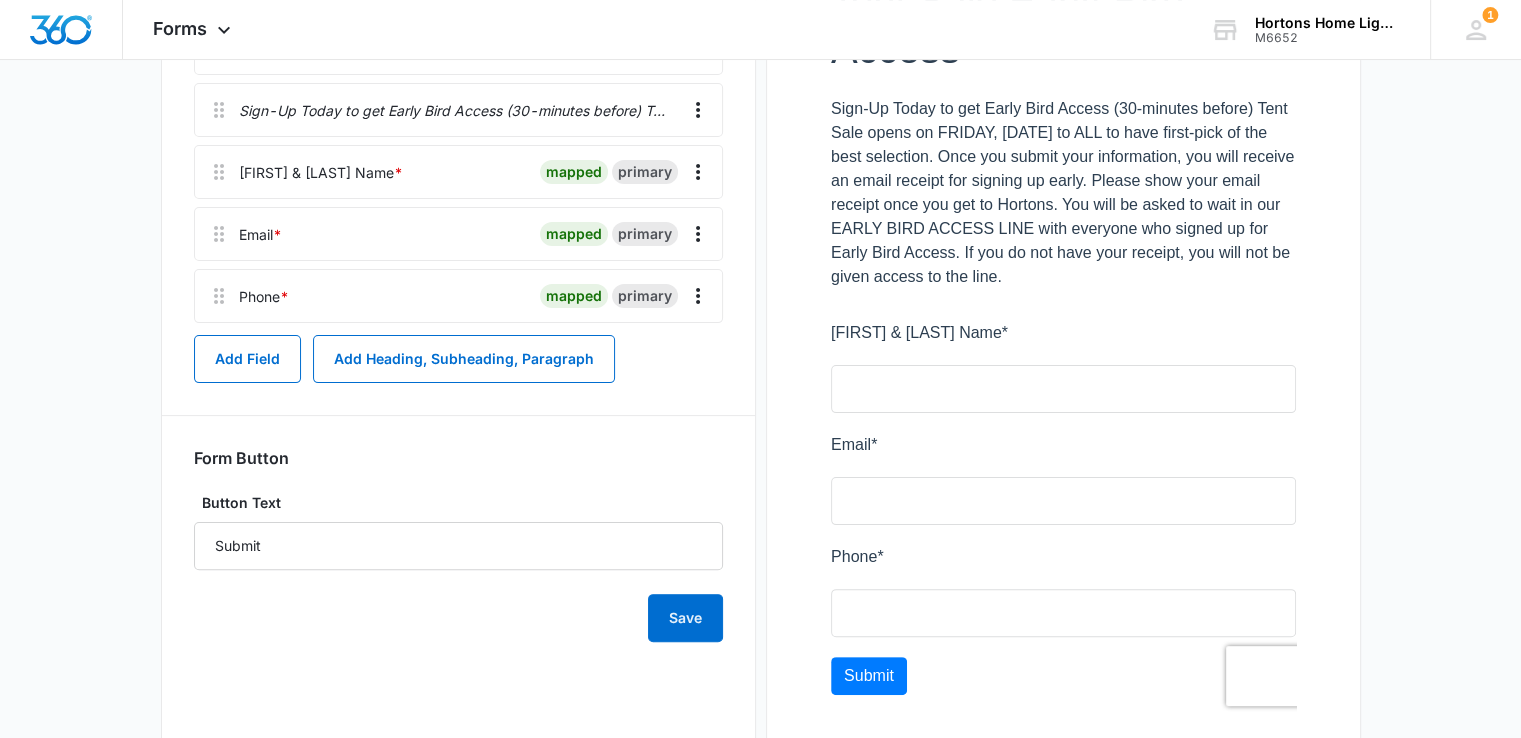 scroll, scrollTop: 400, scrollLeft: 0, axis: vertical 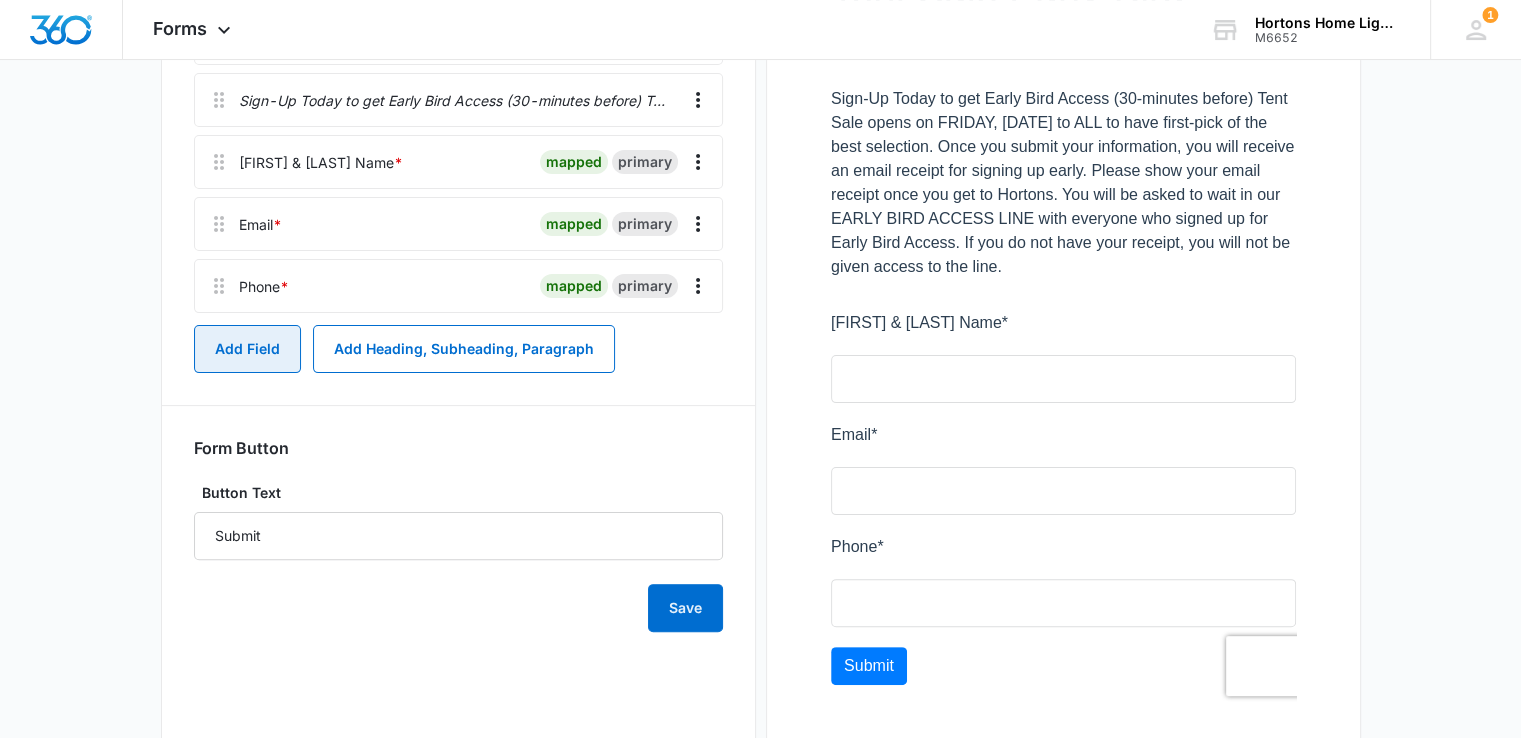 click on "Add Field" at bounding box center (247, 349) 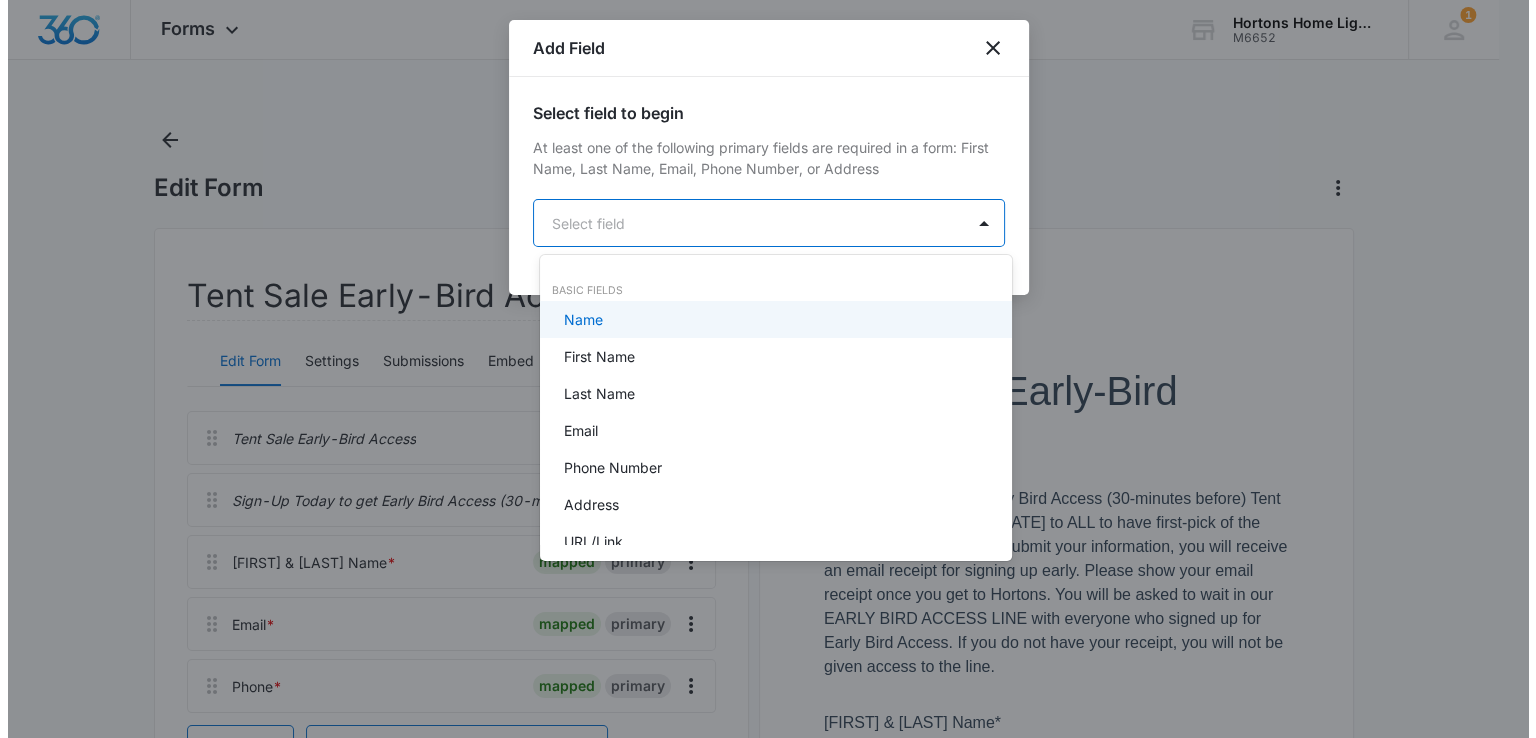 scroll, scrollTop: 0, scrollLeft: 0, axis: both 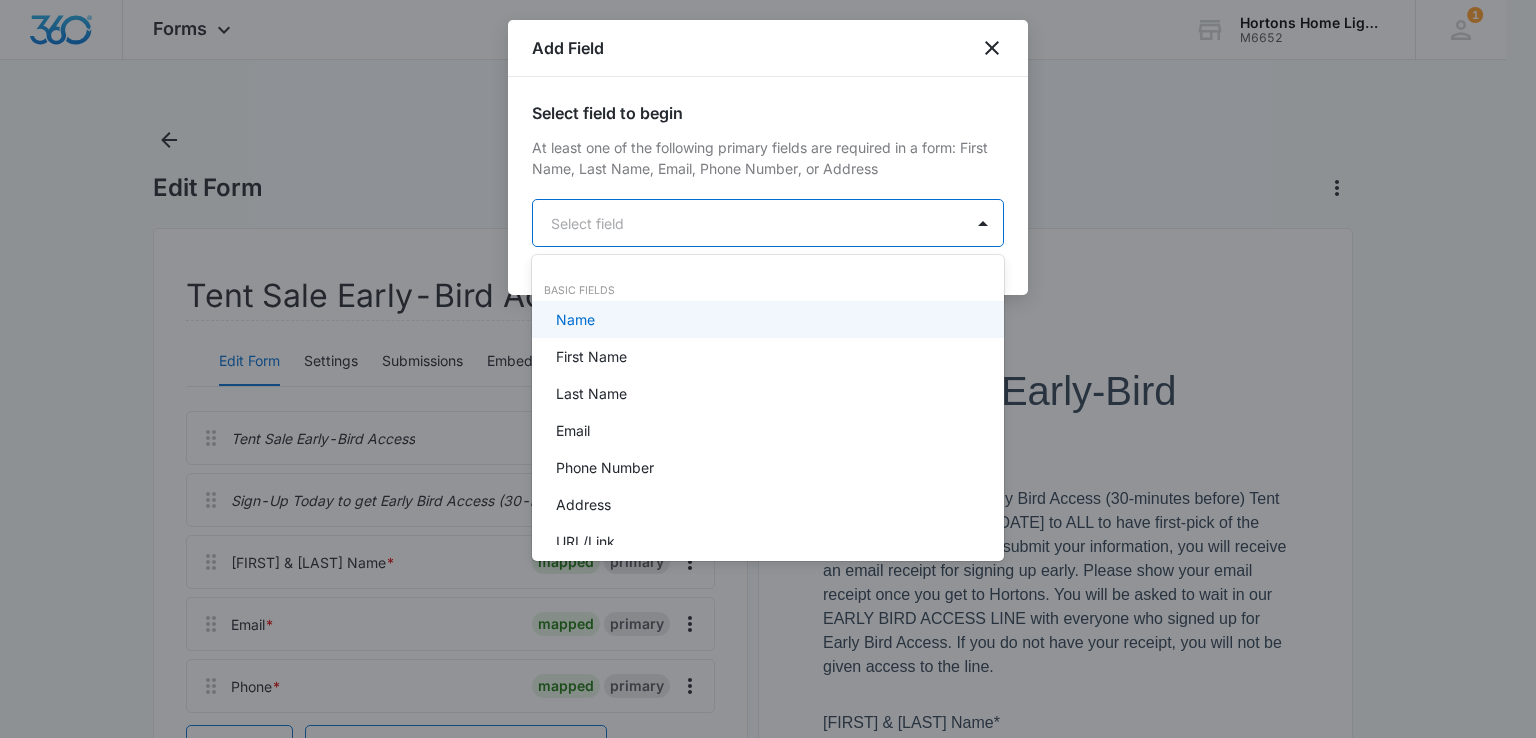 click on "Forms Apps Reputation Websites Forms CRM Email Social Shop Payments POS Content Ads Intelligence Files Brand Settings Hortons Home Lighting M6652 Your Accounts View All 1 CF [FIRST] [LAST] [EMAIL] My Profile 1 Notifications Support Logout Terms & Conditions   •   Privacy Policy Edit Form Tent Sale Early-Bird Access   Edit Form Settings Submissions Embed Design Tent Sale Early-Bird Access Sign-Up Today to get Early Bird Access (30-minutes before) Tent Sale opens on FRIDAY, SEPTEMBER 5TH to ALL to have first-pick of the best selection. Once you submit your information, you will receive an email receipt for signing up early. Please show your email receipt once you get to Hortons. You will be asked to wait in our EARLY BIRD ACCESS LINE with everyone who signed up for Early Bird Access. If you do not have your receipt, you will not be given access to the line. First & Last Name * mapped primary Email * mapped primary Phone * mapped primary Add Field Add Heading, Subheading, Paragraph Submit" at bounding box center (768, 369) 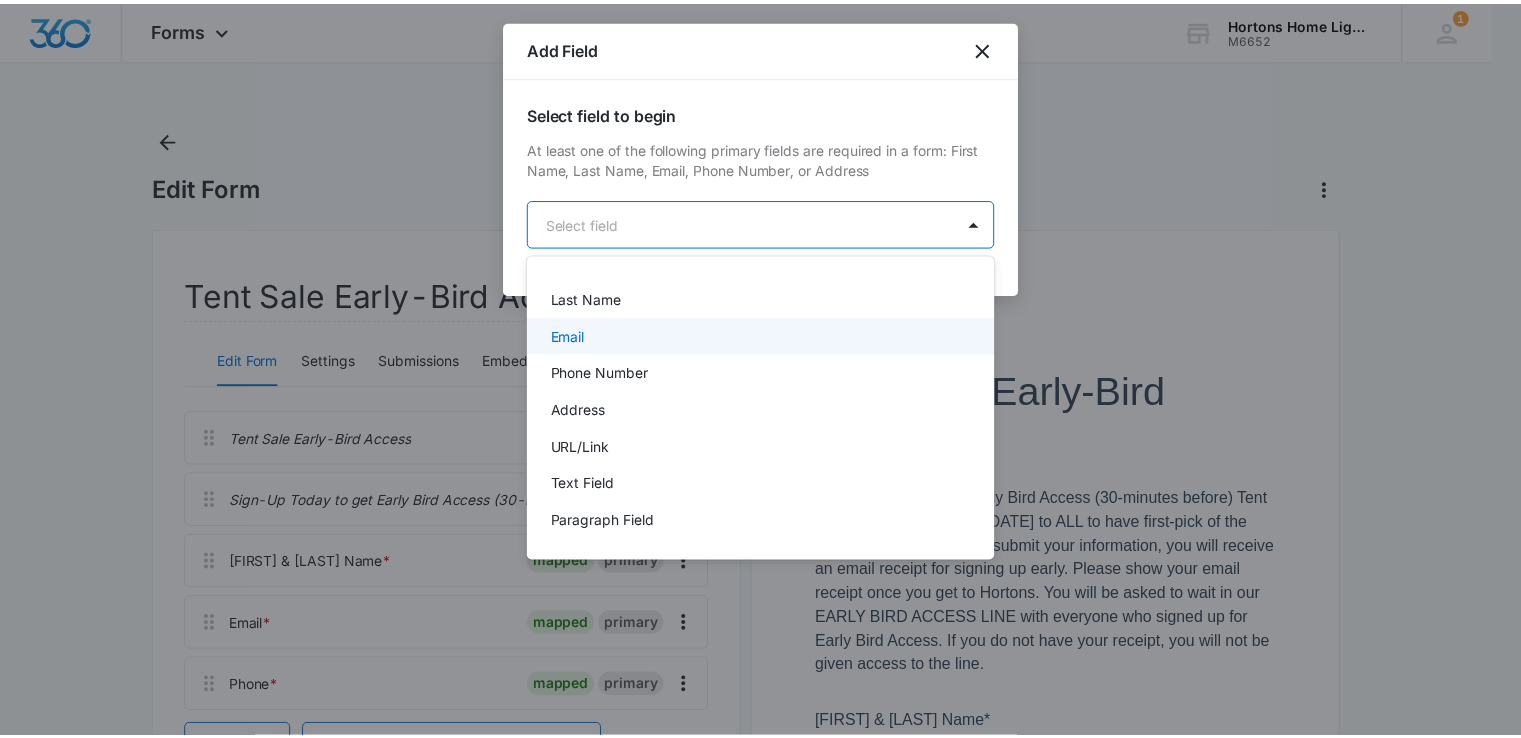 scroll, scrollTop: 0, scrollLeft: 0, axis: both 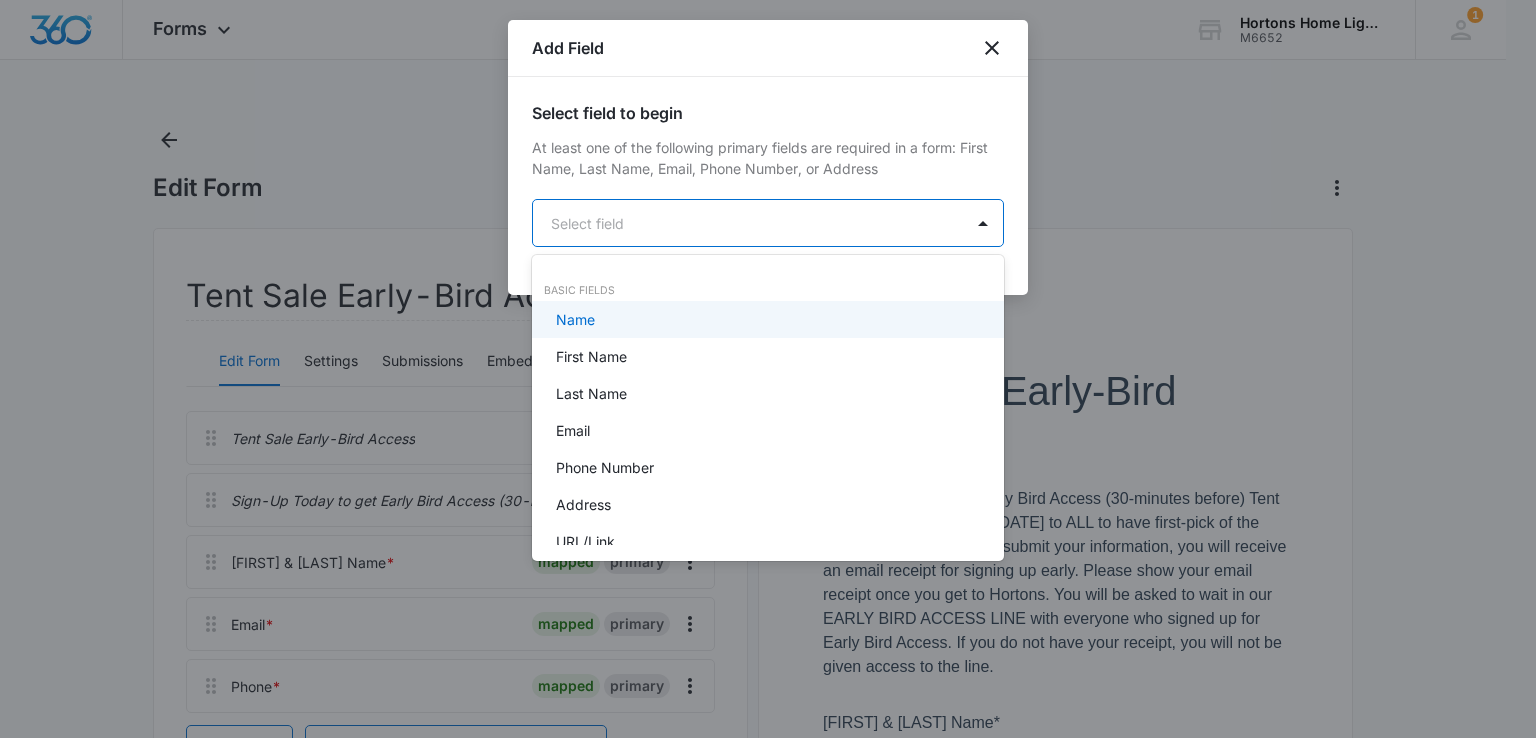 click at bounding box center (768, 369) 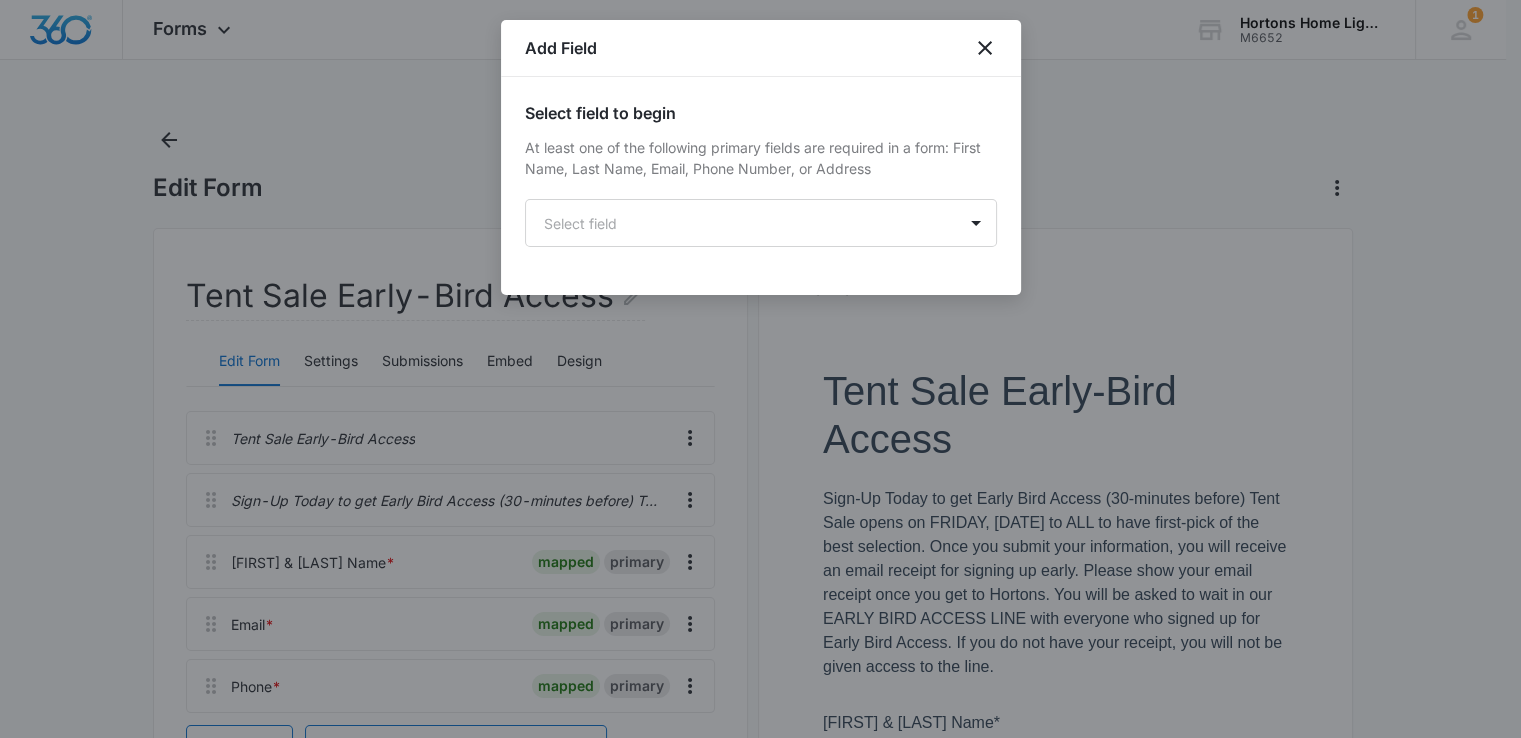 click on "Add Field" at bounding box center (761, 48) 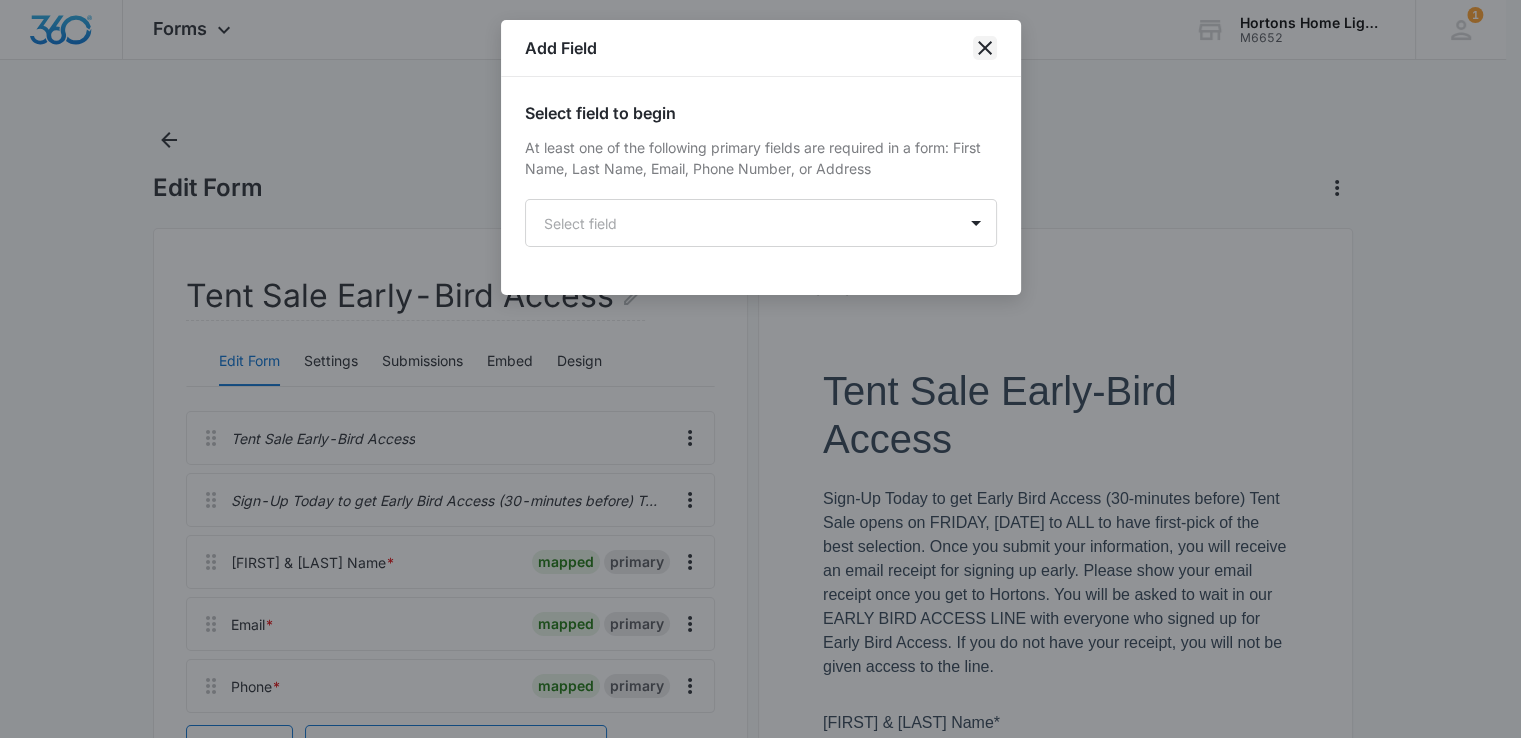 click 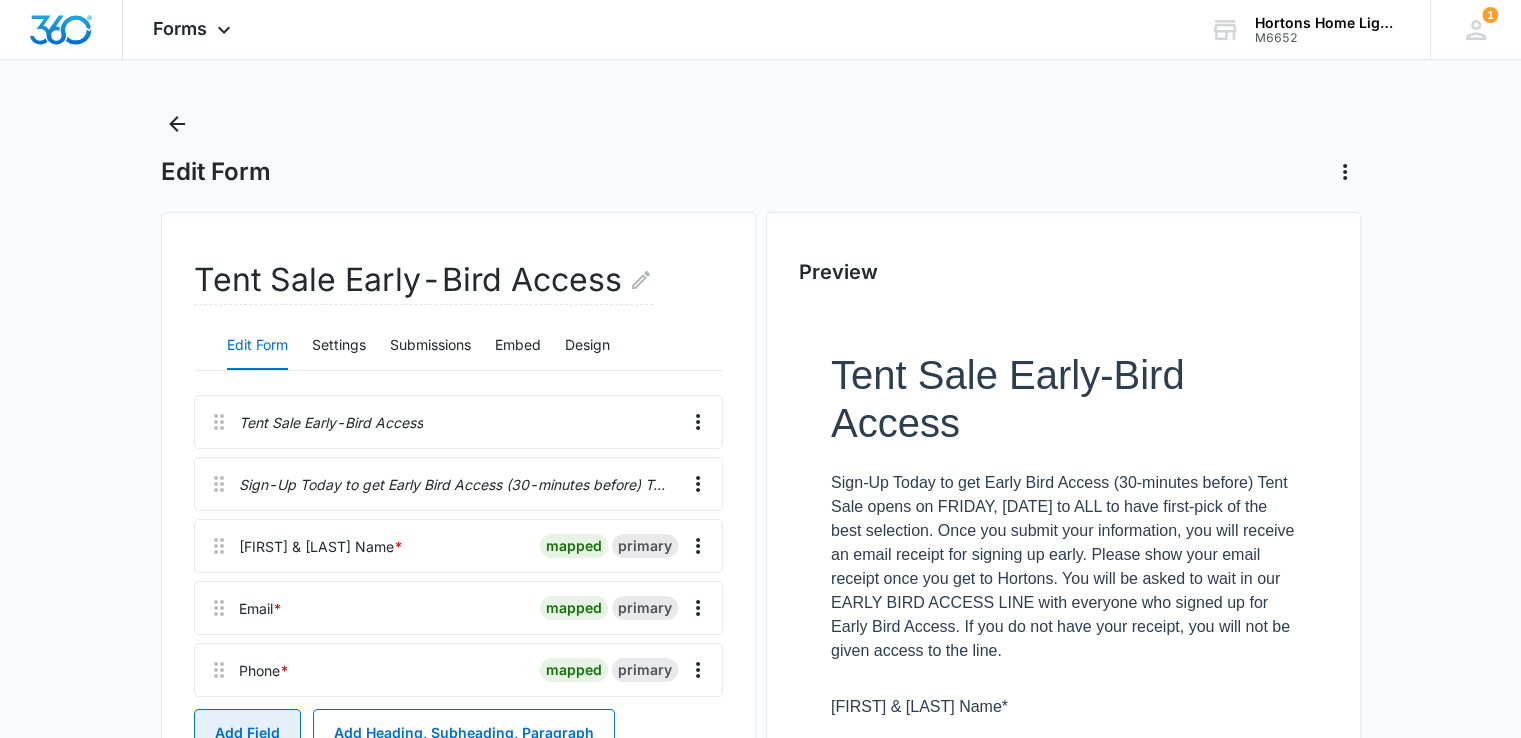 scroll, scrollTop: 0, scrollLeft: 0, axis: both 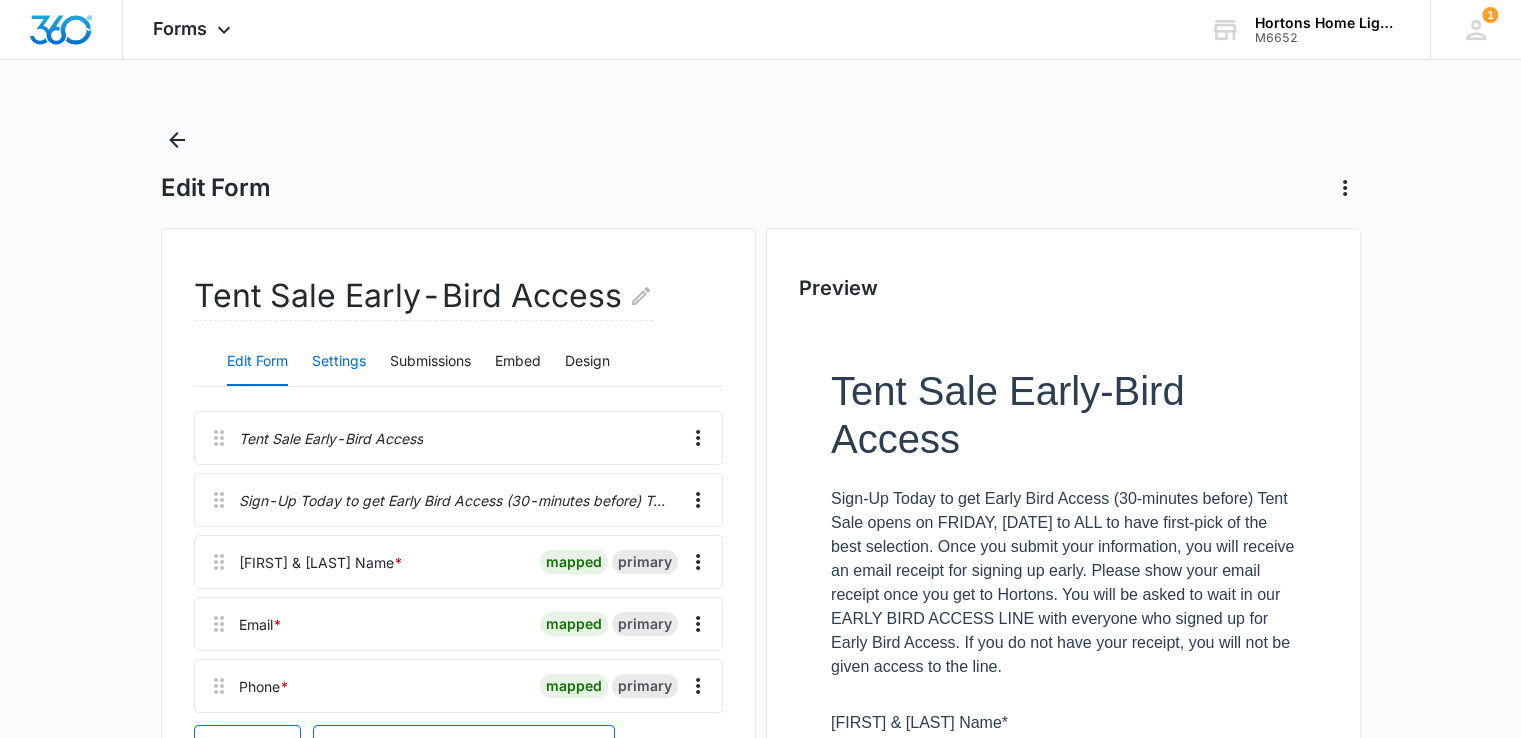 click on "Settings" at bounding box center [339, 362] 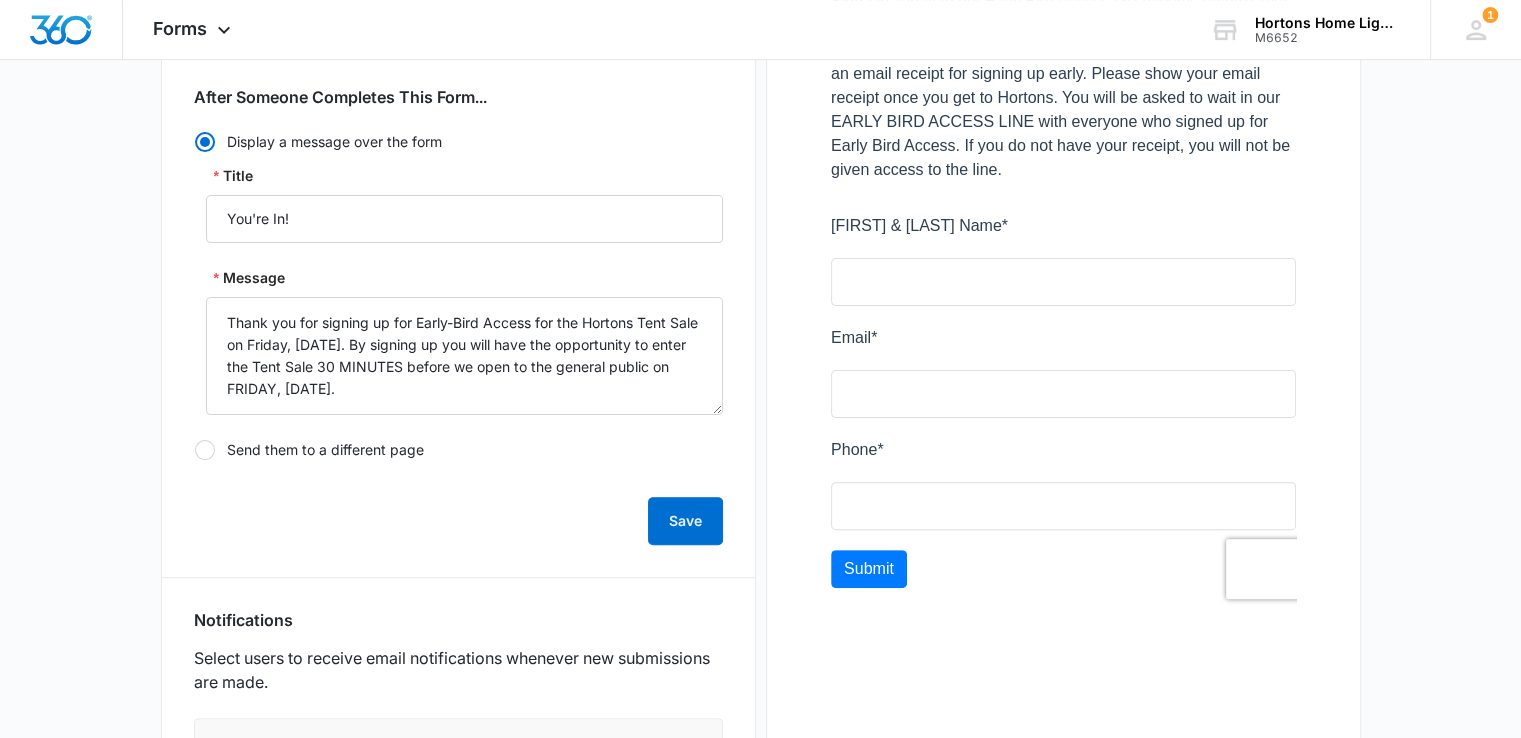 scroll, scrollTop: 500, scrollLeft: 0, axis: vertical 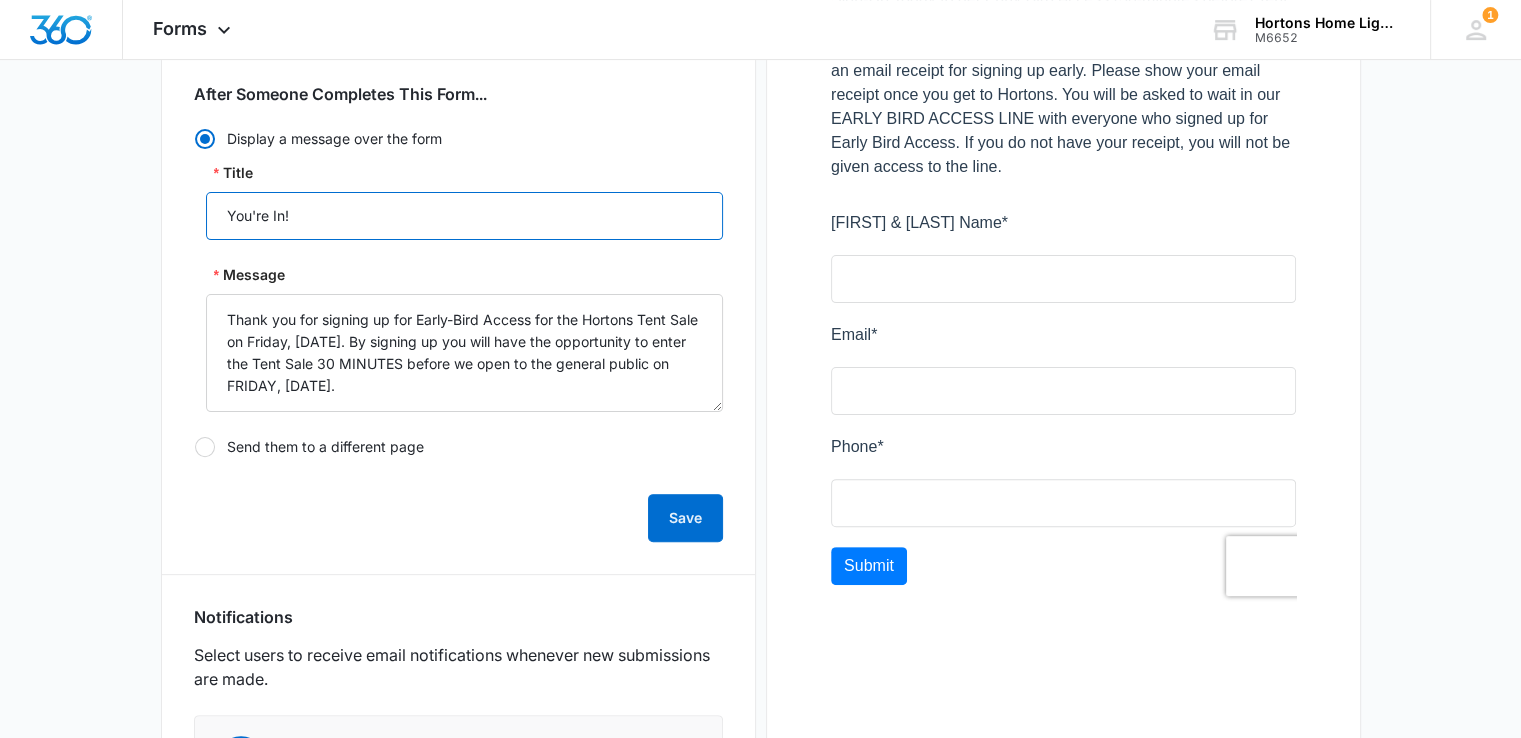 click on "You're In!" at bounding box center [464, 216] 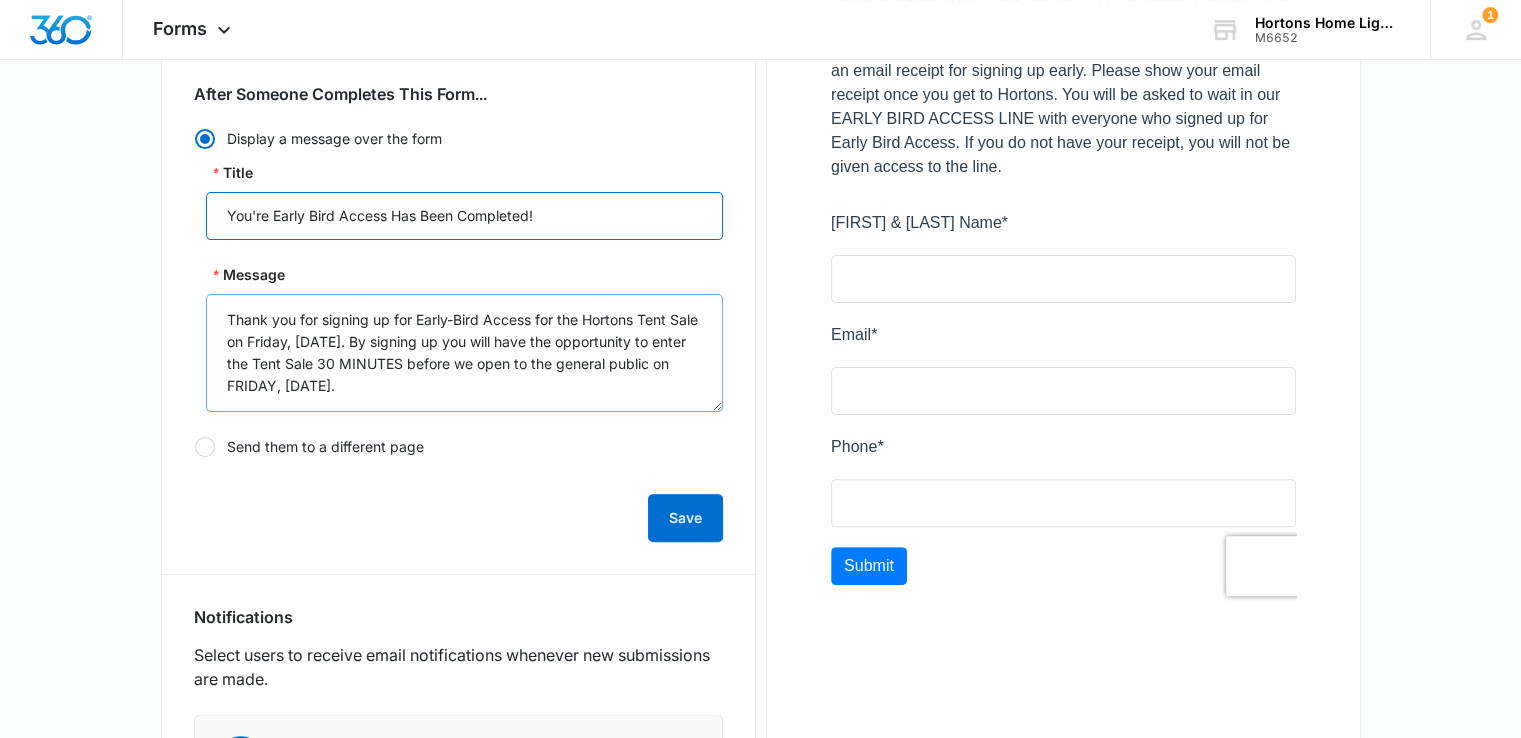 type on "You're Early Bird Access Has Been Completed!" 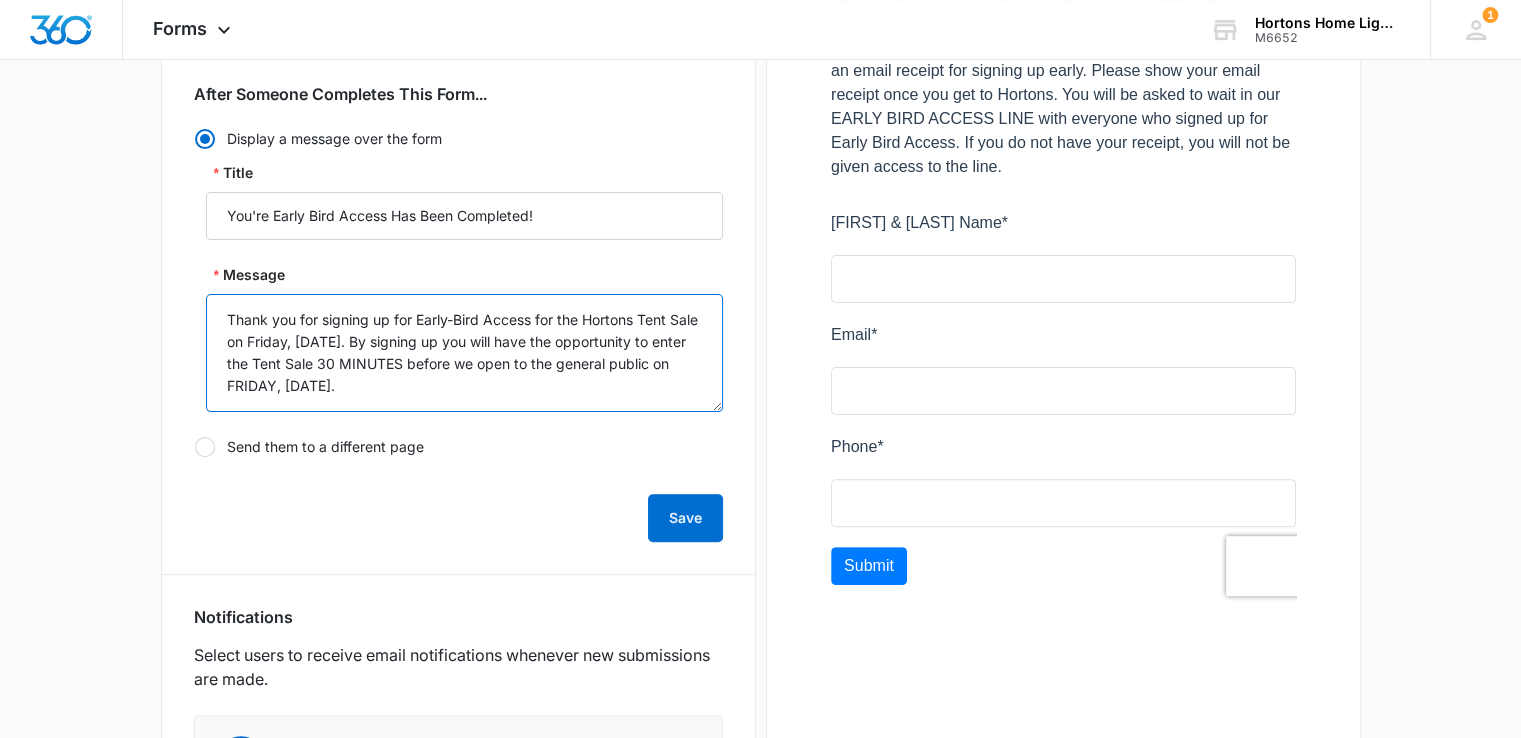 click on "Thank you for signing up for Early-Bird Access for the Hortons Tent Sale on Friday, [DATE]. By signing up you will have the opportunity to enter the Tent Sale 30 MINUTES before we open to the general public on FRIDAY, [DATE]." at bounding box center (464, 353) 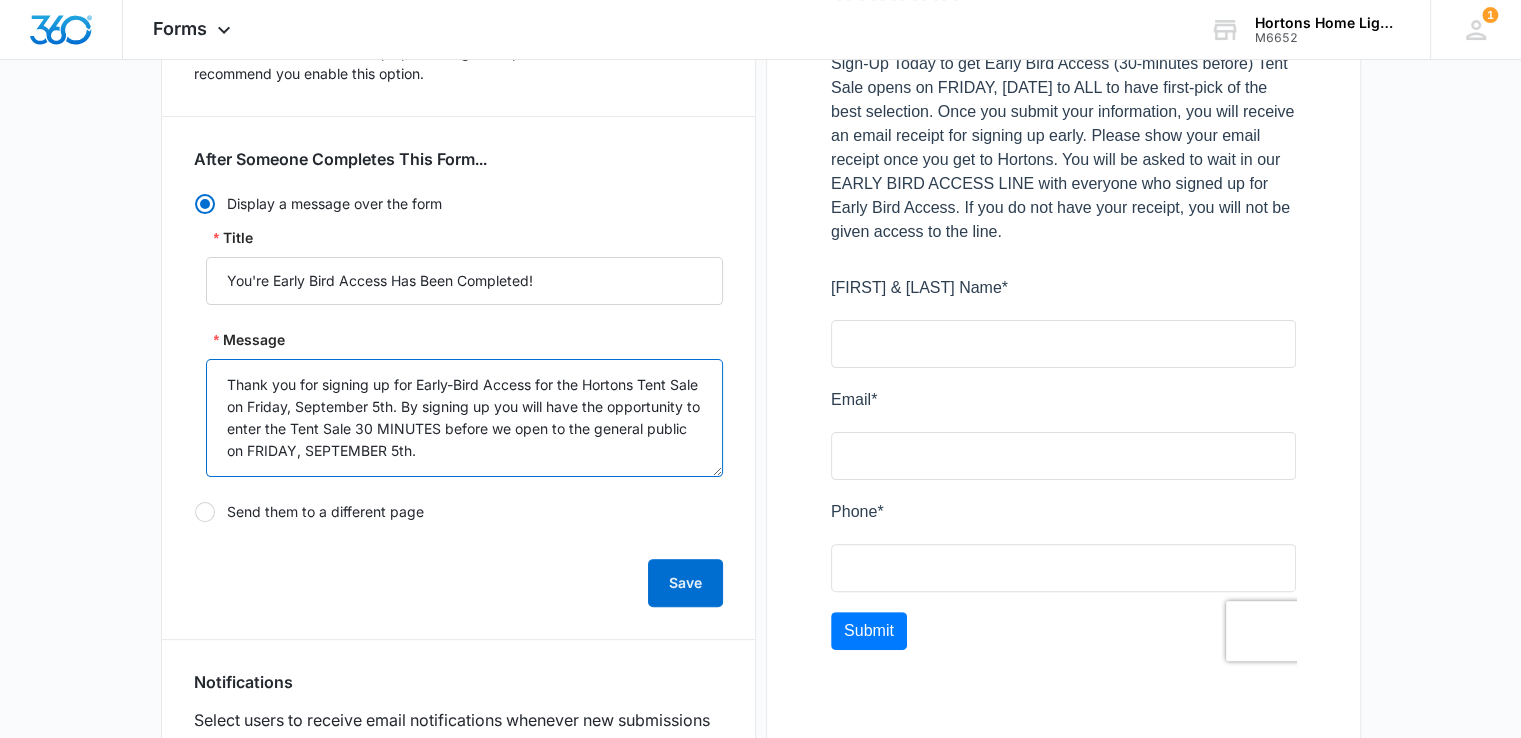 scroll, scrollTop: 400, scrollLeft: 0, axis: vertical 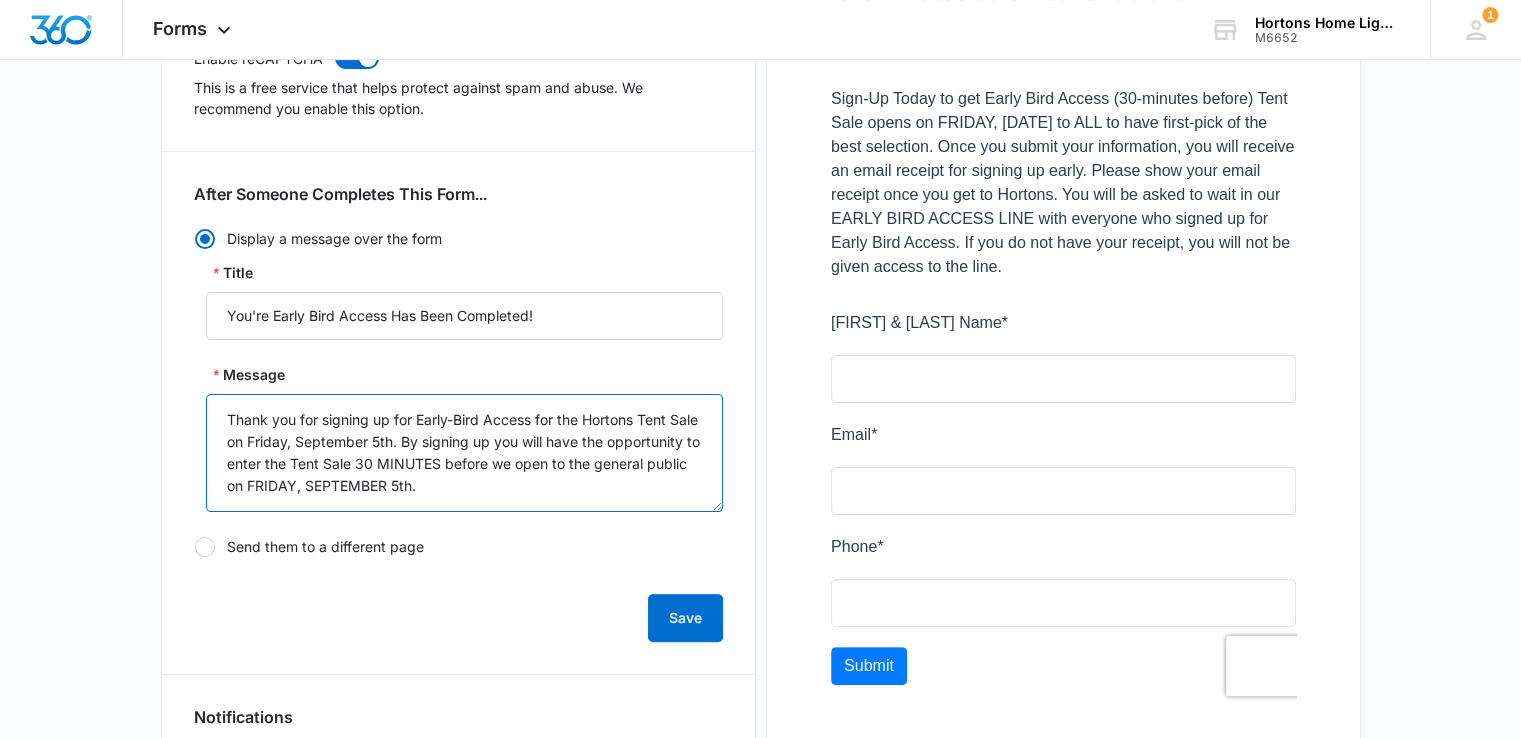 click on "Thank you for signing up for Early-Bird Access for the Hortons Tent Sale on Friday, September 5th. By signing up you will have the opportunity to enter the Tent Sale 30 MINUTES before we open to the general public on FRIDAY, SEPTEMBER 5th." at bounding box center (464, 453) 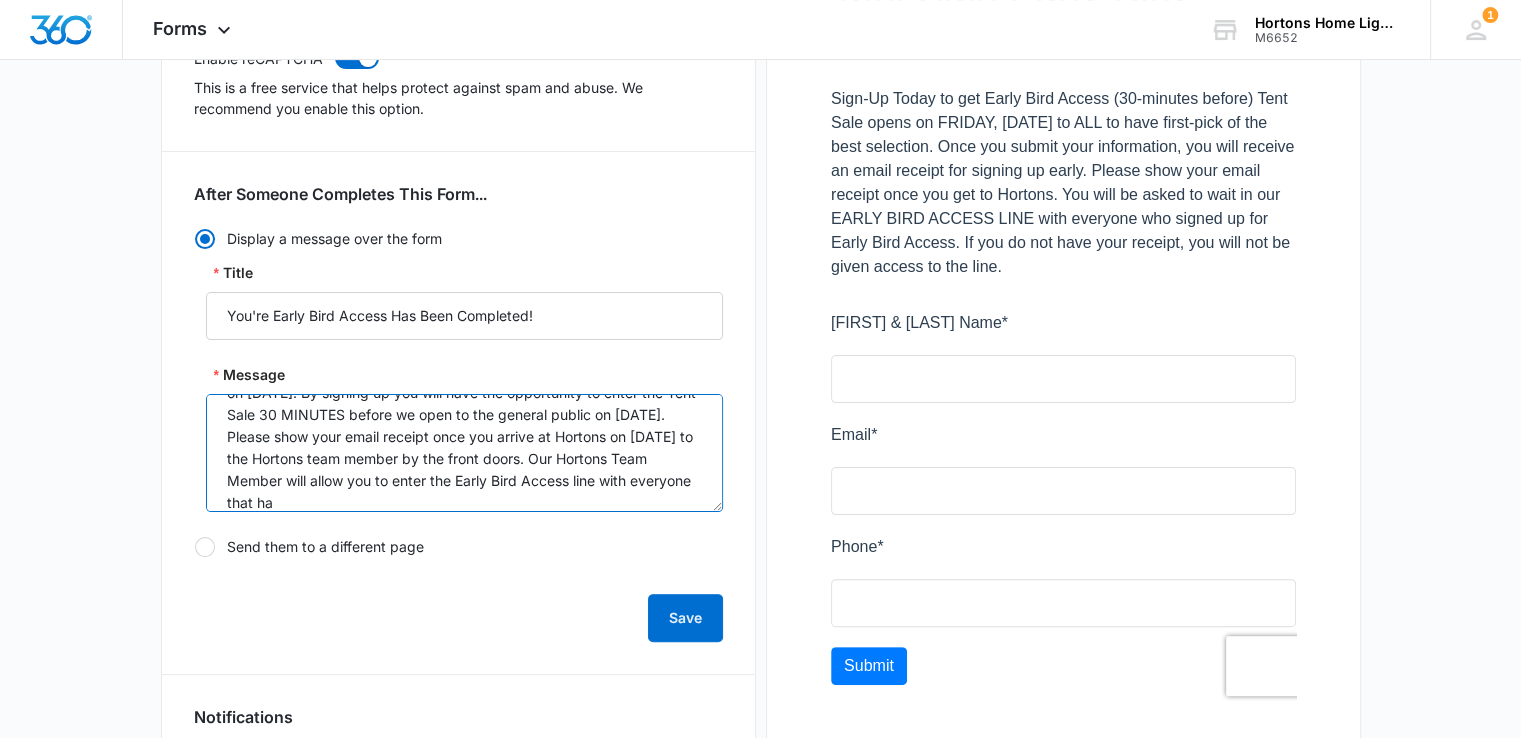 scroll, scrollTop: 71, scrollLeft: 0, axis: vertical 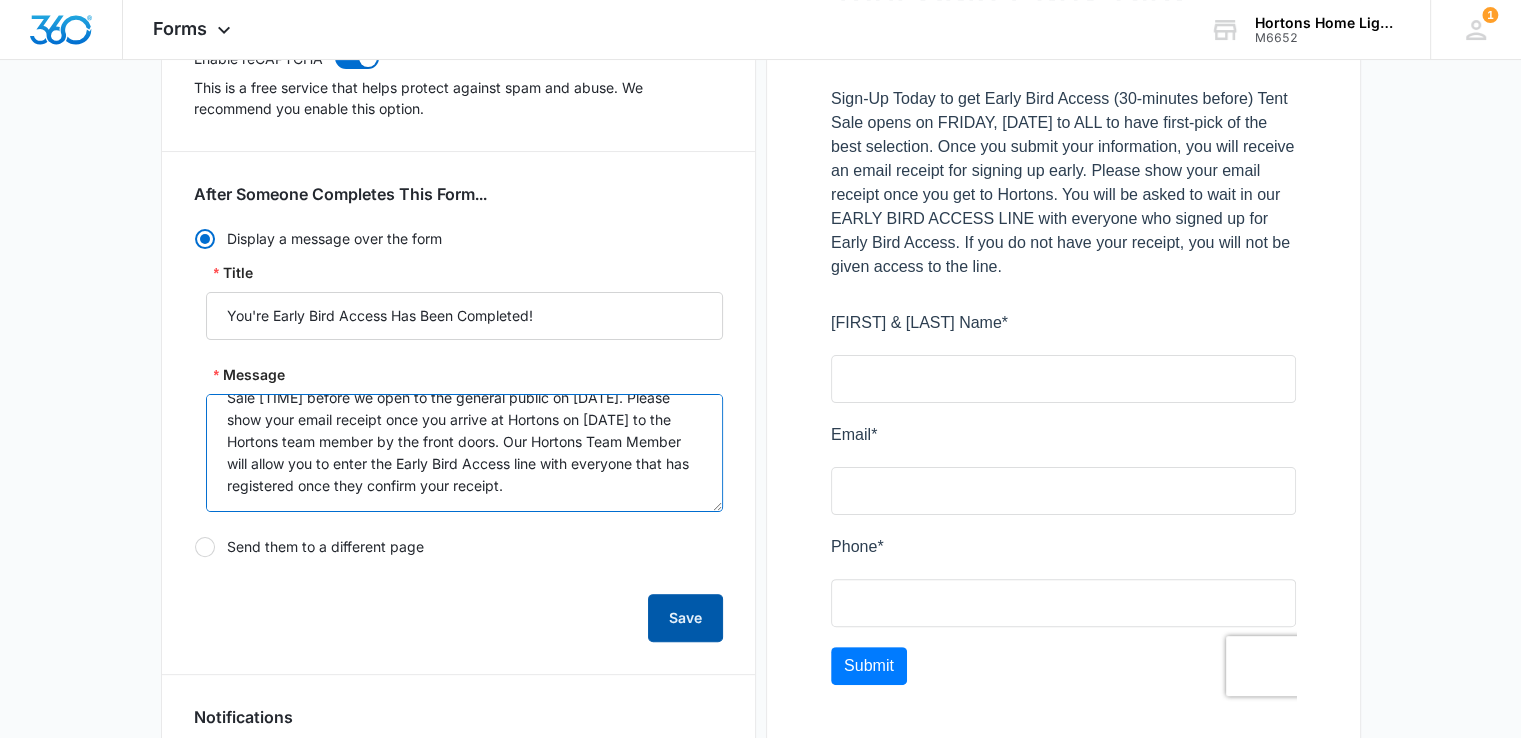 type on "Thank you for signing up for Early-Bird Access for the Hortons Tent Sale on [DATE]. By signing up you will have the opportunity to enter the Tent Sale [TIME] before we open to the general public on [DATE]. Please show your email receipt once you arrive at Hortons on [DATE] to the Hortons team member by the front doors. Our Hortons Team Member will allow you to enter the Early Bird Access line with everyone that has registered once they confirm your receipt." 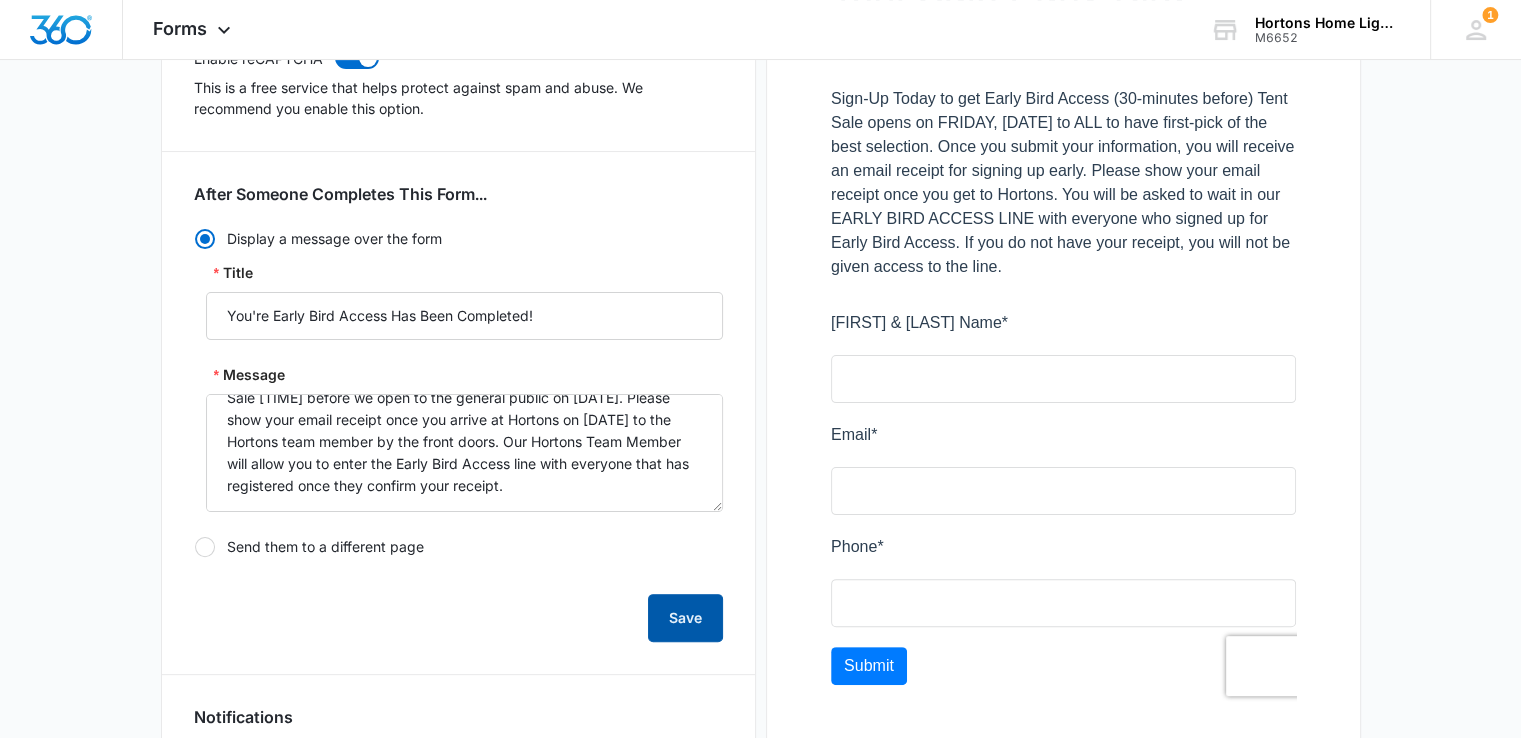 click on "Save" at bounding box center (685, 618) 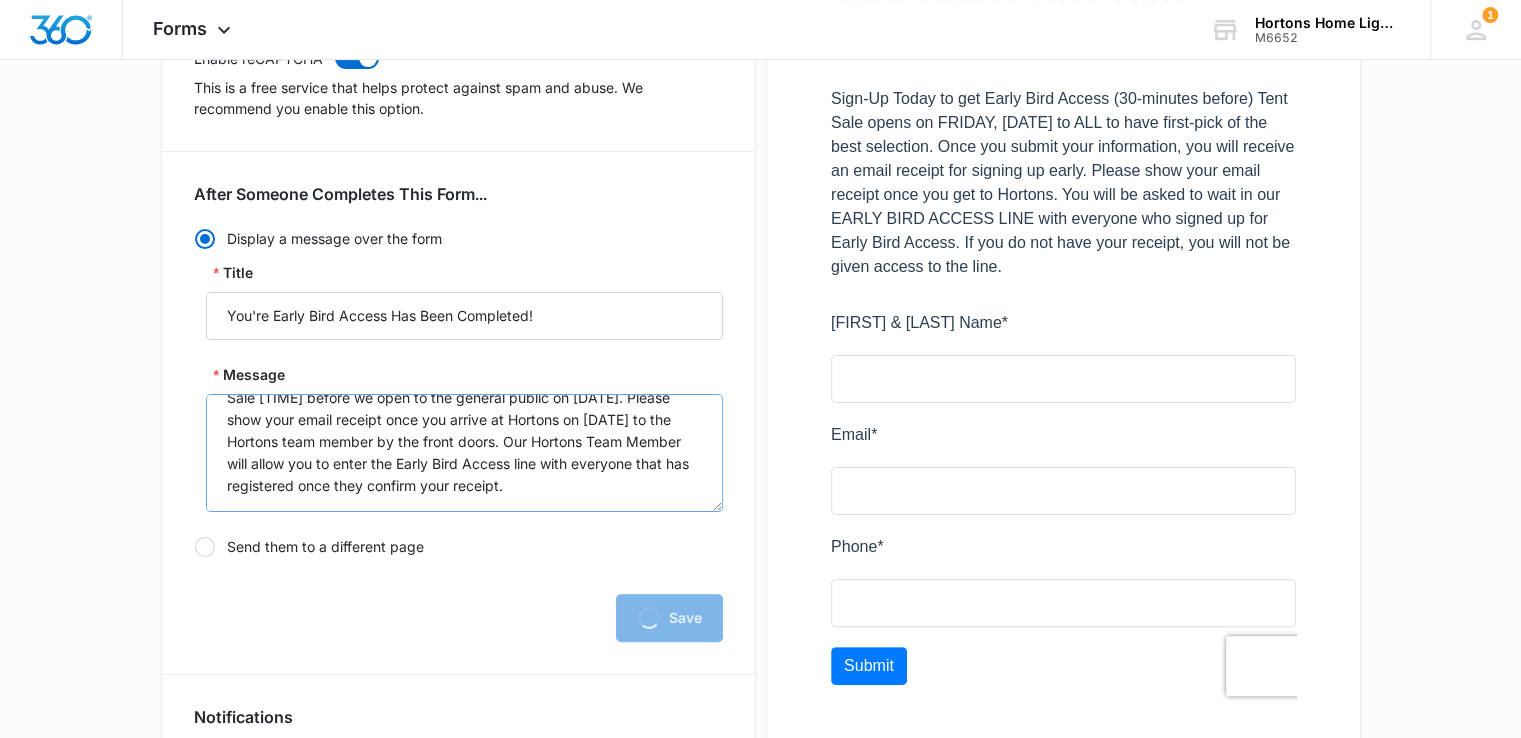 scroll, scrollTop: 88, scrollLeft: 0, axis: vertical 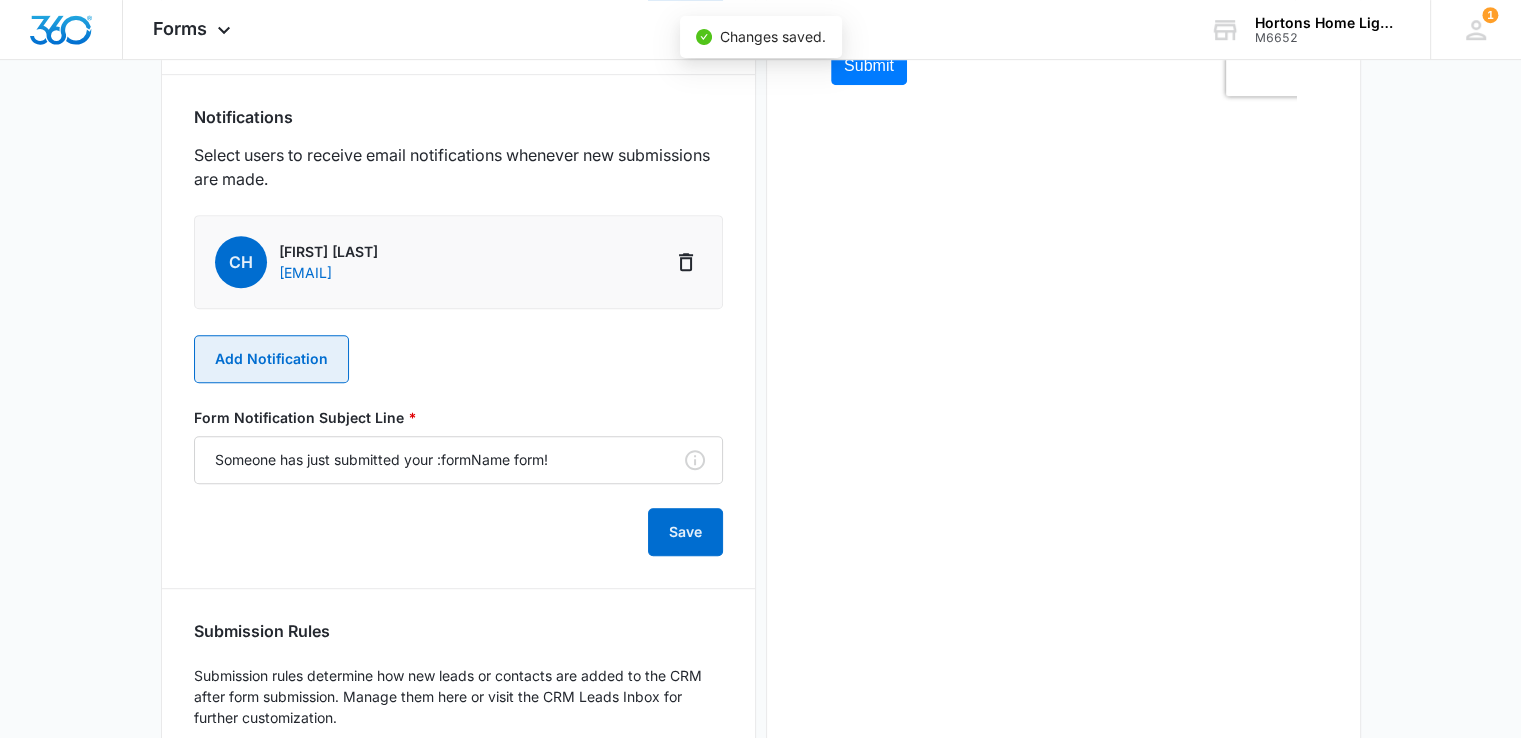 click on "Add Notification" at bounding box center (271, 359) 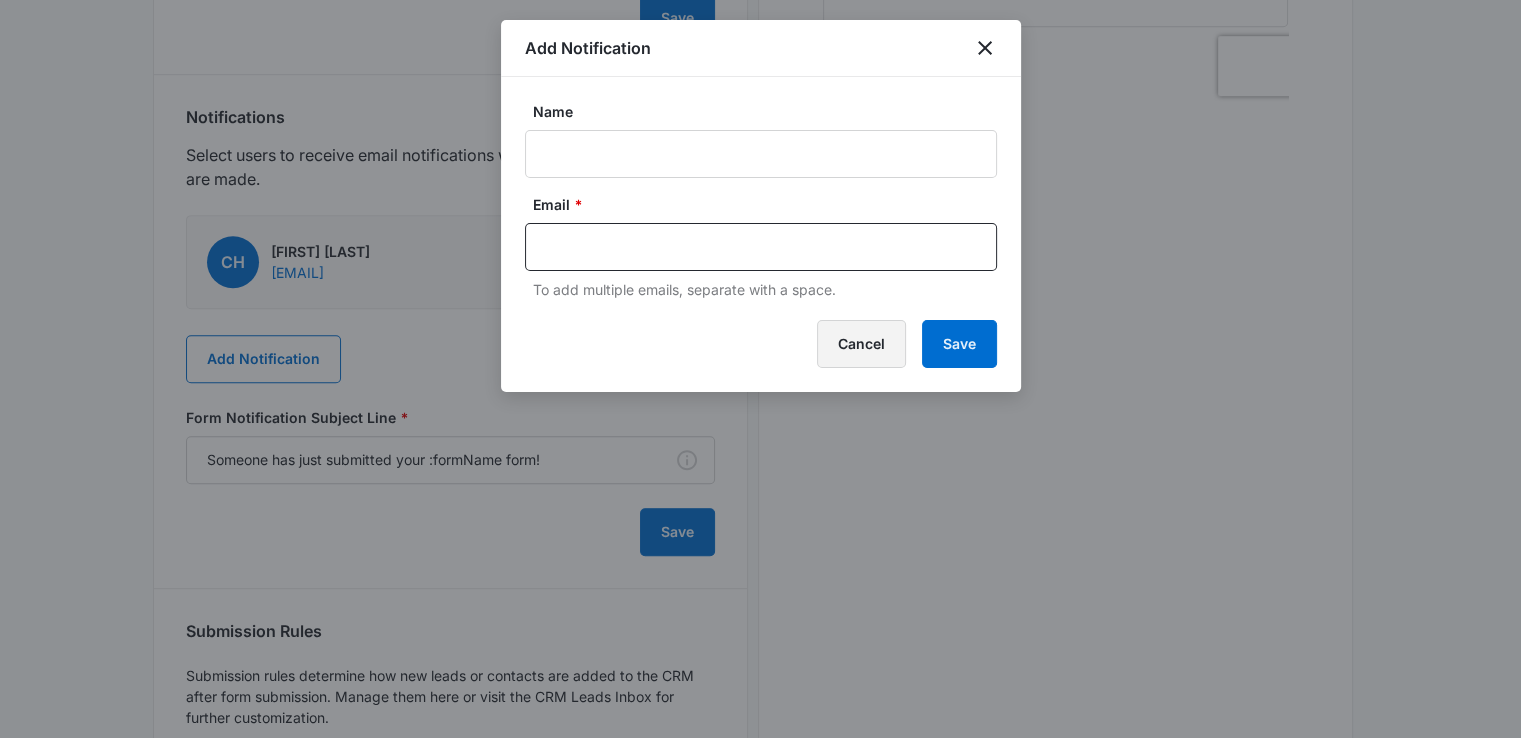 click on "Cancel" at bounding box center (861, 344) 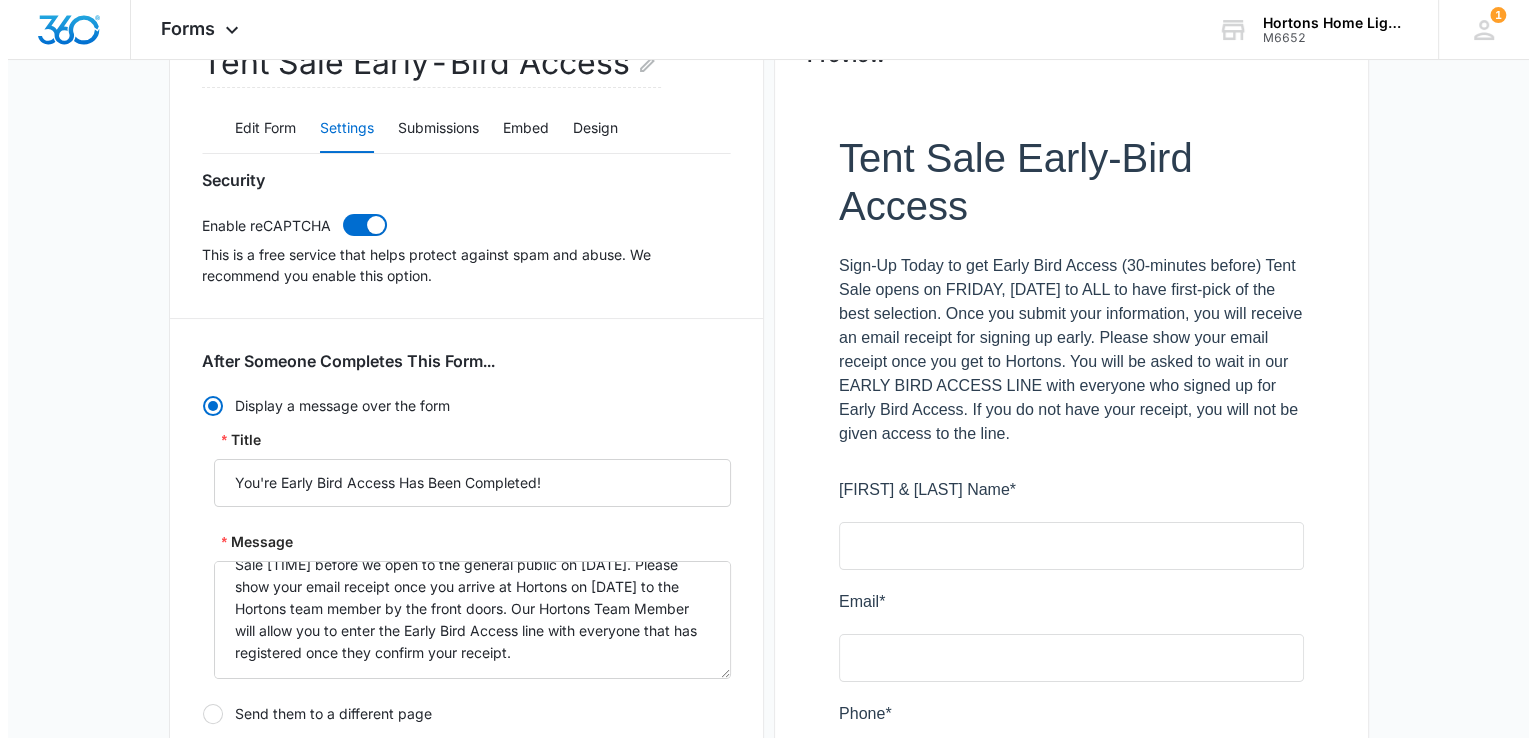scroll, scrollTop: 0, scrollLeft: 0, axis: both 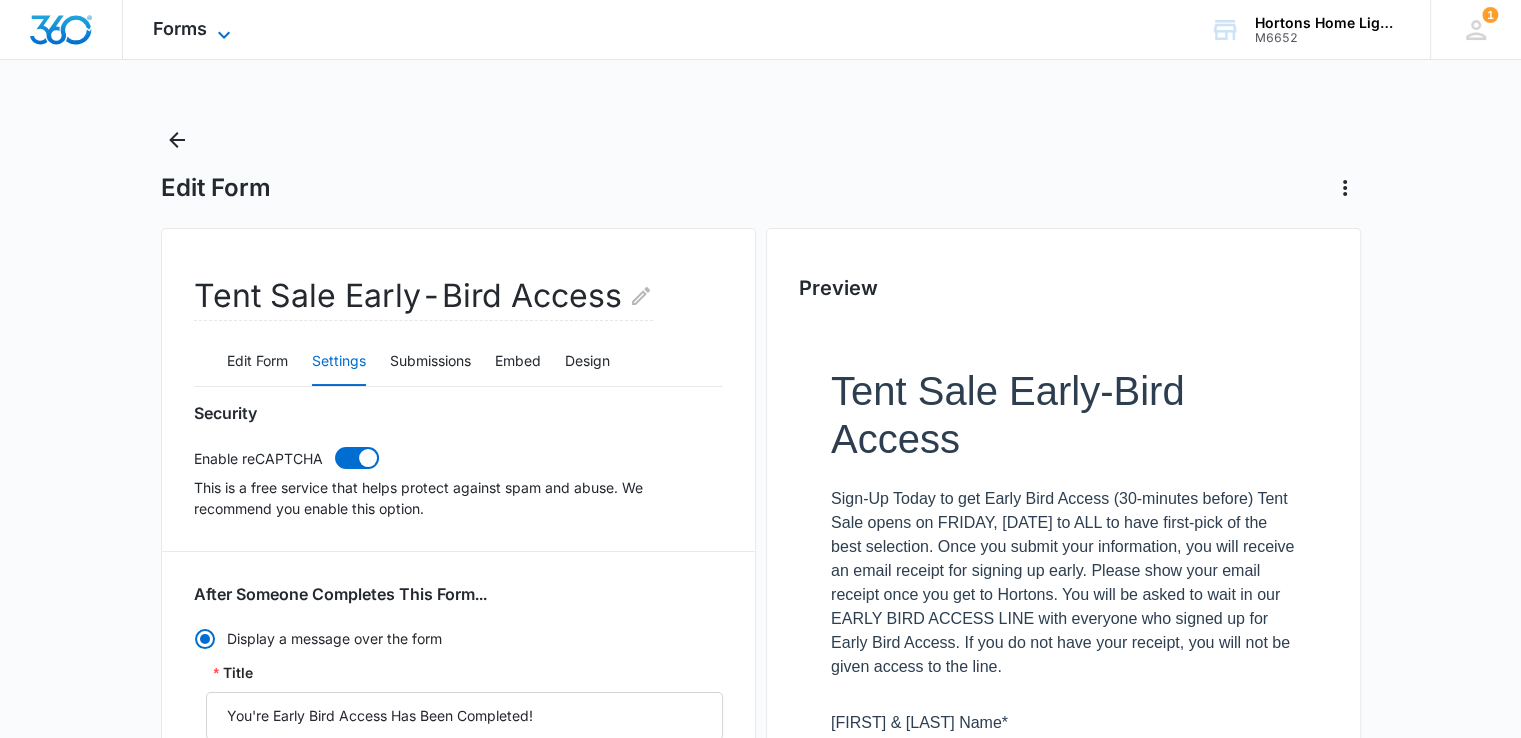 click on "Forms" at bounding box center (180, 28) 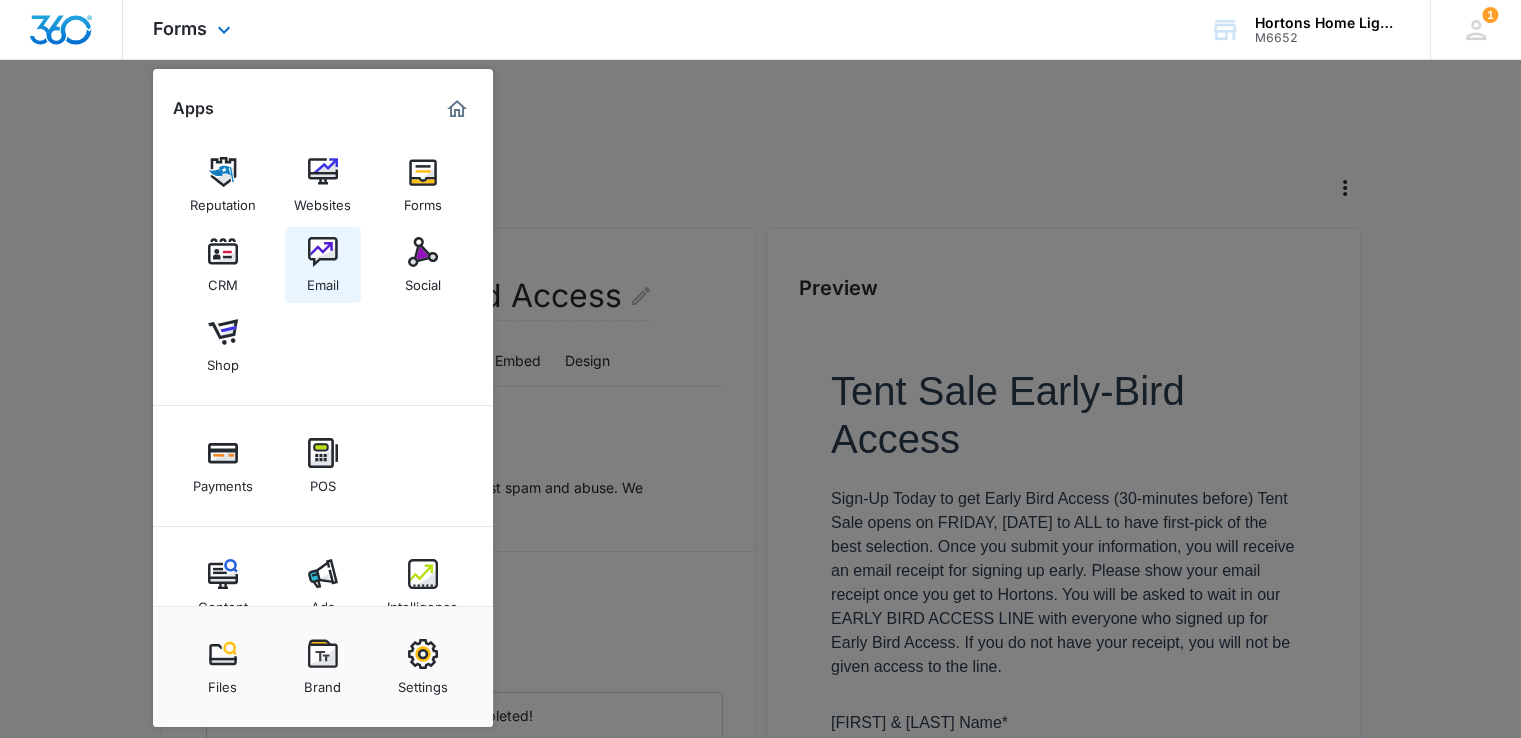 click on "Email" at bounding box center [323, 280] 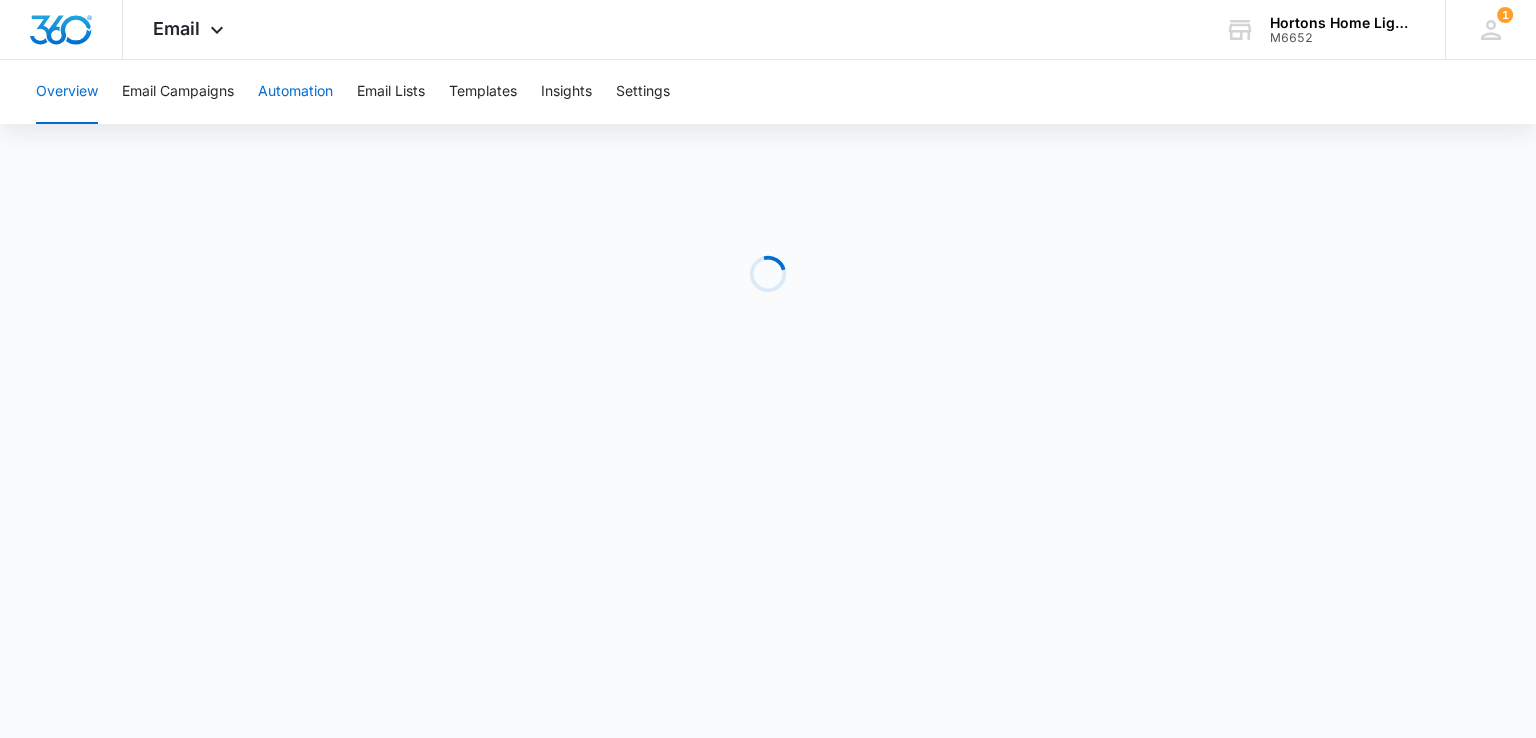 click on "Automation" at bounding box center (295, 92) 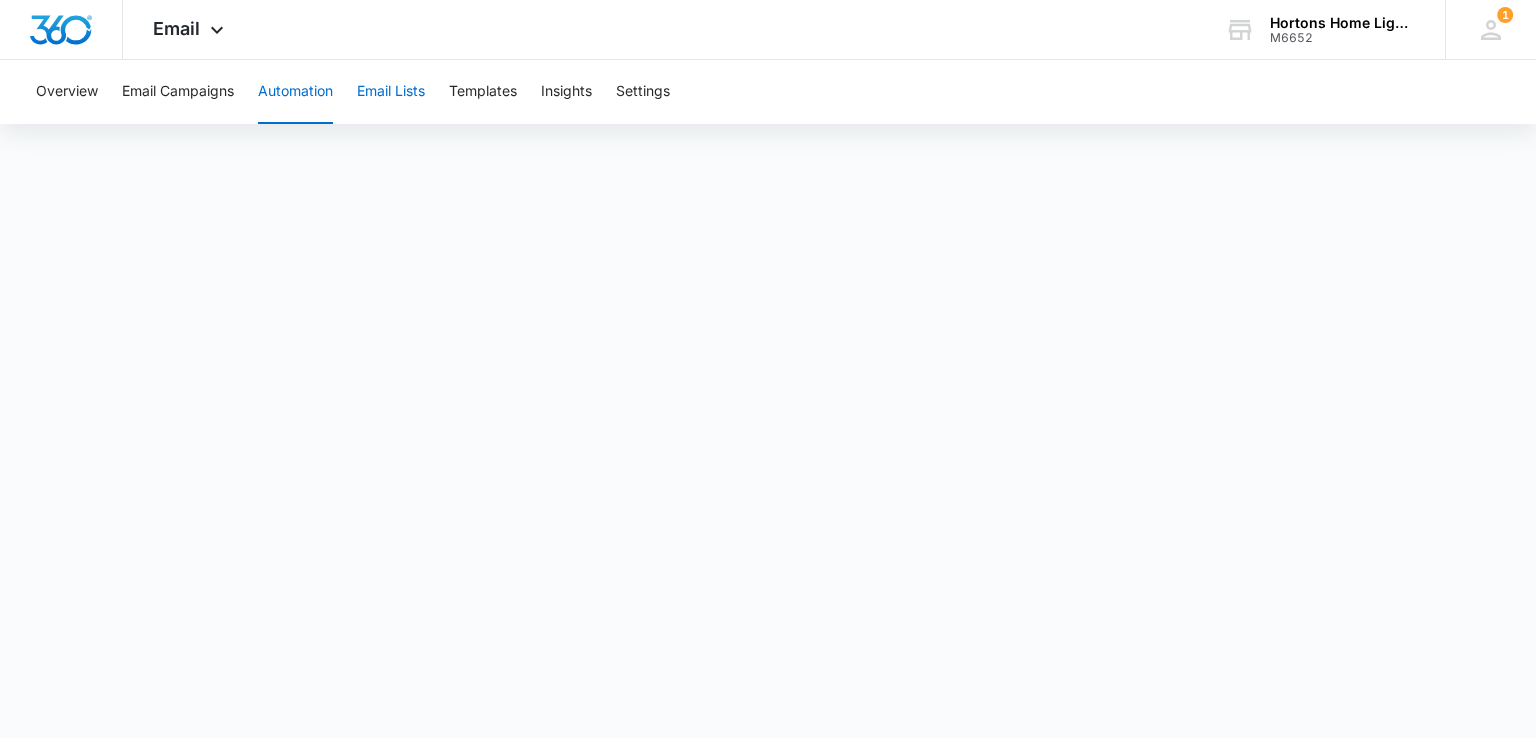 click on "Email Lists" at bounding box center [391, 92] 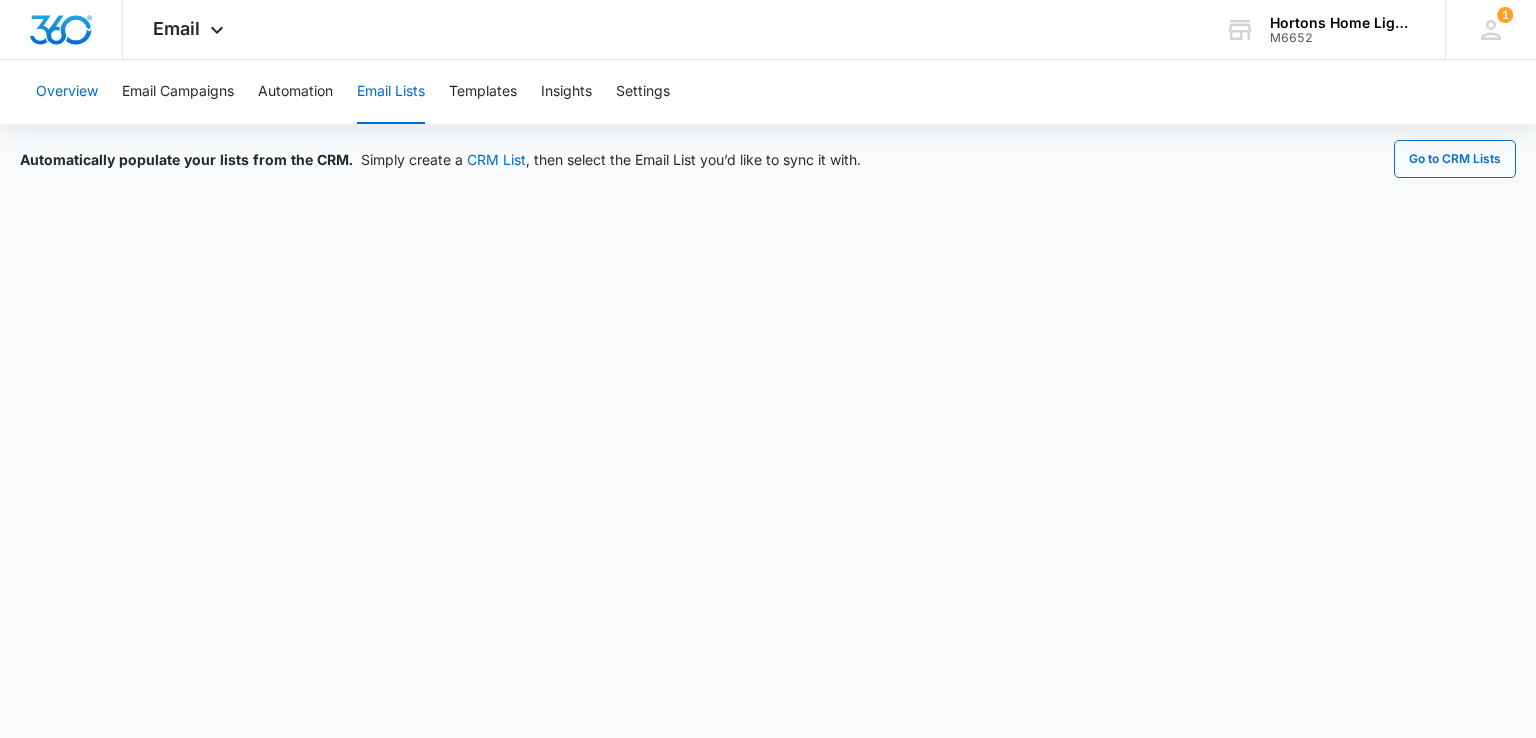 click on "Overview" at bounding box center [67, 92] 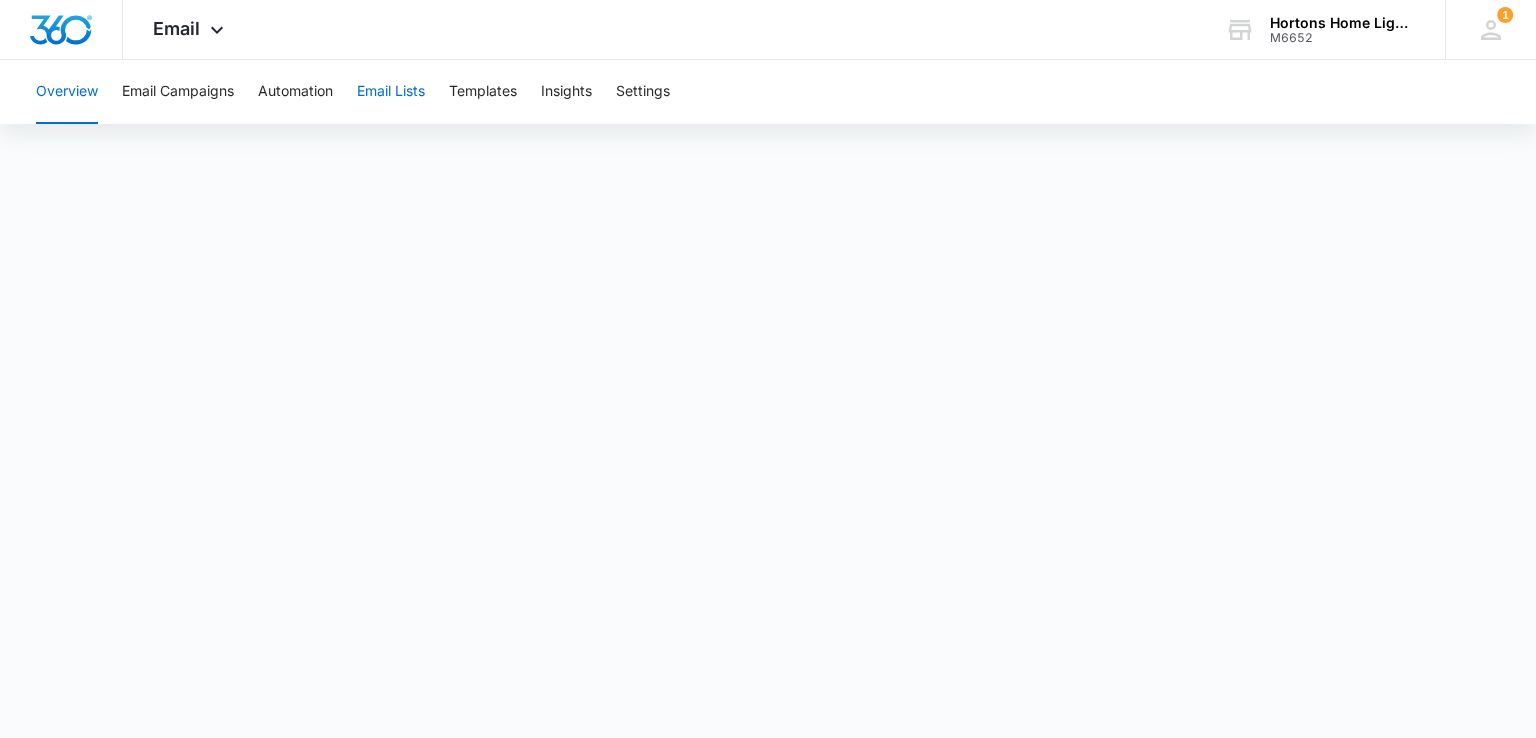 click on "Email Lists" at bounding box center [391, 92] 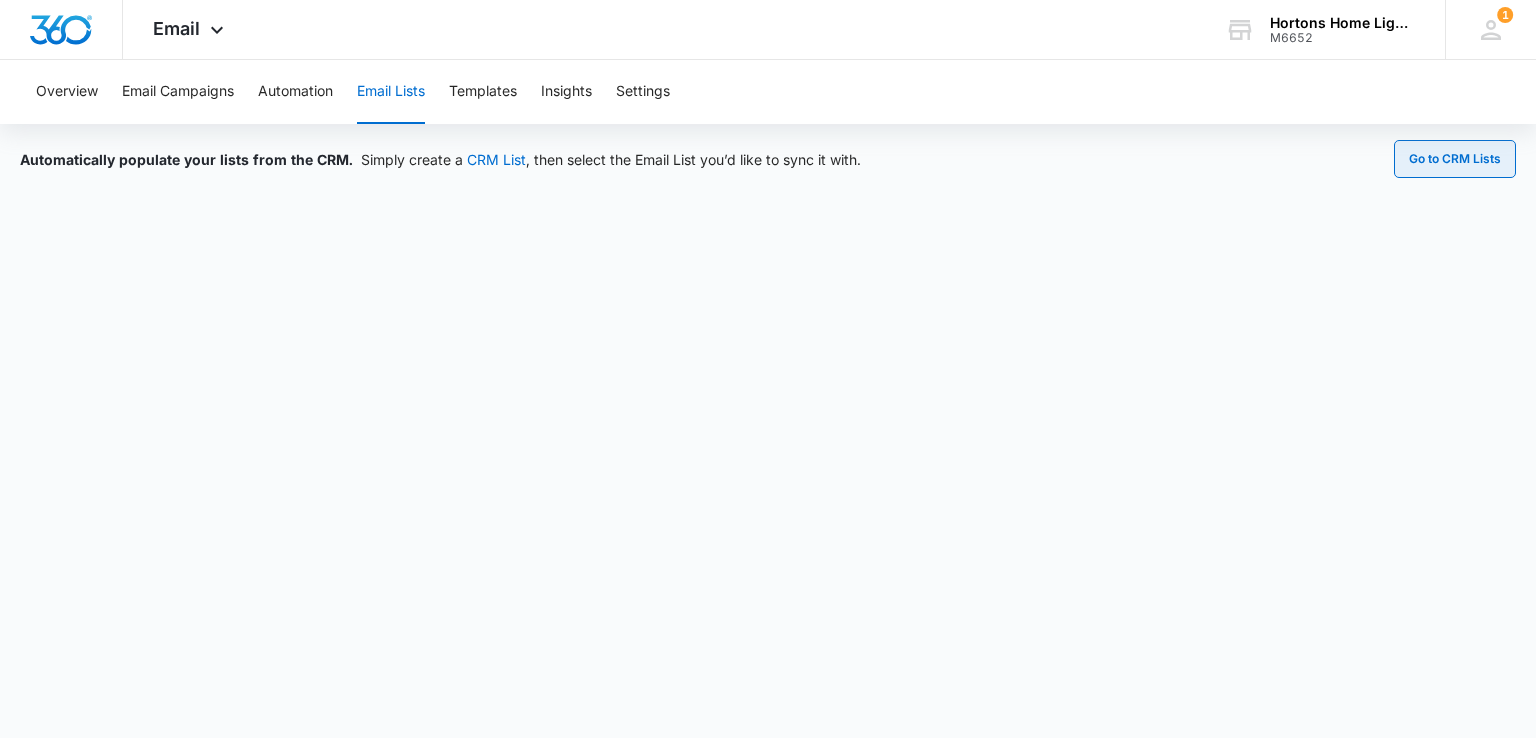 click on "Go to CRM Lists" at bounding box center [1455, 159] 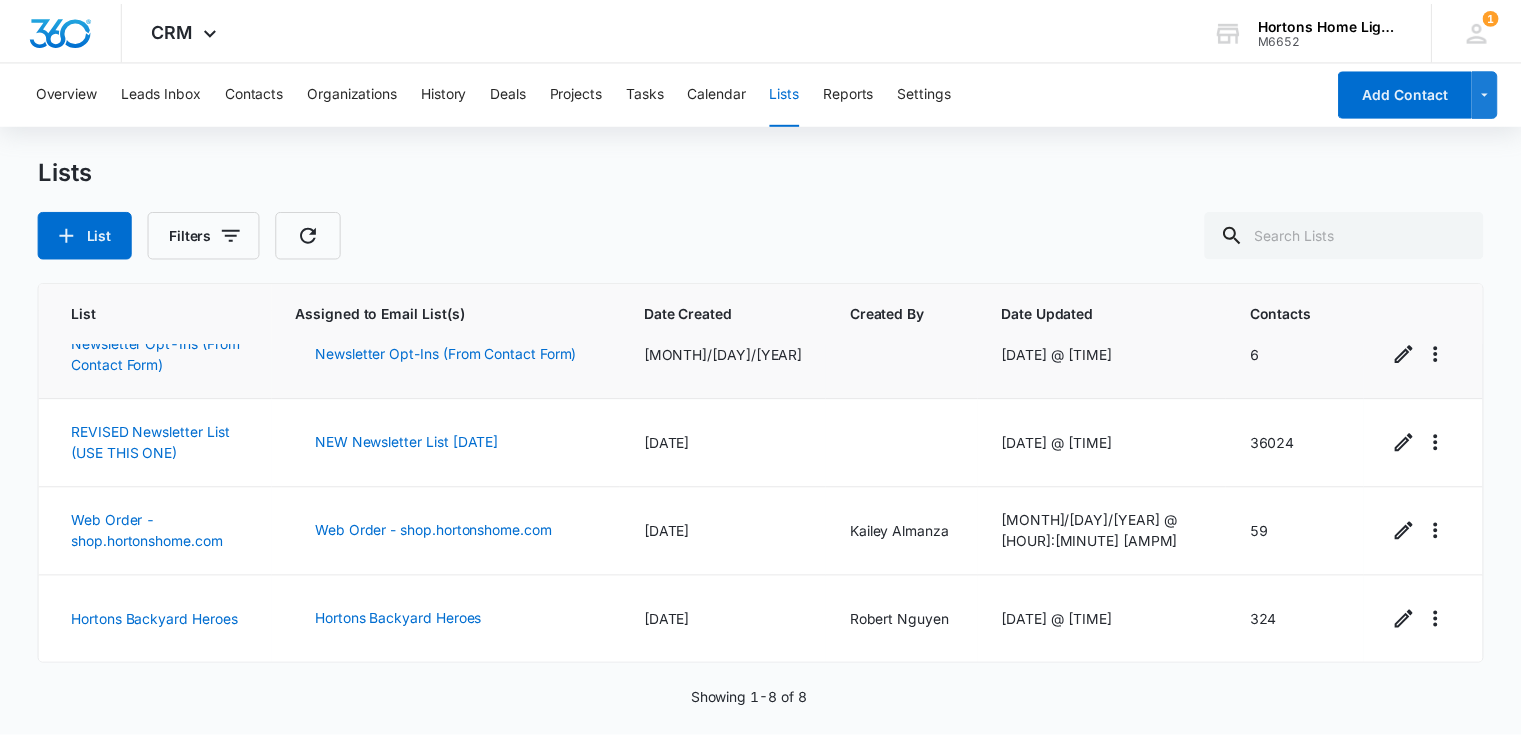 scroll, scrollTop: 300, scrollLeft: 0, axis: vertical 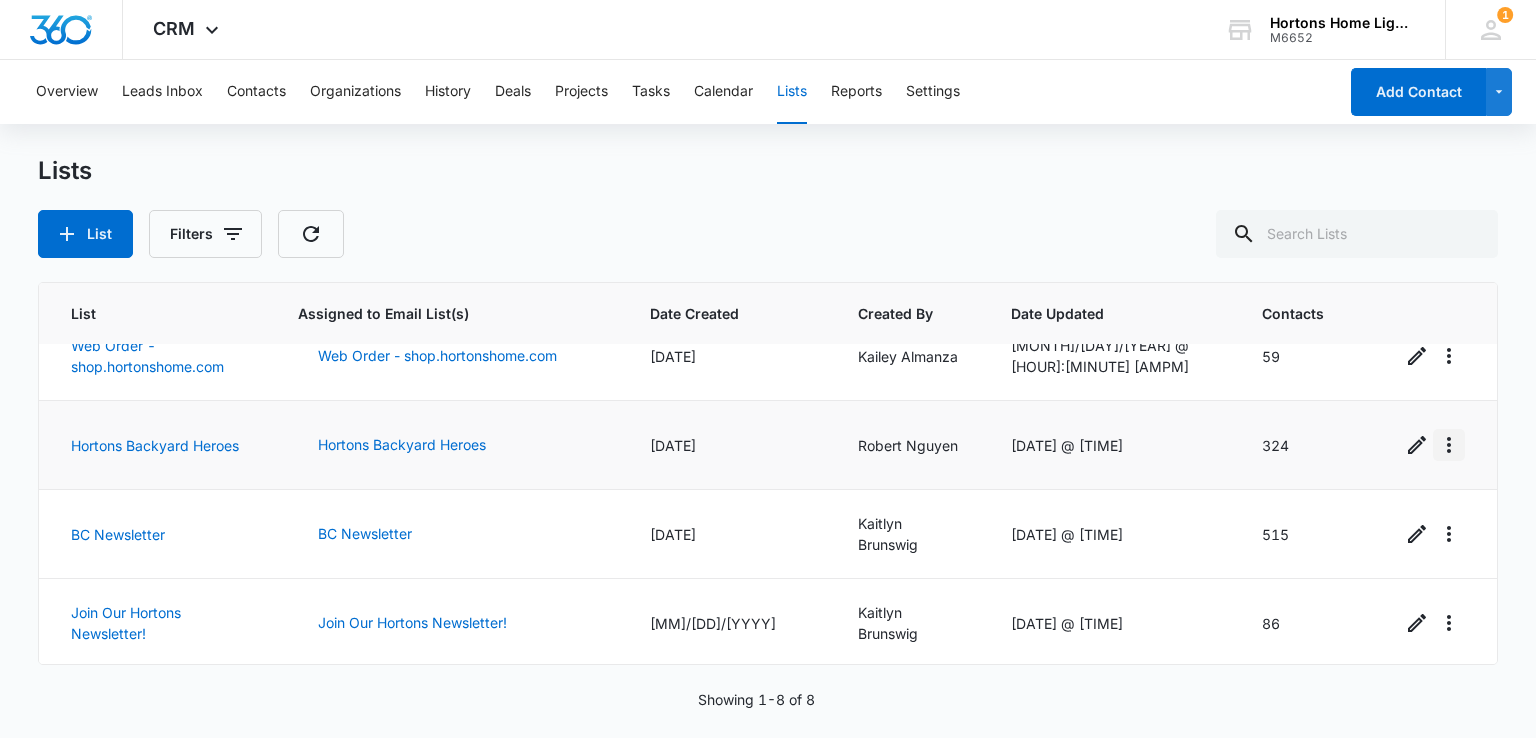 click 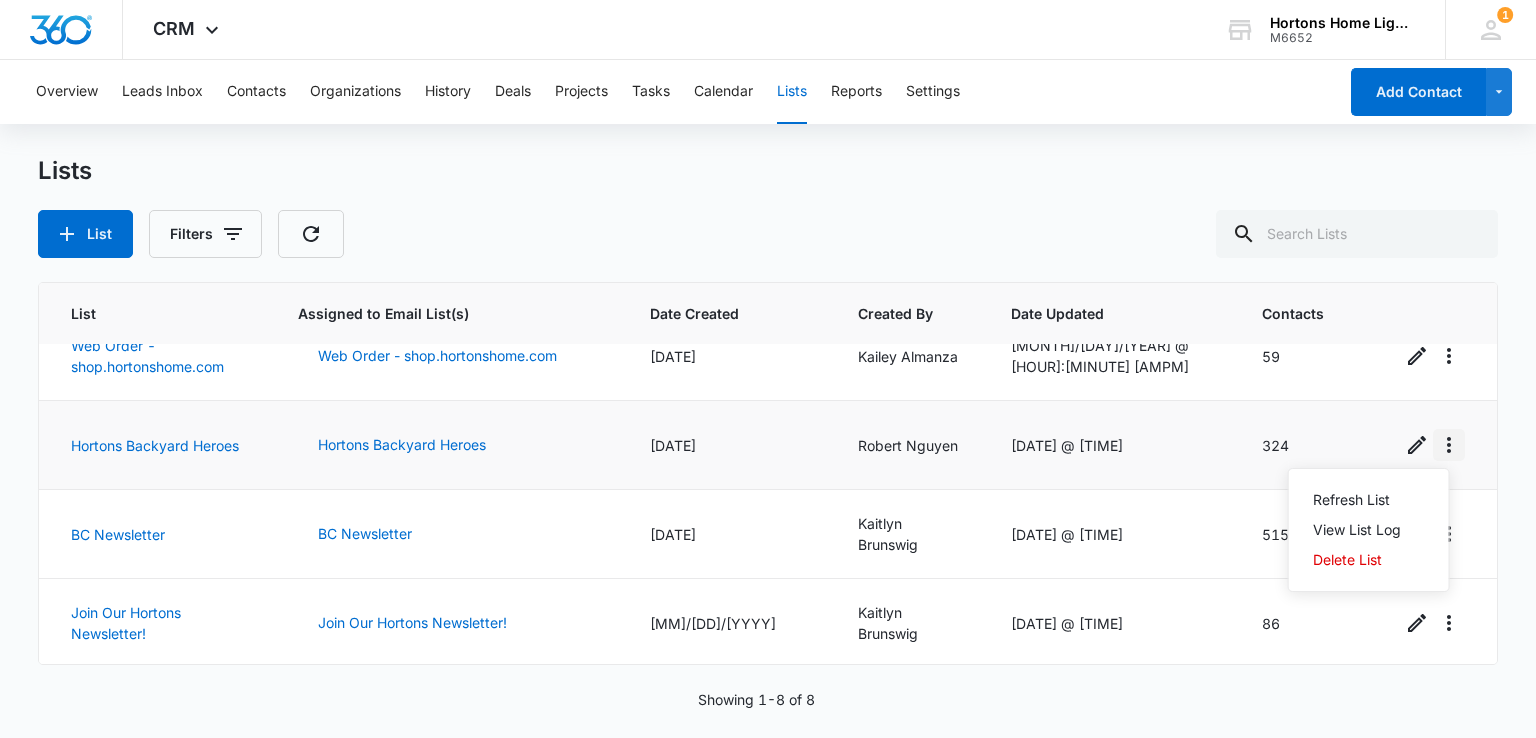 click 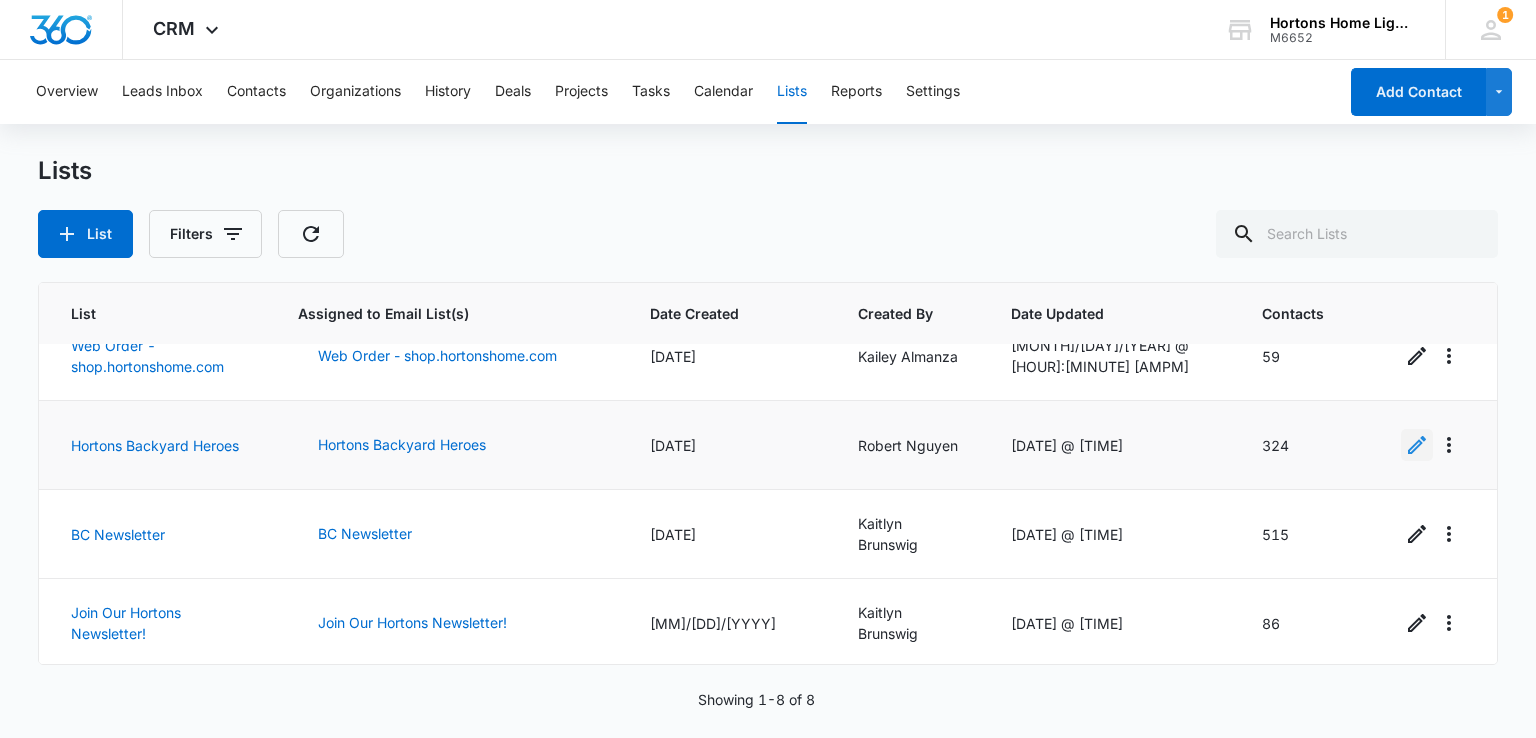 click 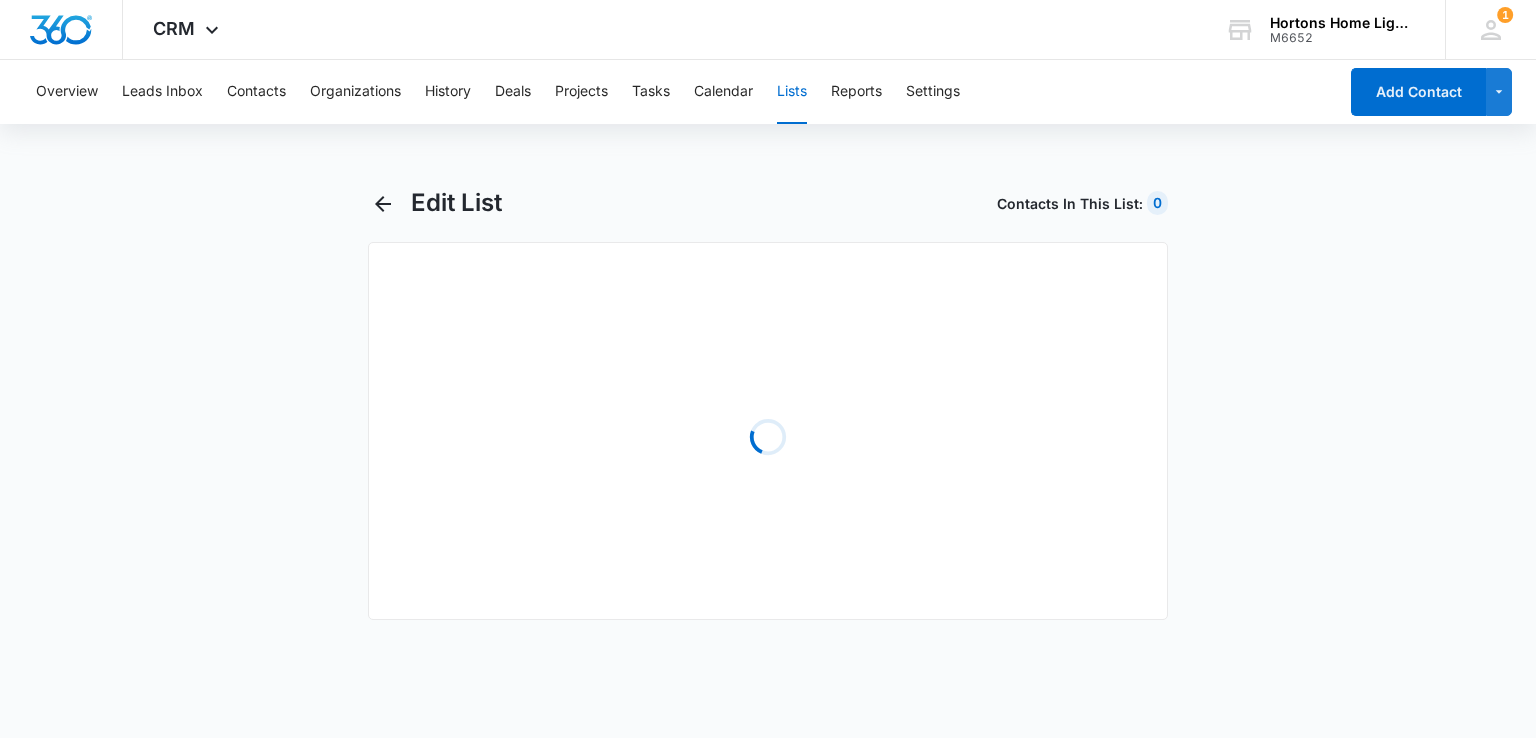 select on "31" 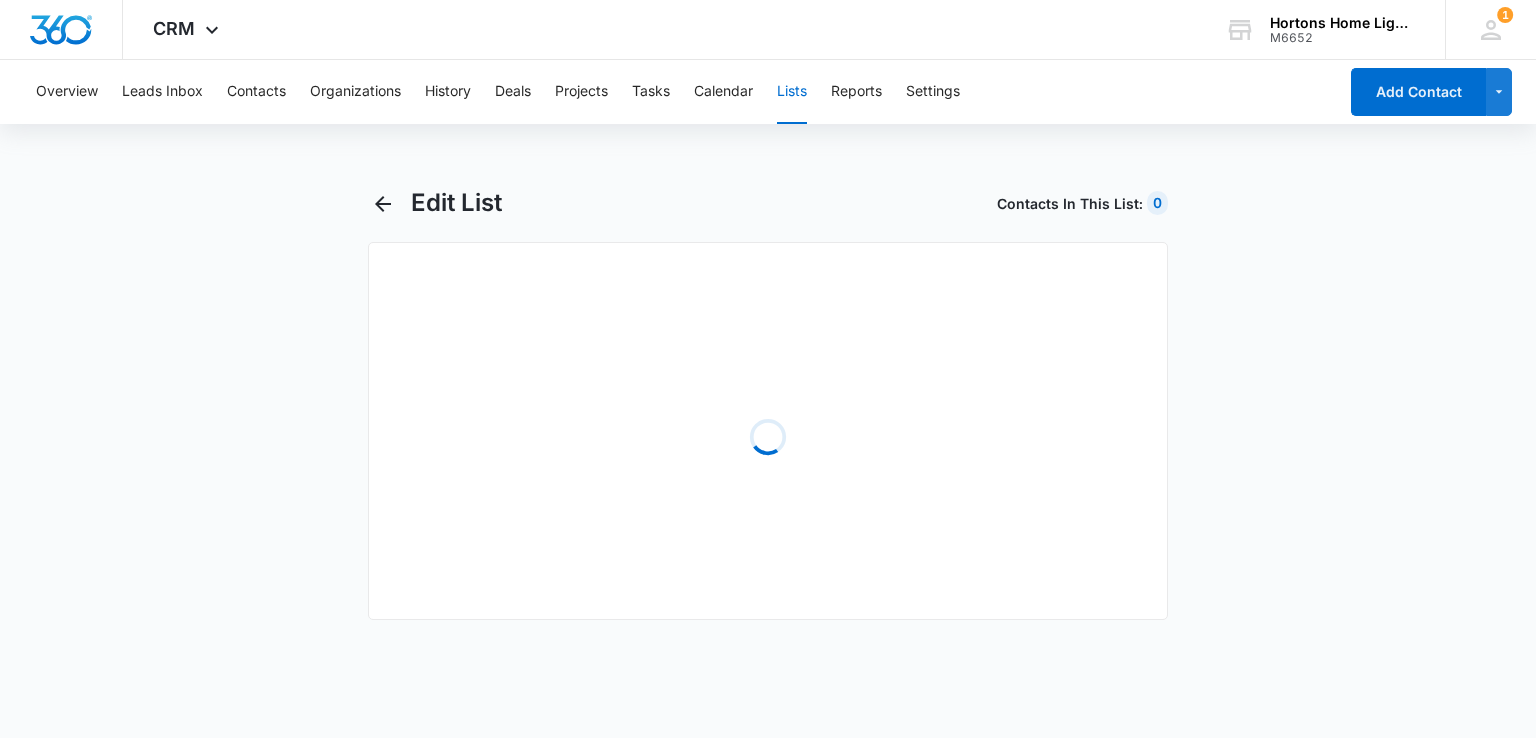 select on "31" 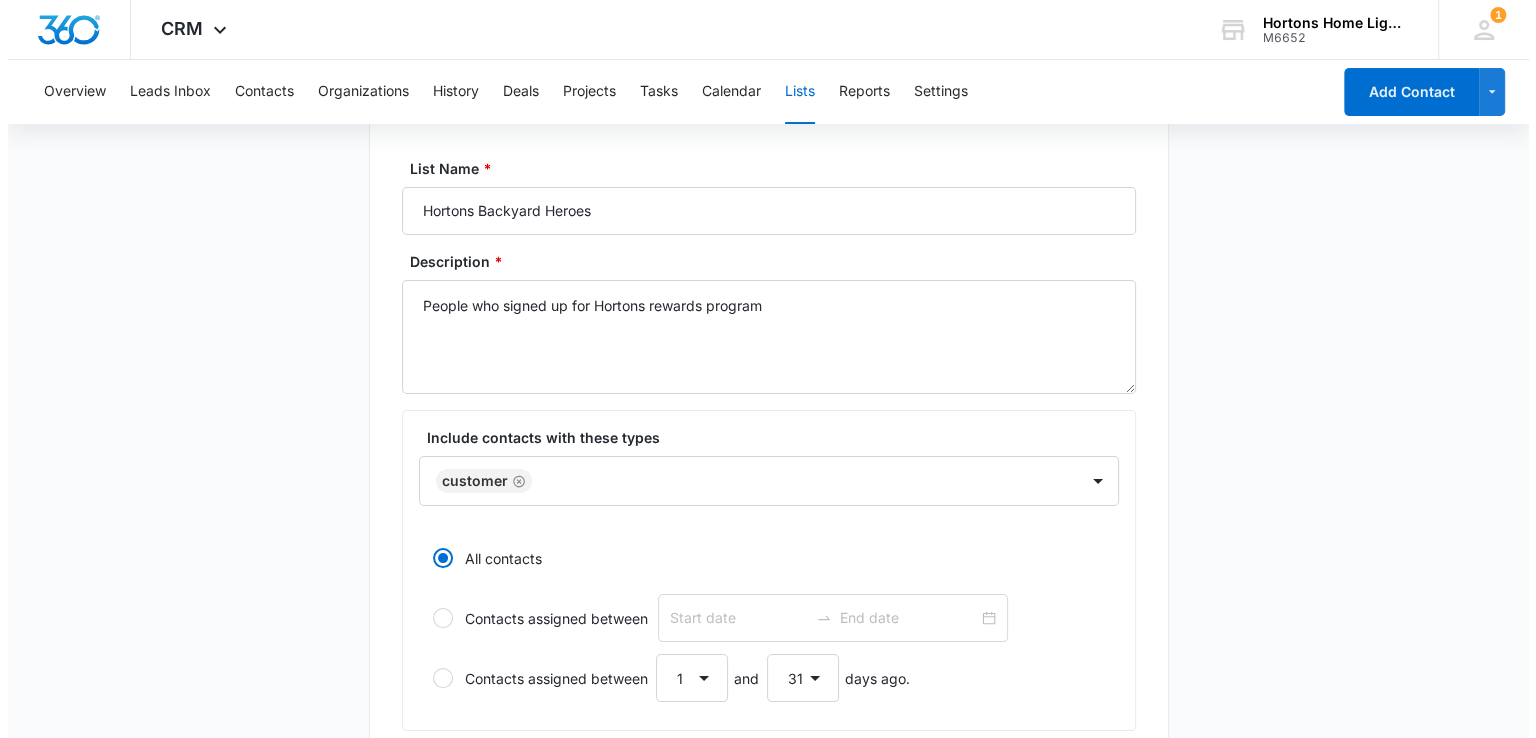 scroll, scrollTop: 0, scrollLeft: 0, axis: both 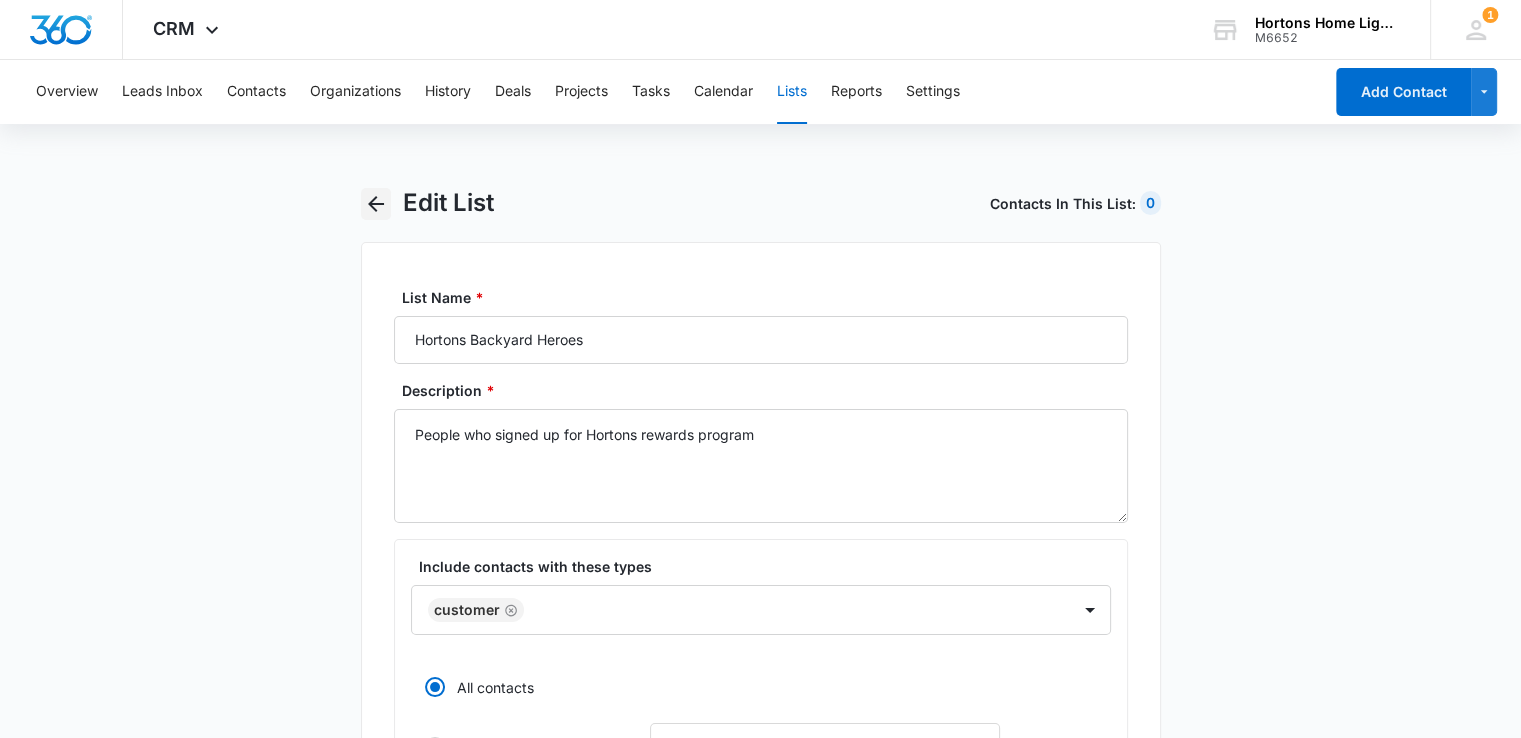 click 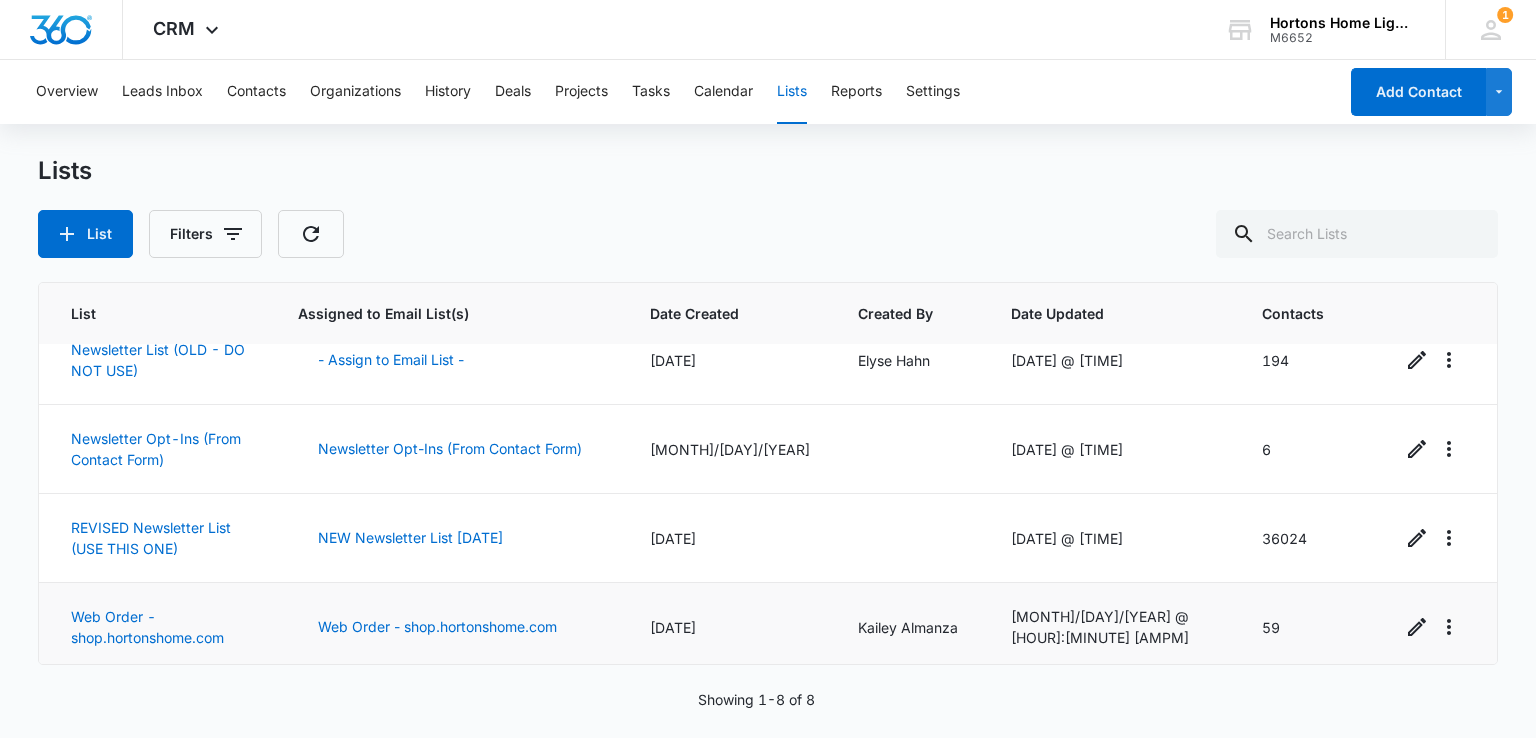 scroll, scrollTop: 0, scrollLeft: 0, axis: both 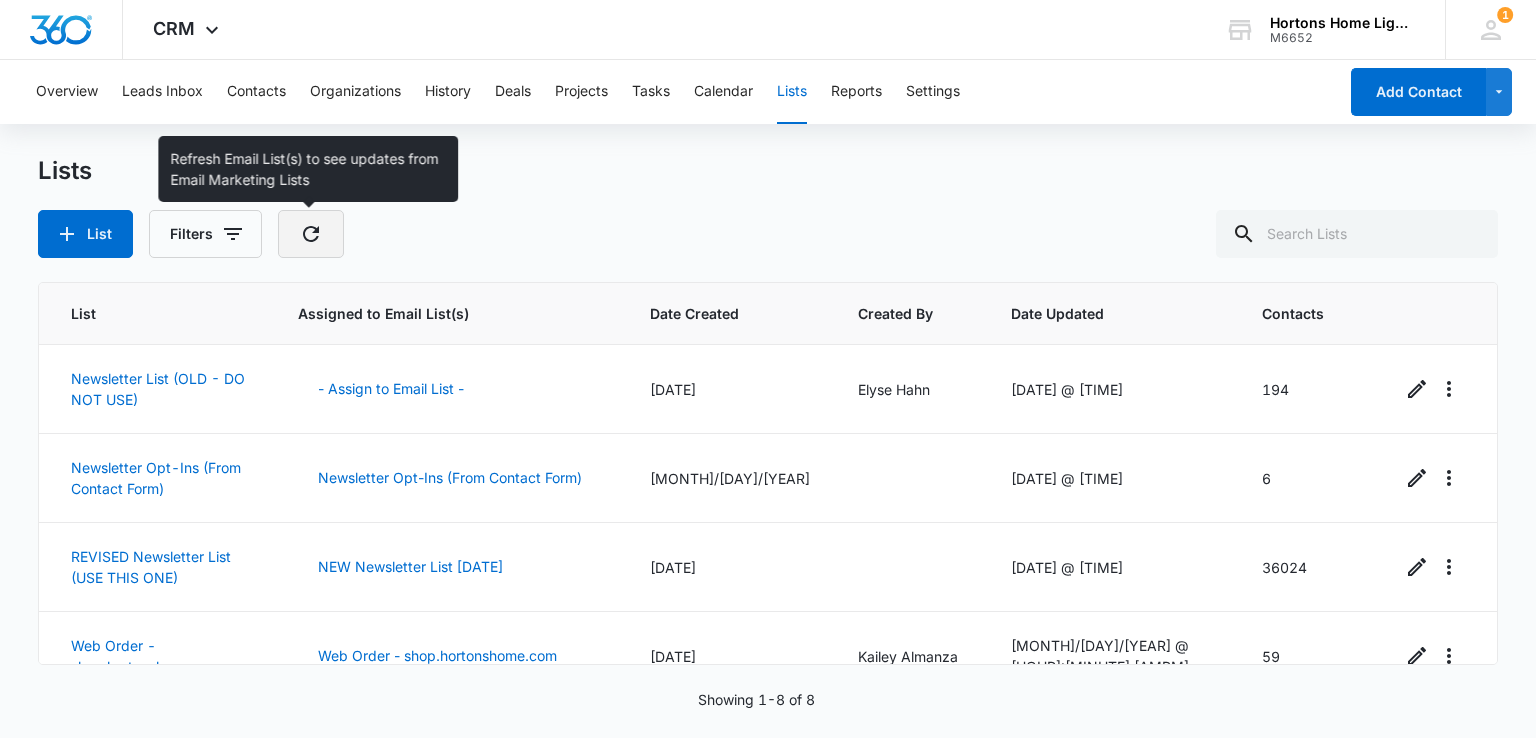 click 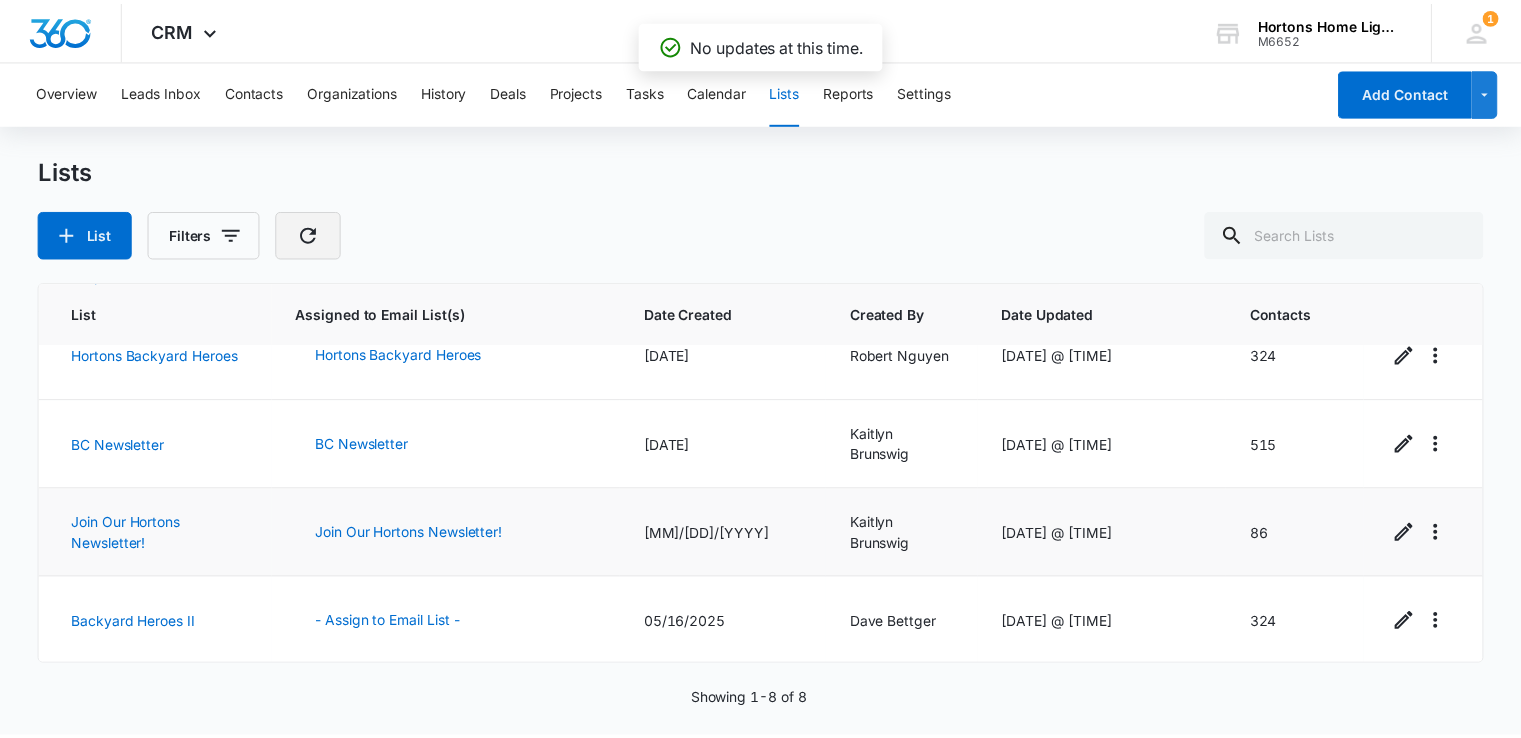 scroll, scrollTop: 0, scrollLeft: 0, axis: both 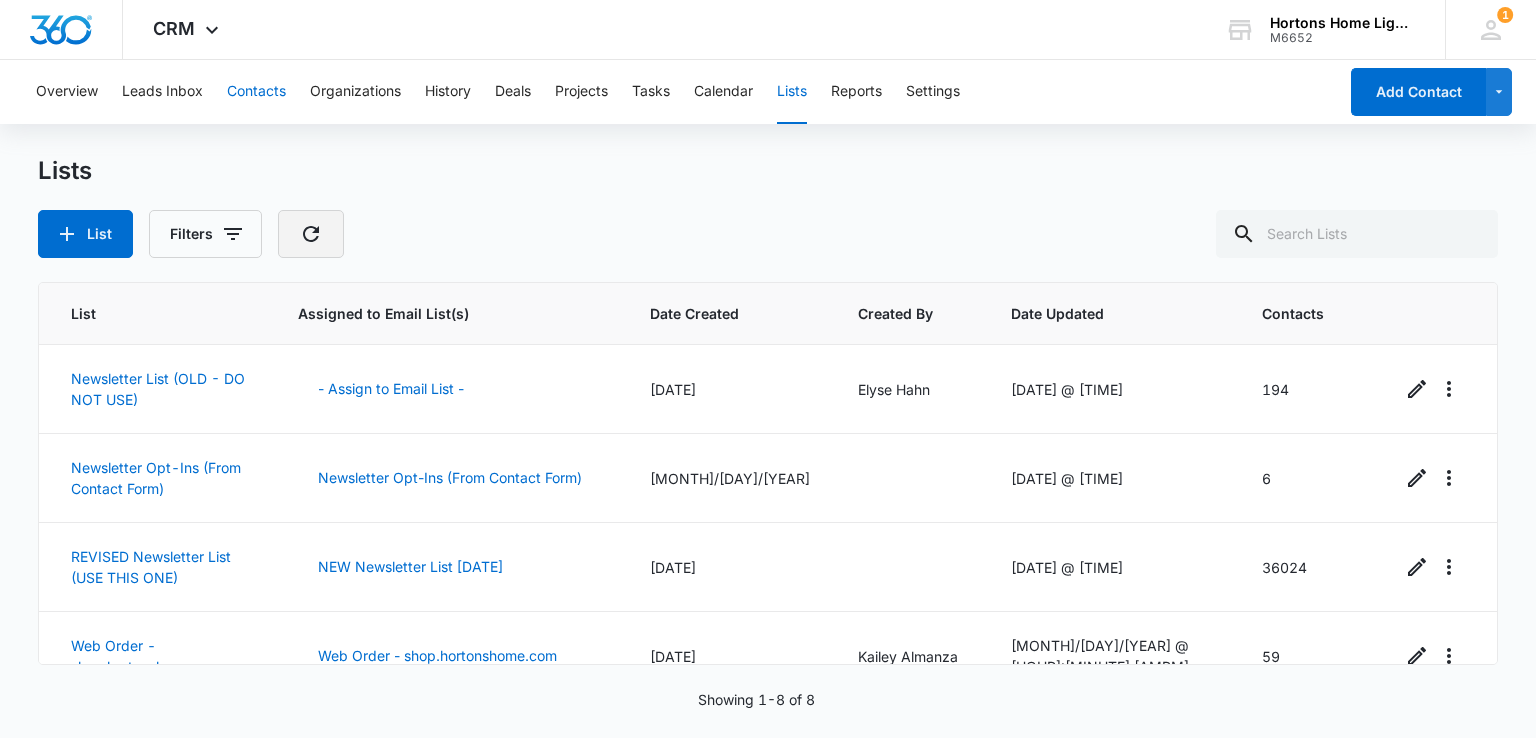 click on "Contacts" at bounding box center (256, 92) 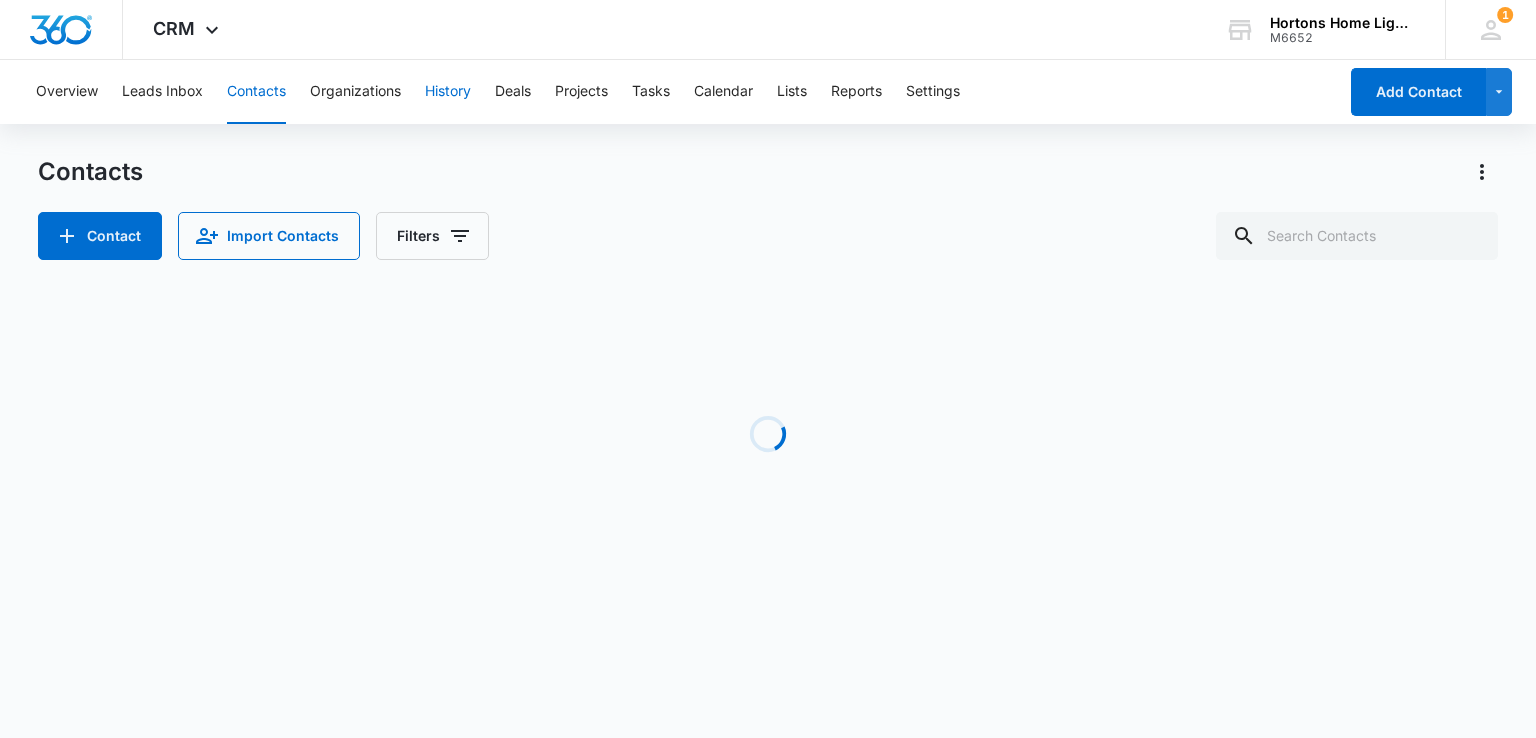 click on "History" at bounding box center (448, 92) 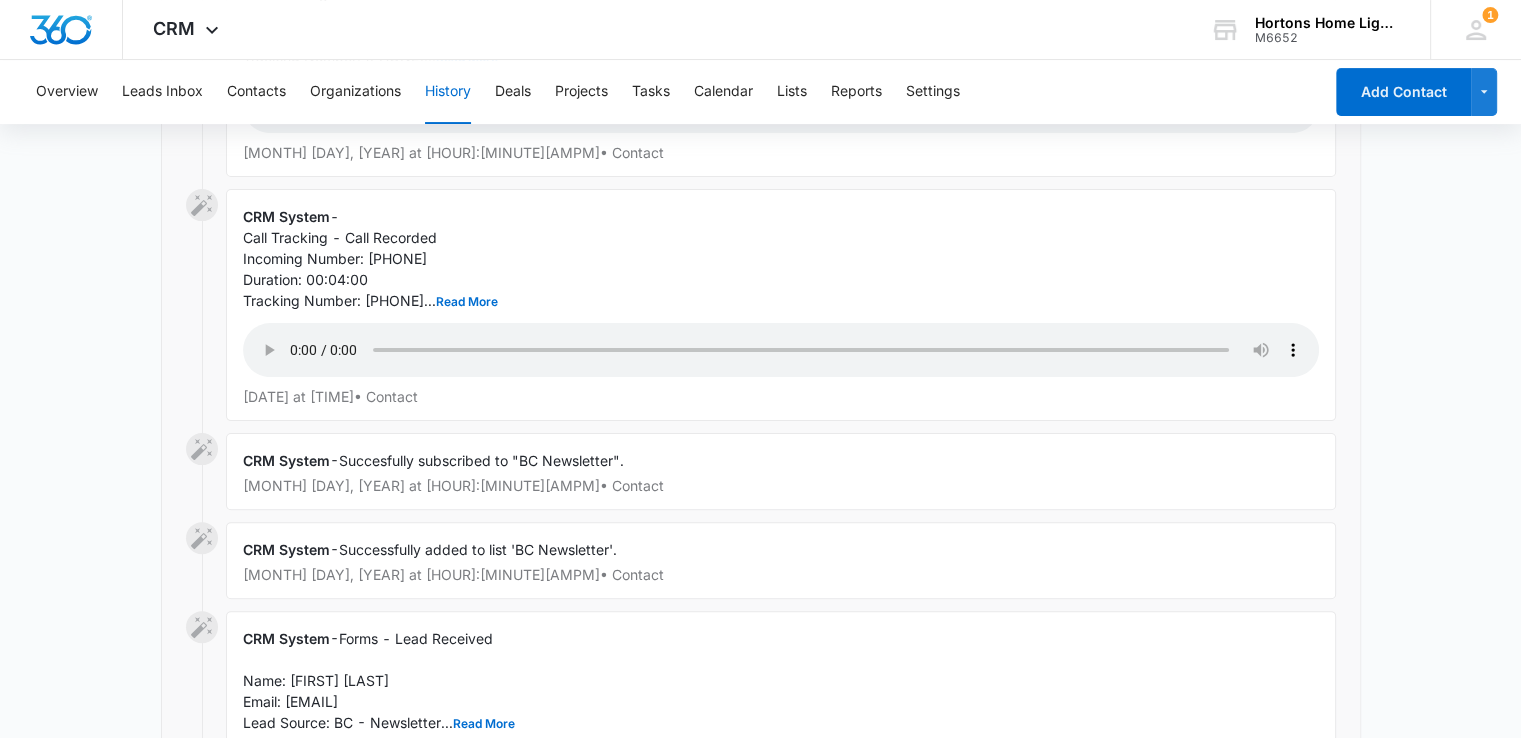 scroll, scrollTop: 0, scrollLeft: 0, axis: both 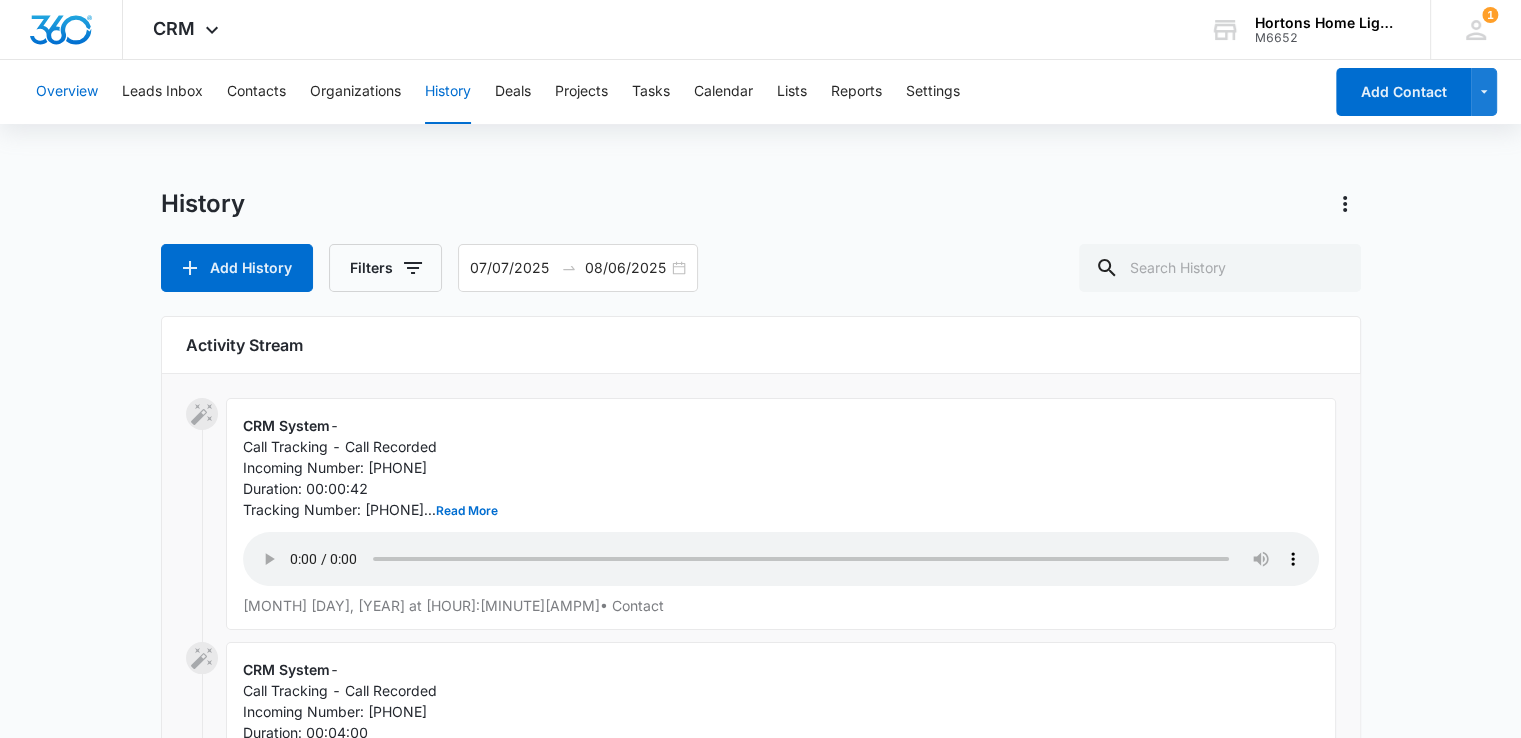 click on "Overview" at bounding box center (67, 92) 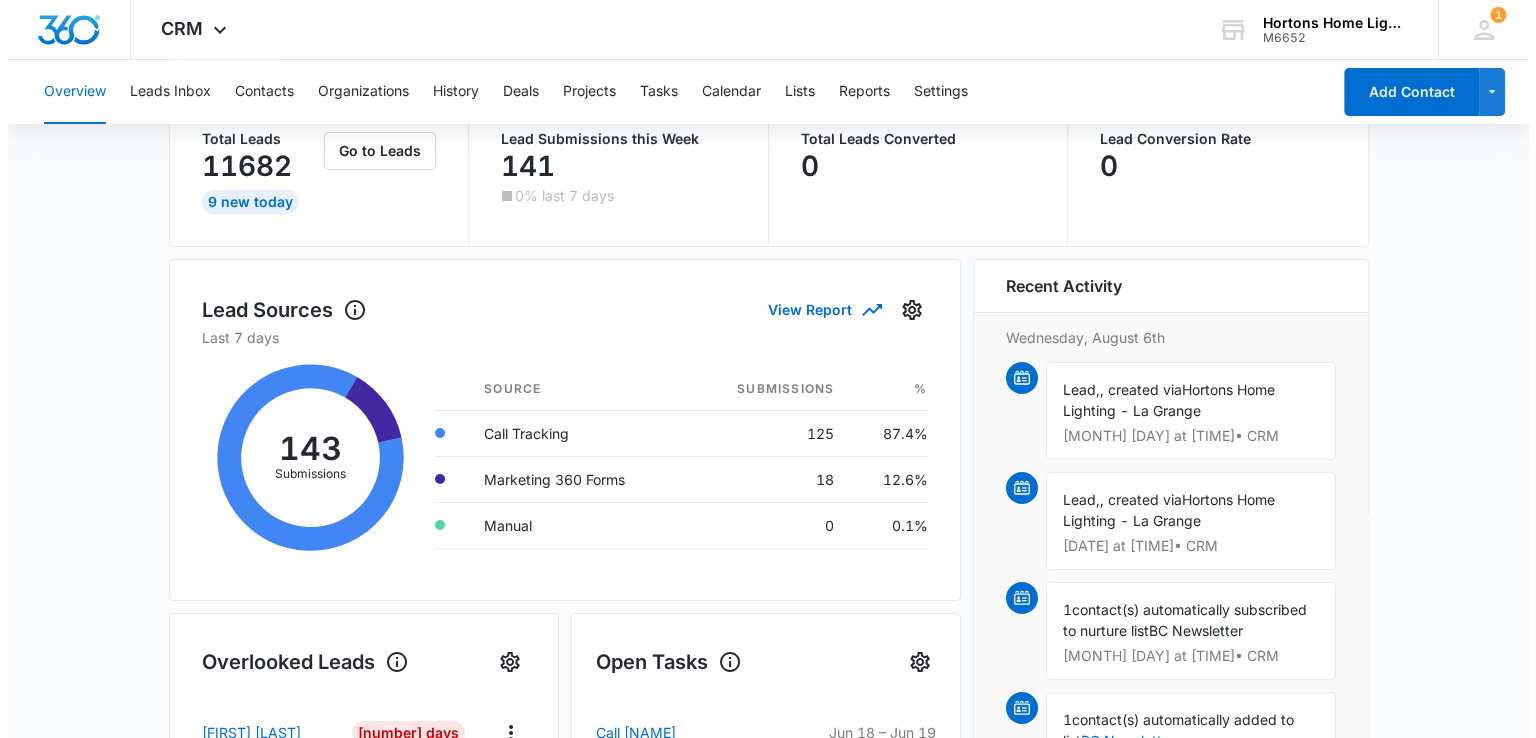 scroll, scrollTop: 0, scrollLeft: 0, axis: both 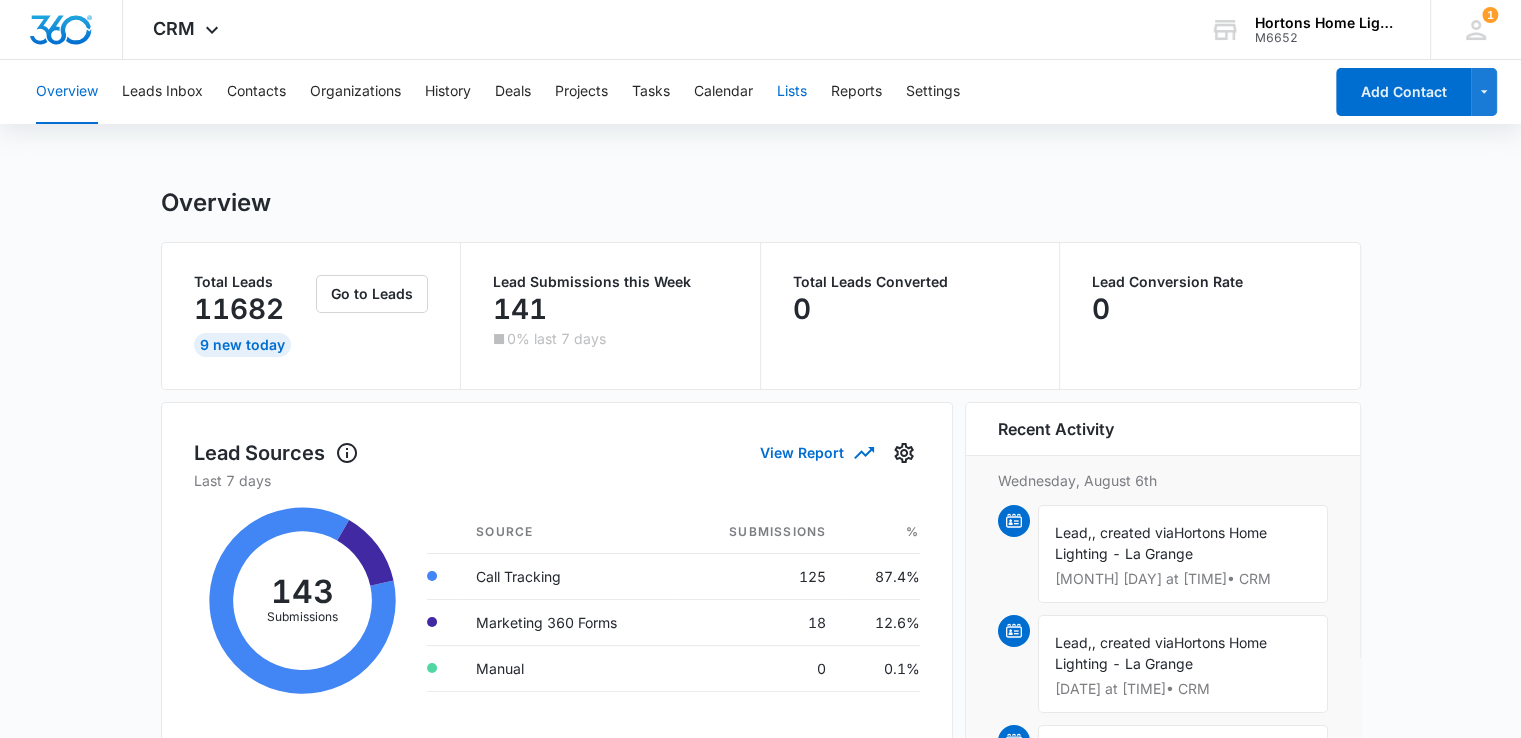 click on "Lists" at bounding box center (792, 92) 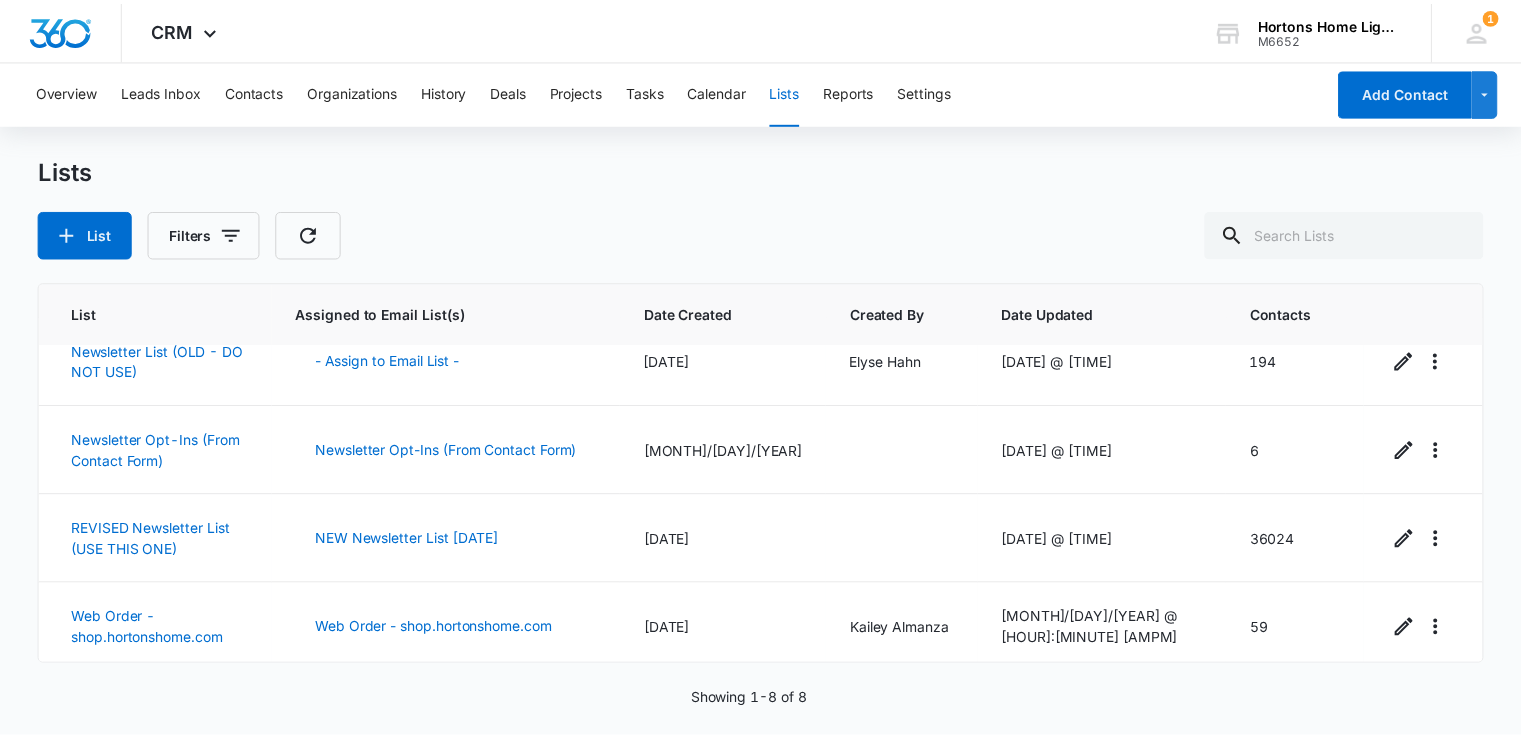 scroll, scrollTop: 0, scrollLeft: 0, axis: both 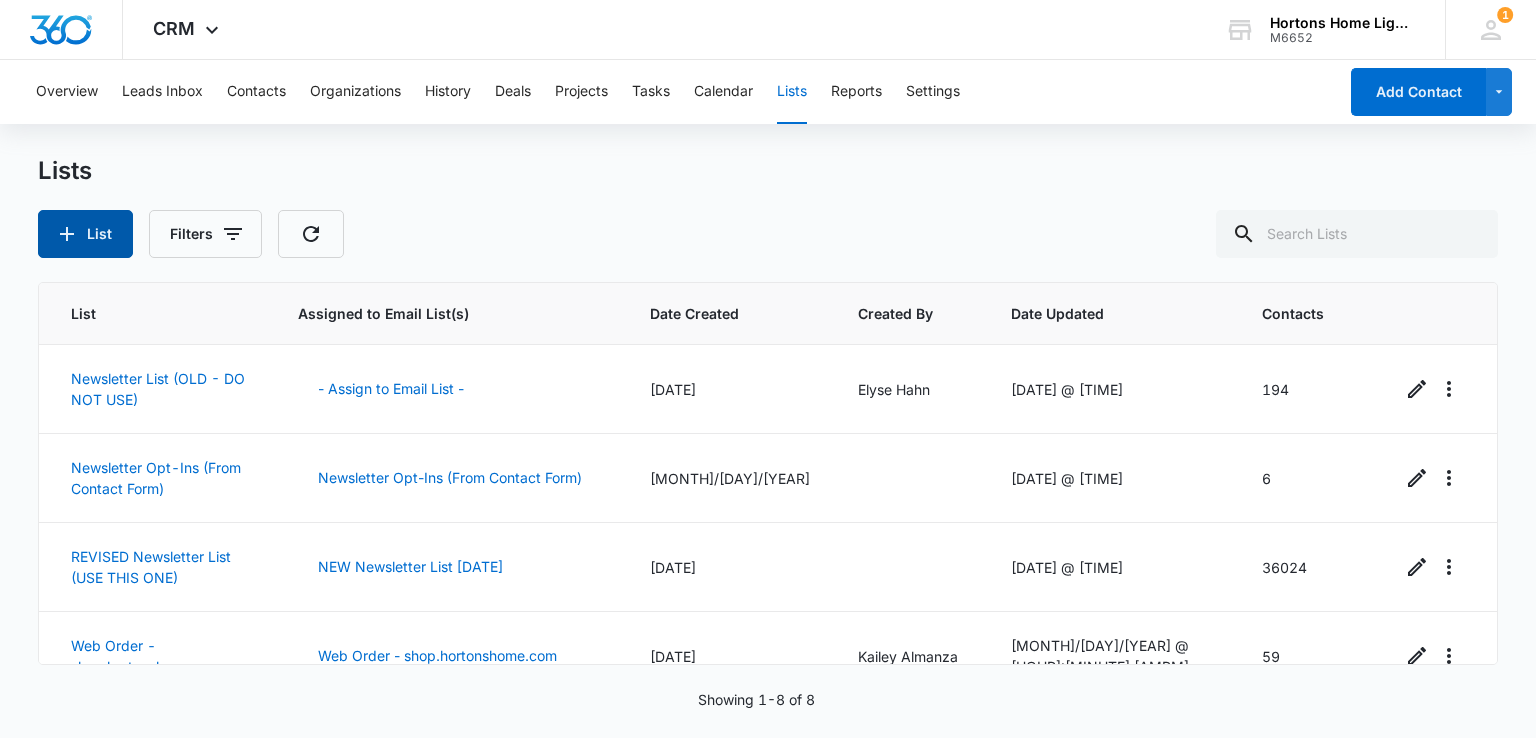 click on "List" at bounding box center [85, 234] 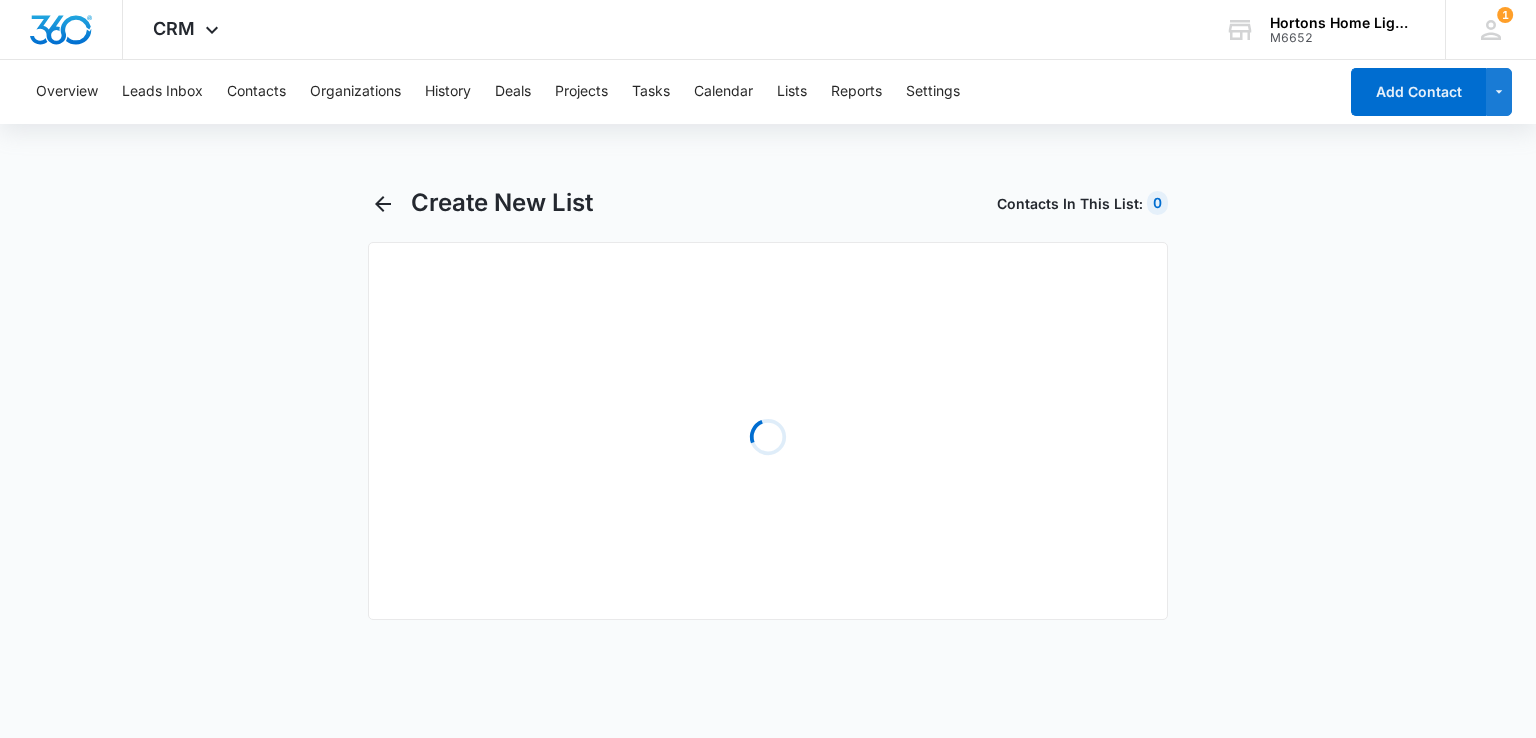 select on "31" 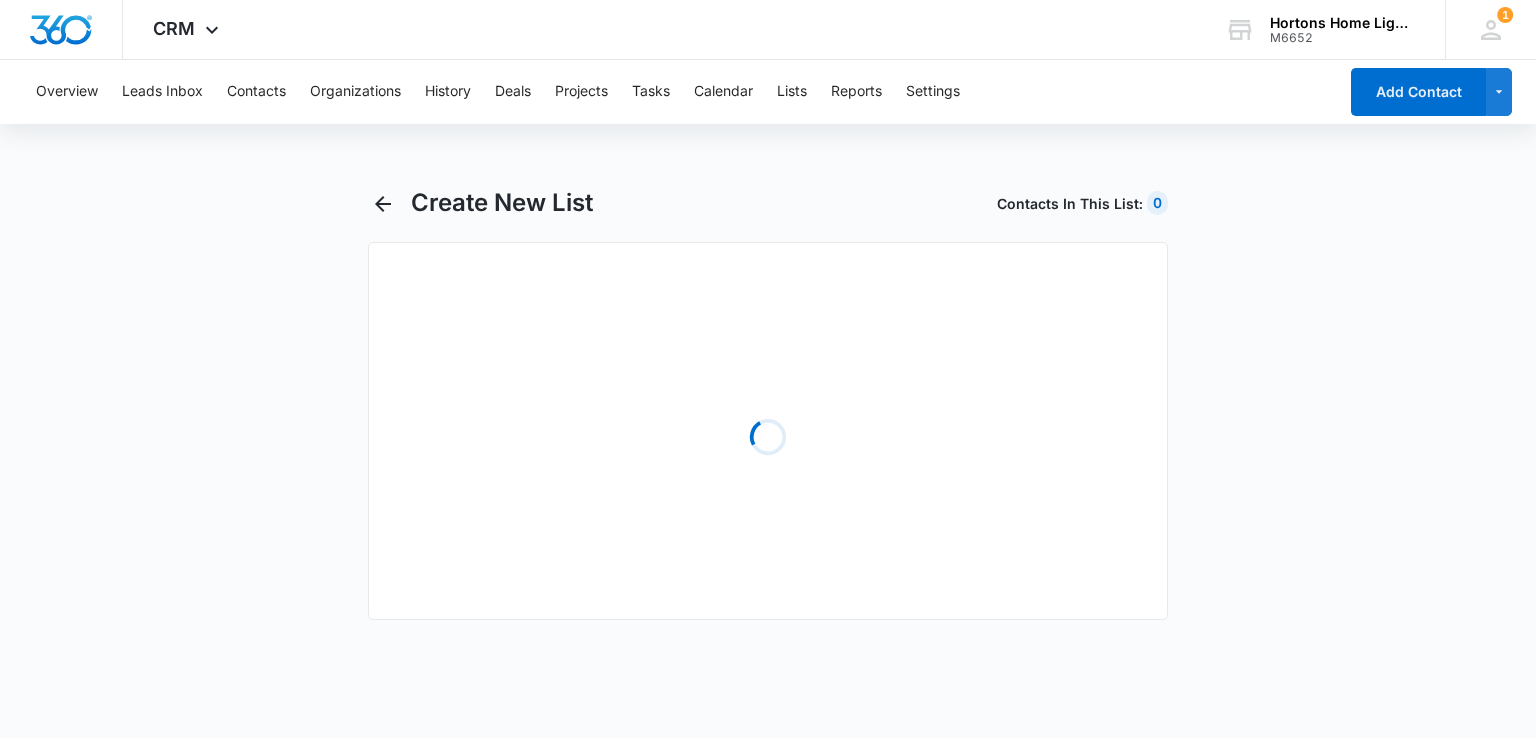 select on "31" 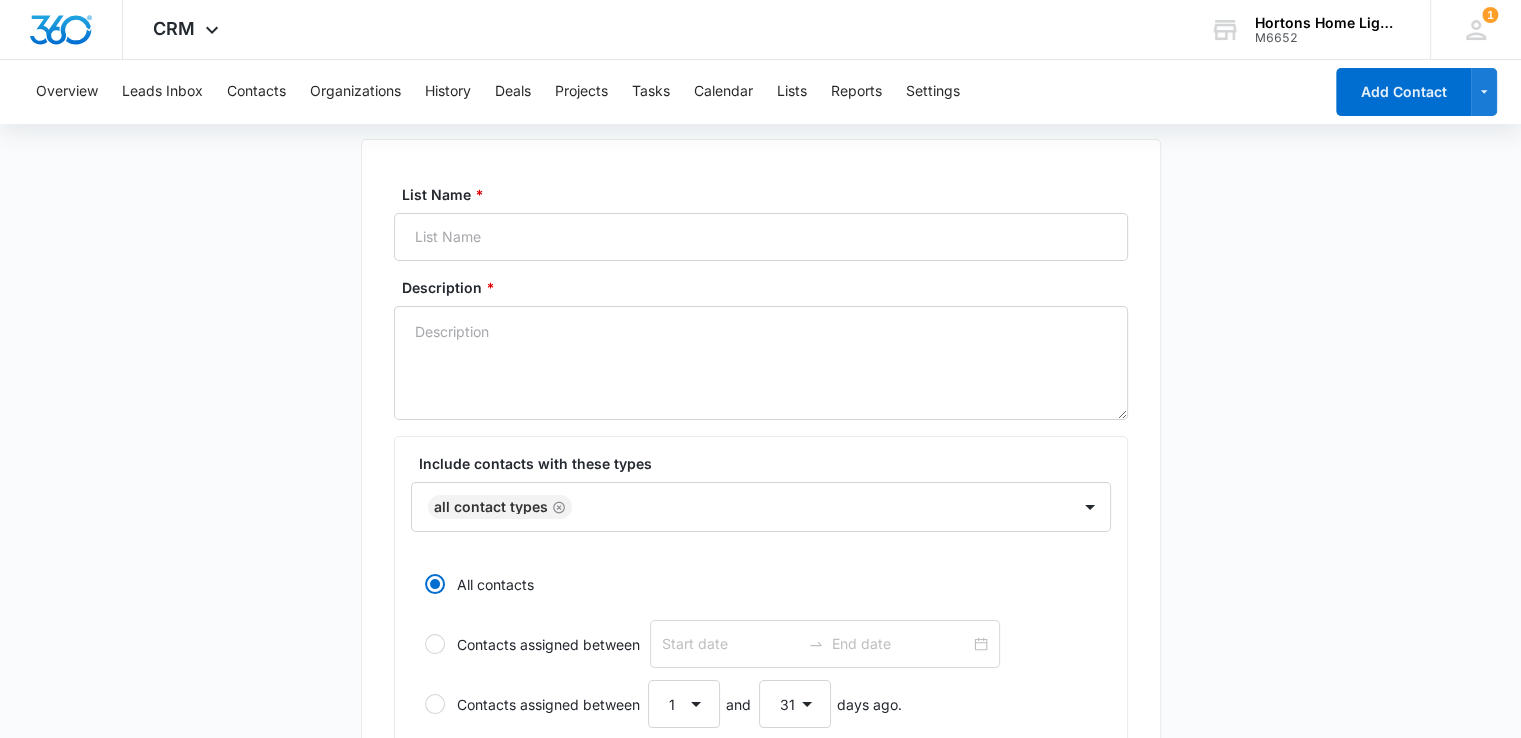 scroll, scrollTop: 0, scrollLeft: 0, axis: both 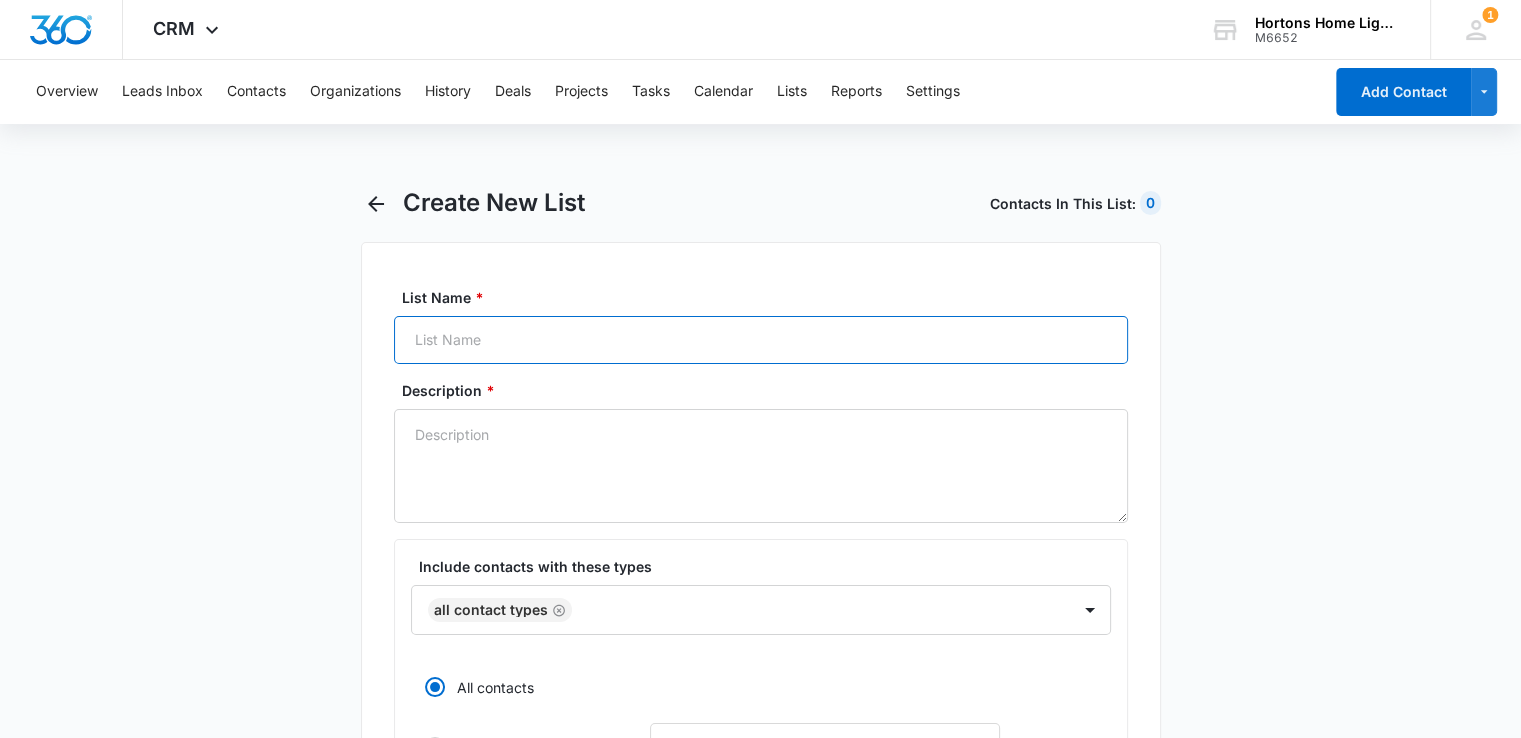 click on "List Name *" at bounding box center (761, 340) 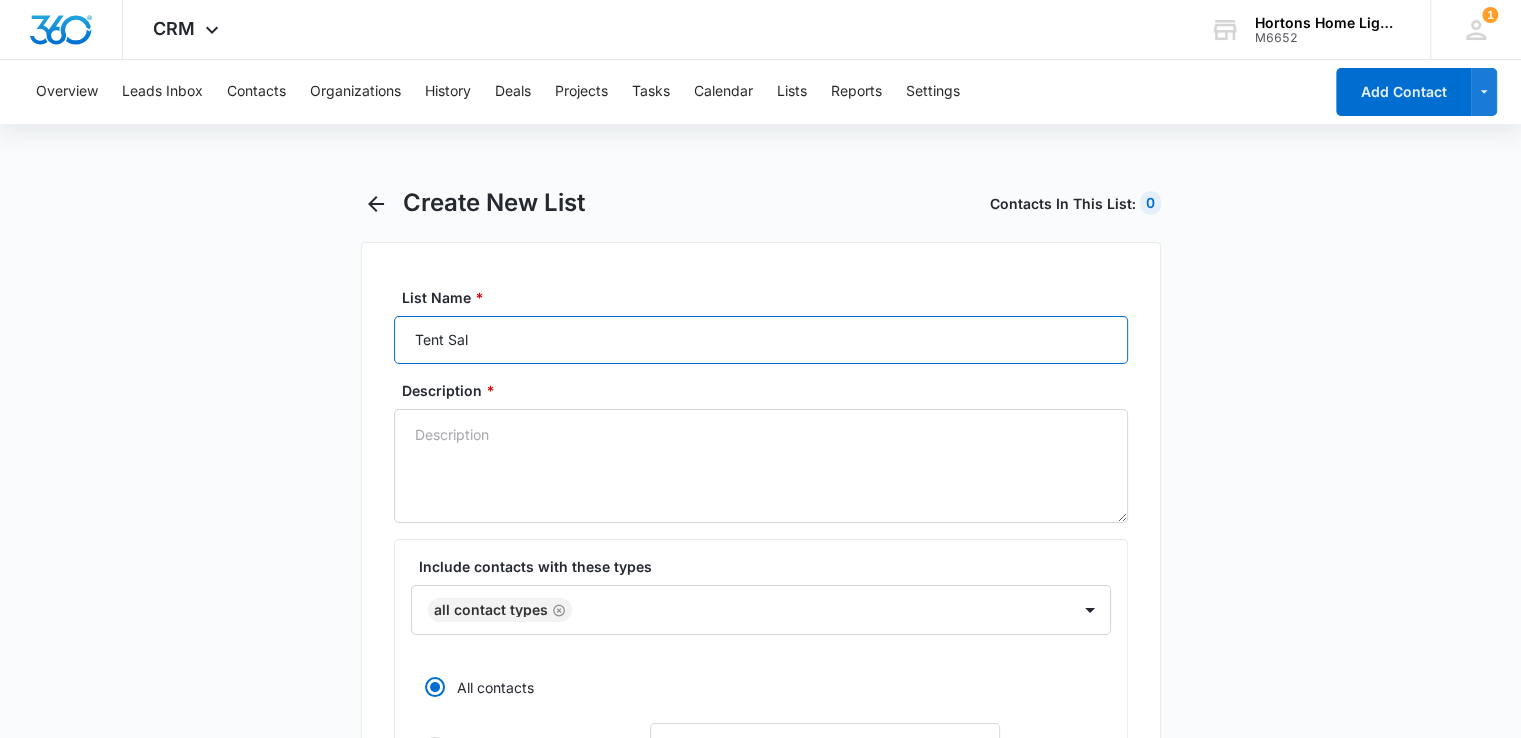 type on "Tent Sale Early-Bird Access" 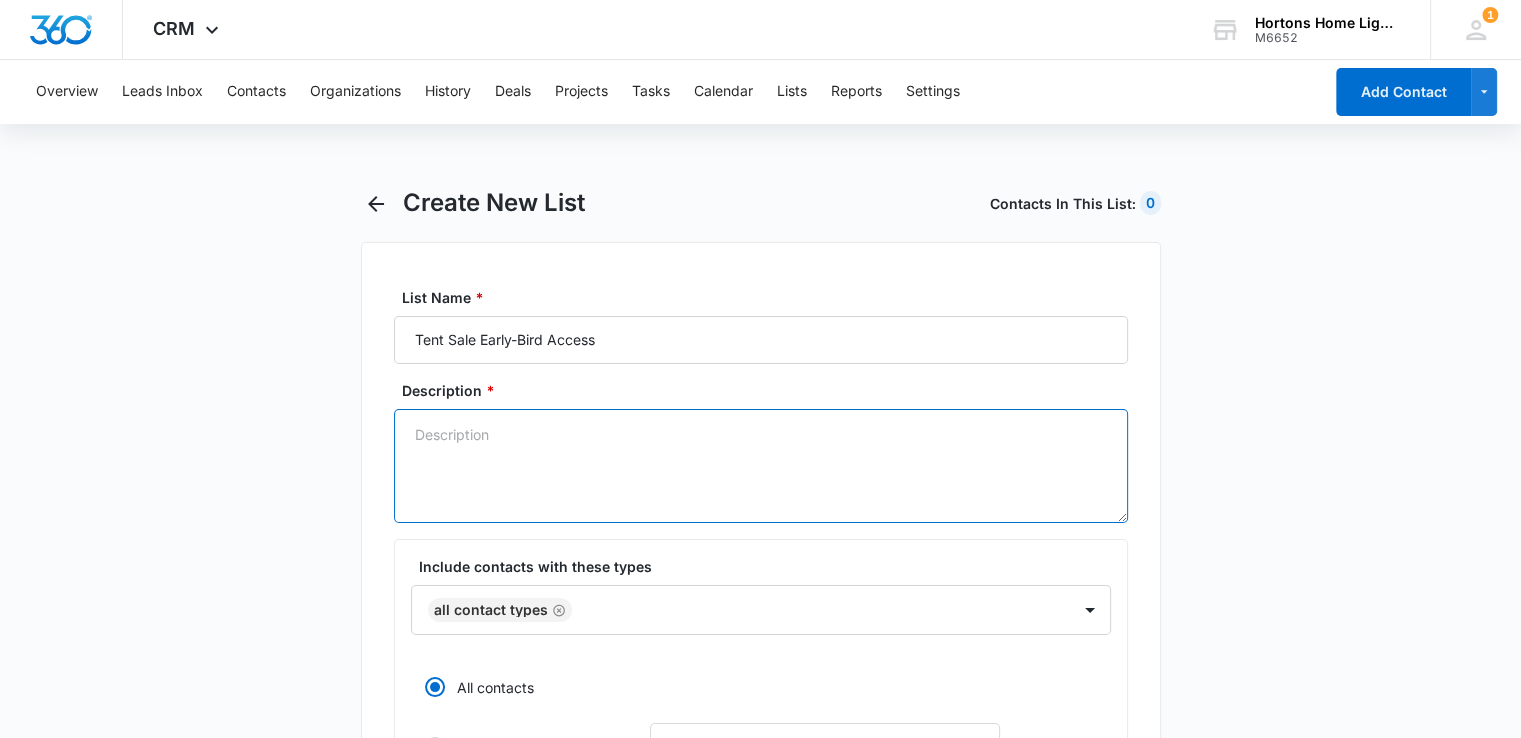click on "Description *" at bounding box center [761, 466] 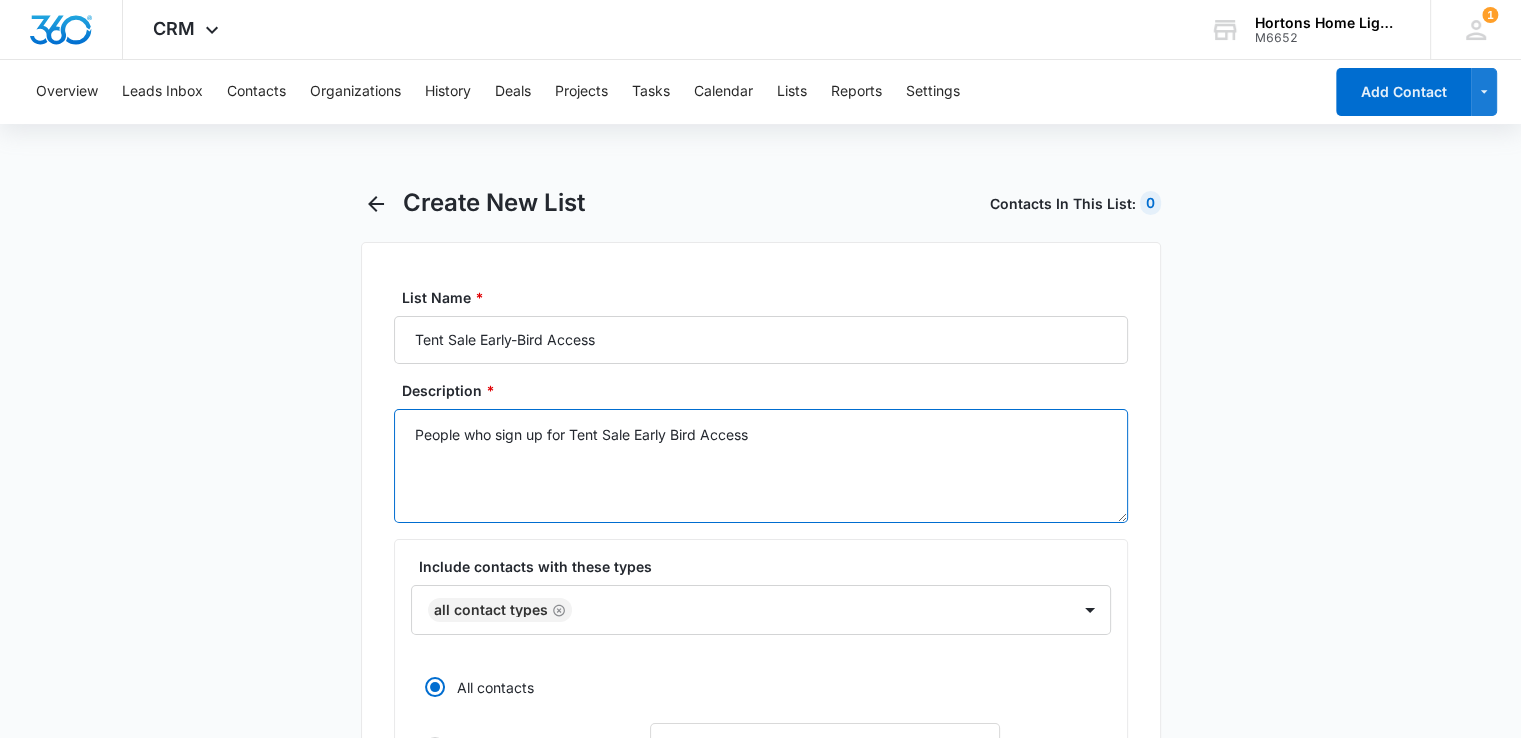 type on "People who sign up for Tent Sale Early Bird Access" 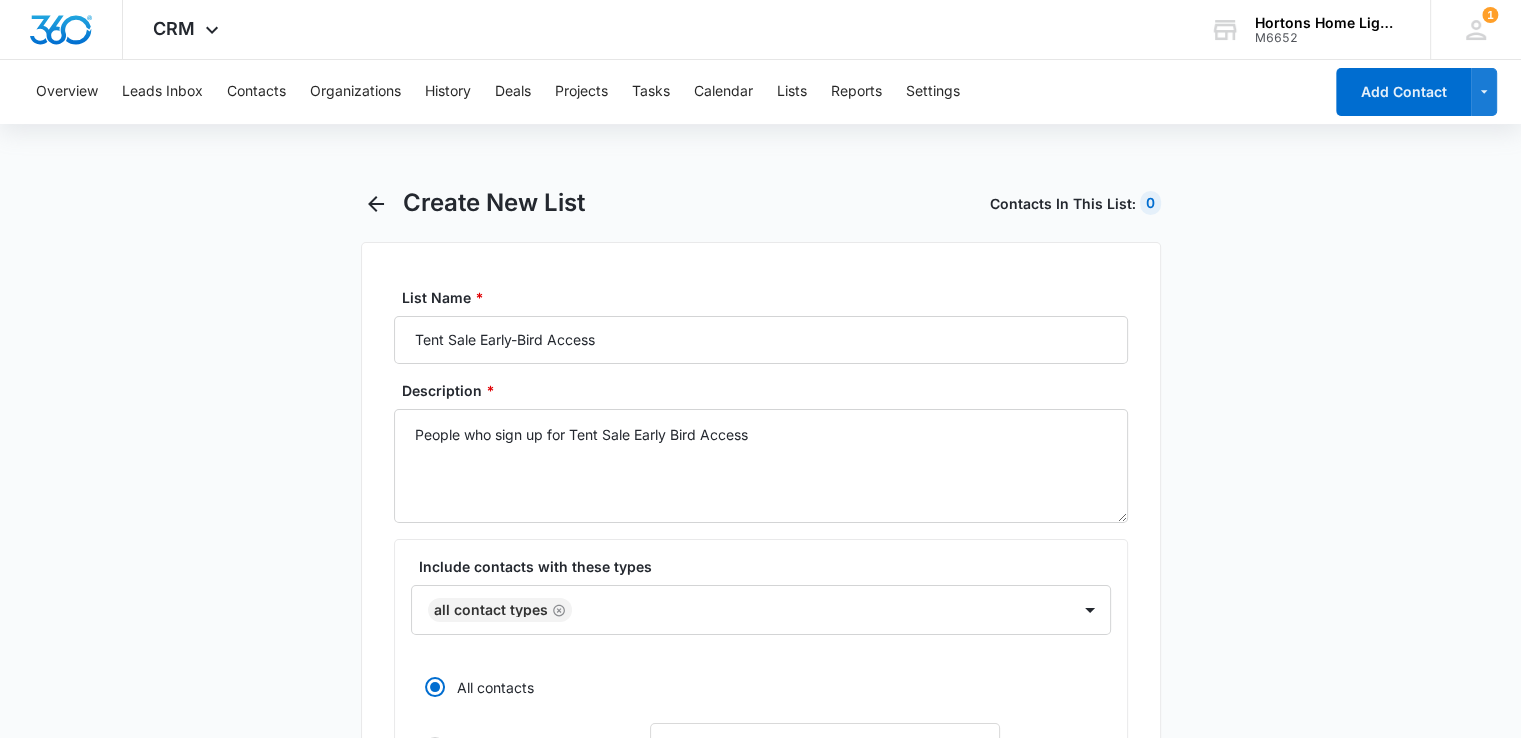 click on "Create New List Contacts In This List : 0 List Name * Tent Sale Early-Bird Access Description * People who sign up for Tent Sale Early Bird Access Include contacts with these types All Contact Types All contacts Contacts assigned between  Contacts assigned between  1 2 3 4 5 6 7 8 9 10 11 12 13 14 15 16 17 18 19 20 21 22 23 24 25 26 27 28 29 30 31  days ago. Include contacts with these statuses All Contact Statuses All contacts Contacts assigned between  Contacts assigned between  1 2 3 4 5 6 7 8 9 10 11 12 13 14 15 16 17 18 19 20 21 22 23 24 25 26 27 28 29 30 31  days ago. Assigned To Any User With Tags With Tags Add Custom Filter Submit" at bounding box center (760, 879) 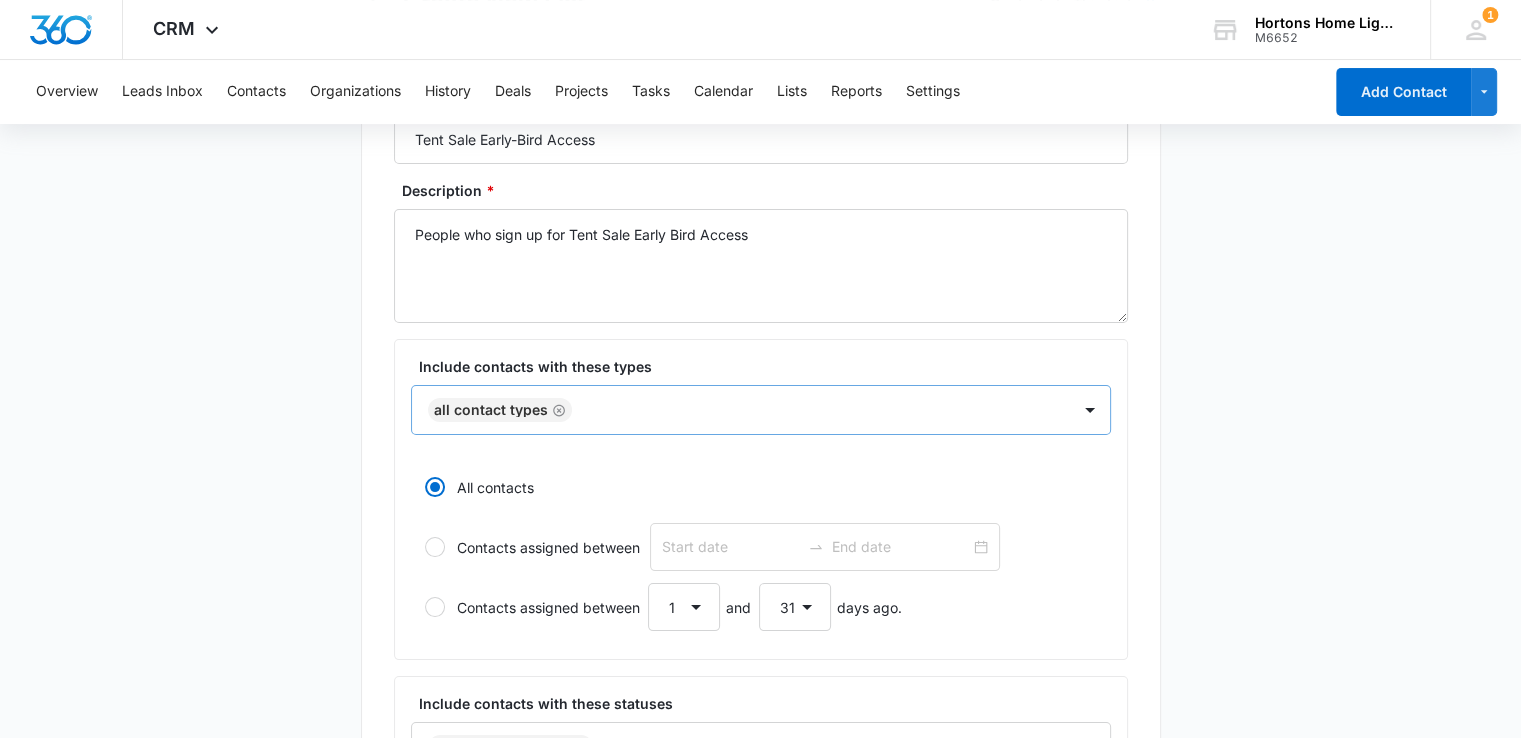 click on "All Contact Types" at bounding box center (741, 410) 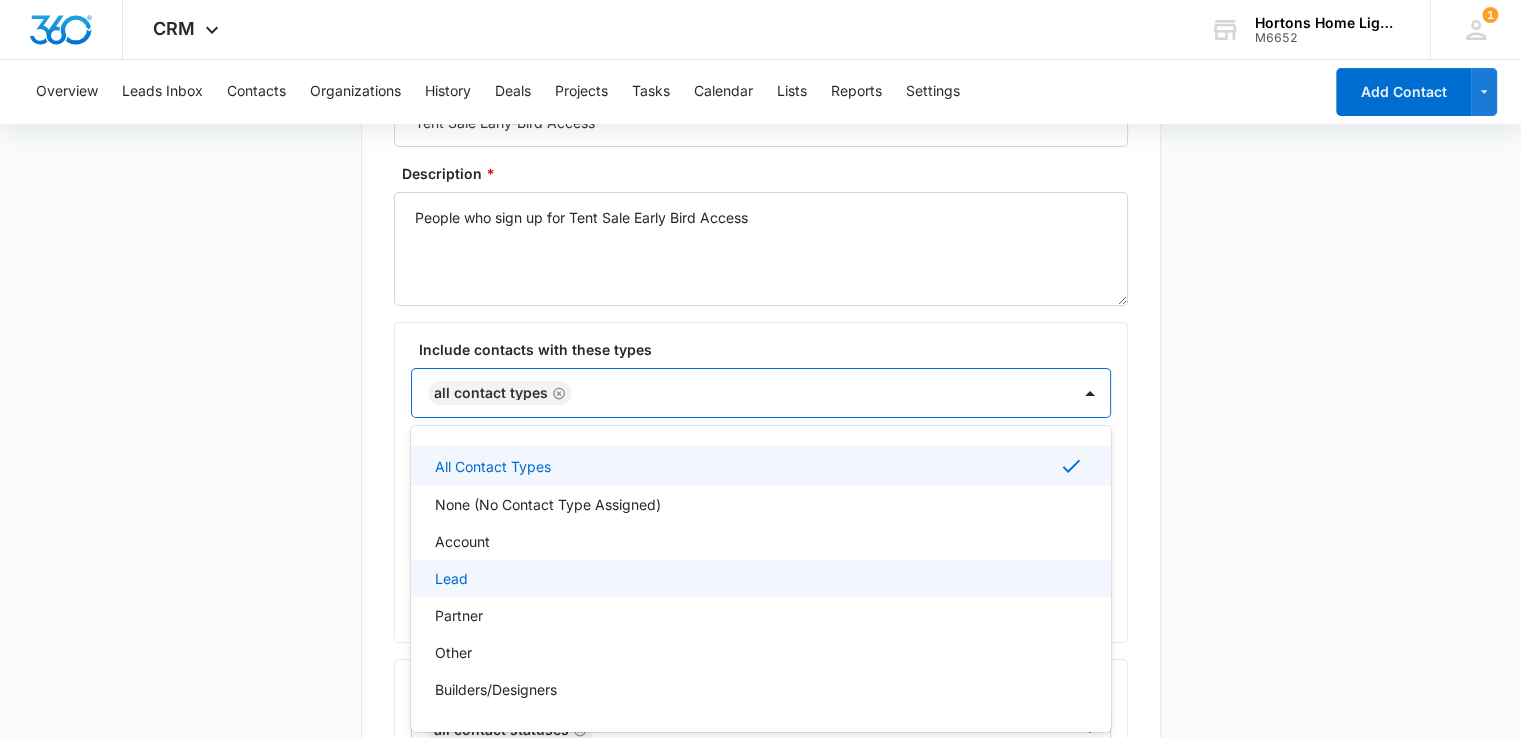 scroll, scrollTop: 69, scrollLeft: 0, axis: vertical 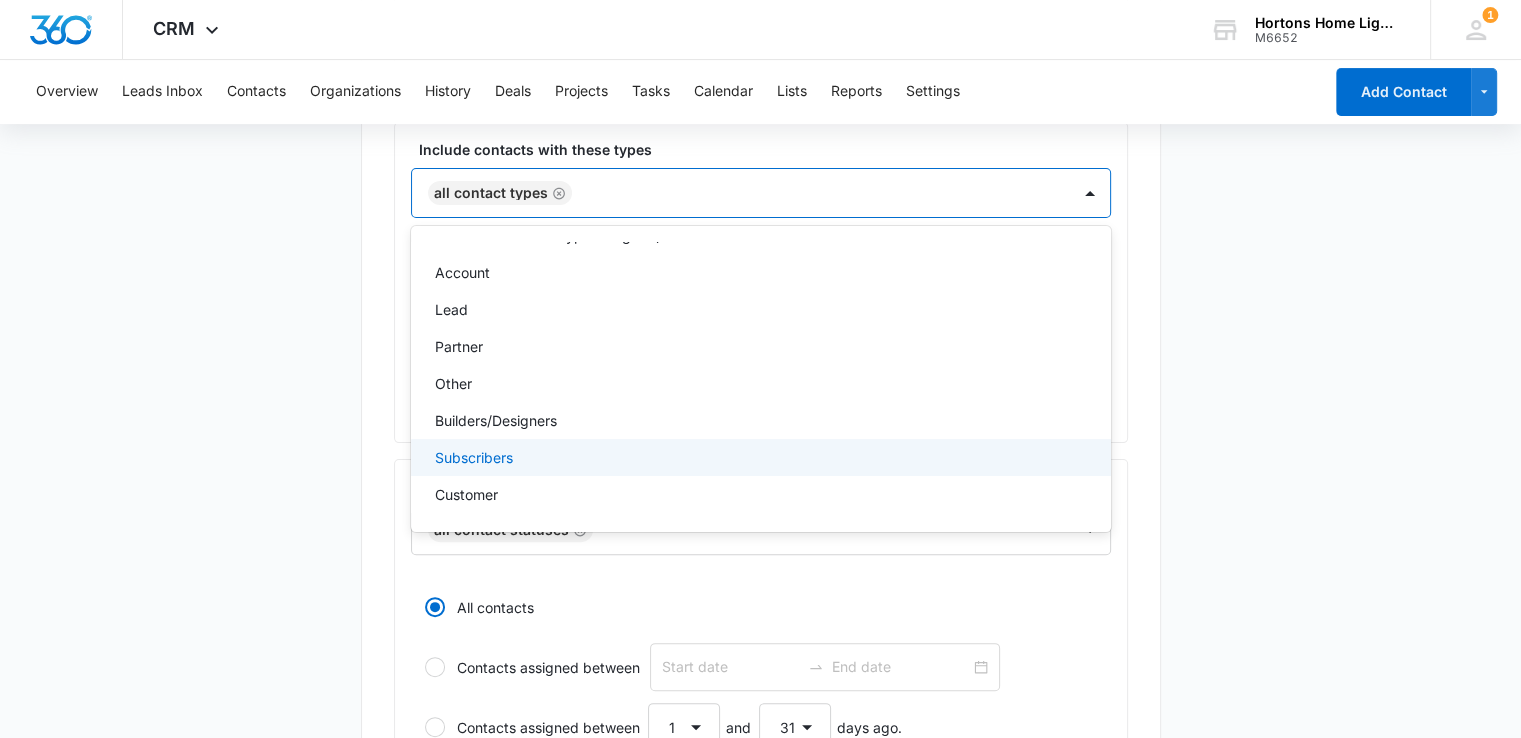 click on "Subscribers" at bounding box center (759, 457) 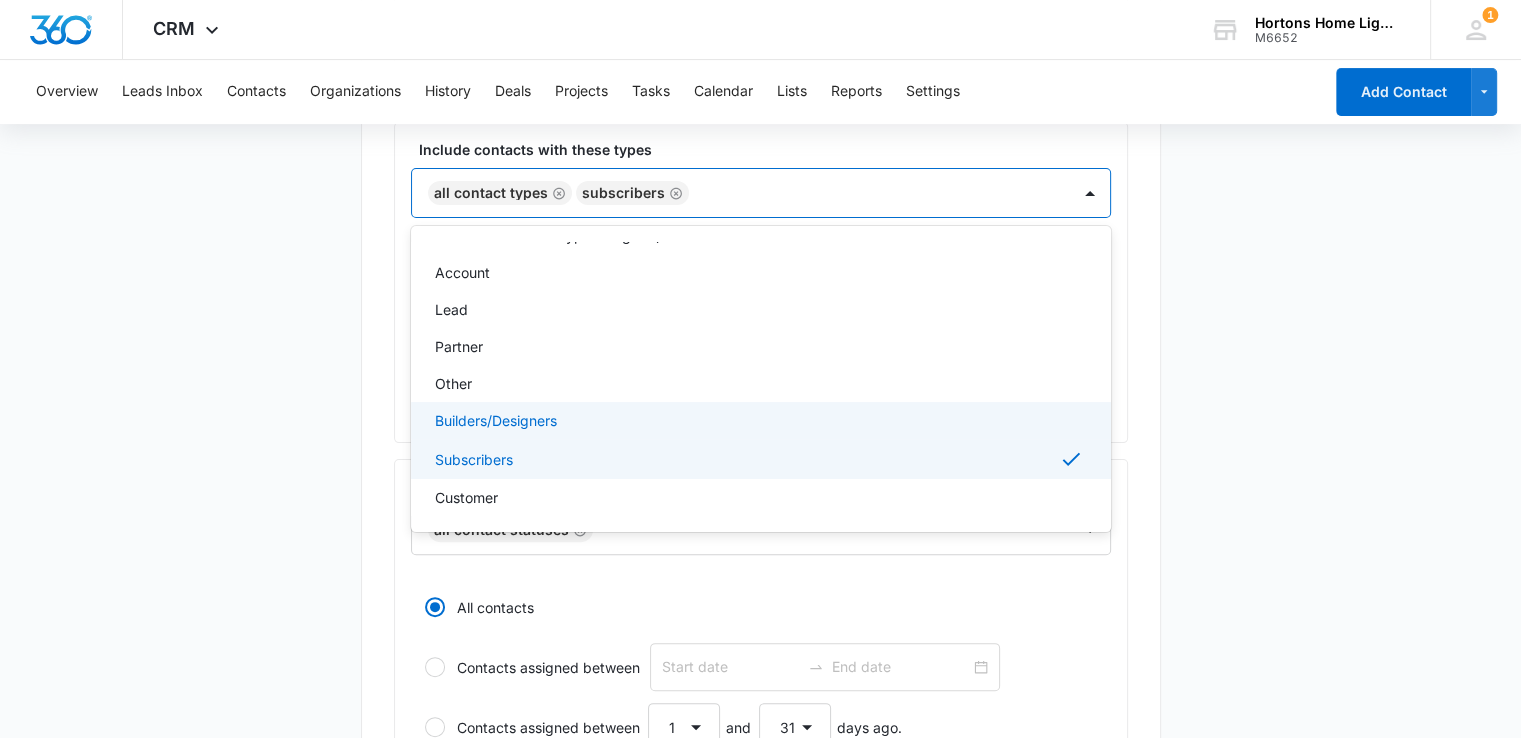 click 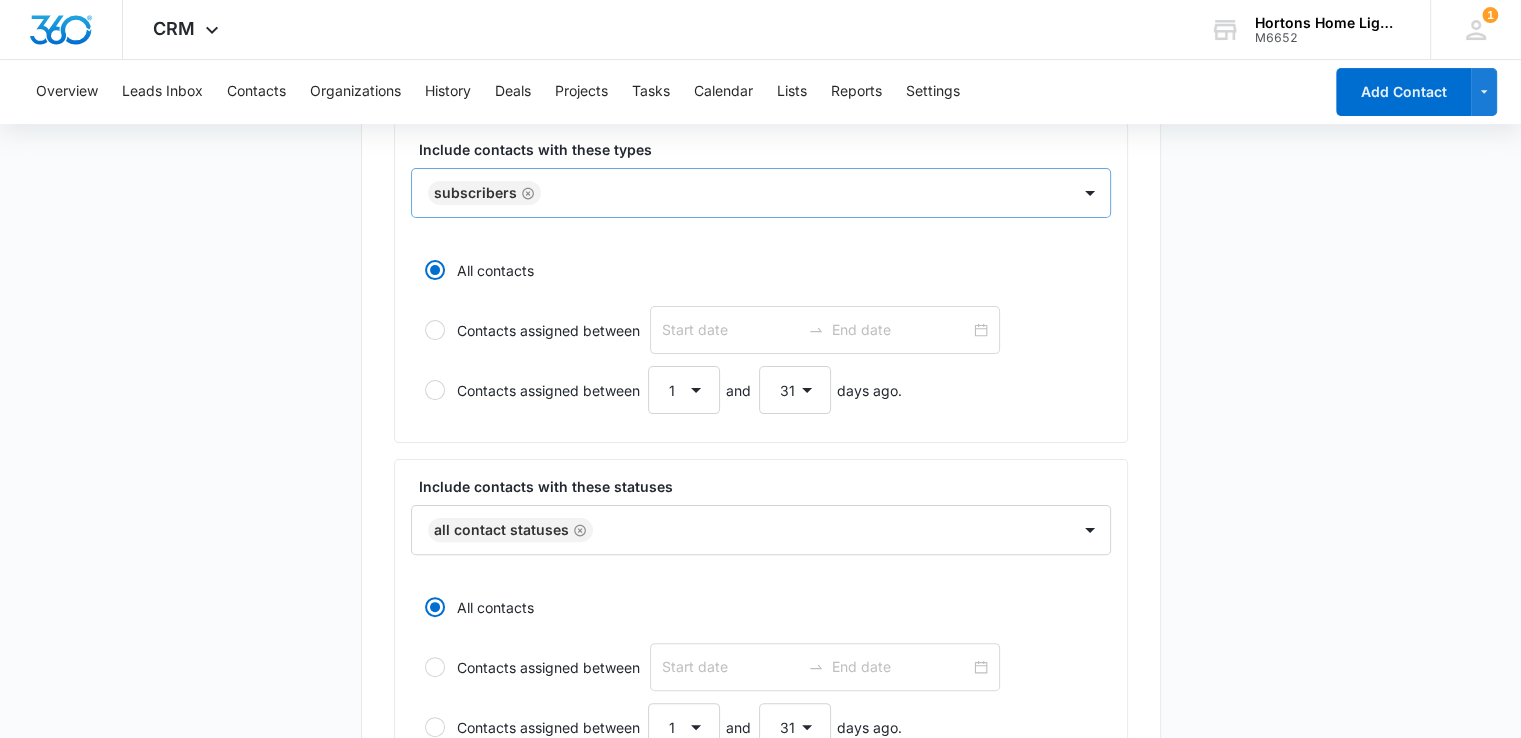 click on "Create New List Contacts In This List : 35022 List Name * Tent Sale Early-Bird Access Description * People who sign up for Tent Sale Early Bird Access Include contacts with these types Subscribers All contacts Contacts assigned between  Contacts assigned between  1 2 3 4 5 6 7 8 9 10 11 12 13 14 15 16 17 18 19 20 21 22 23 24 25 26 27 28 29 30 31 and  1 2 3 4 5 6 7 8 9 10 11 12 13 14 15 16 17 18 19 20 21 22 23 24 25 26 27 28 29 30 31  days ago. Include contacts with these statuses All Contact Statuses All contacts Contacts assigned between  Contacts assigned between  1 2 3 4 5 6 7 8 9 10 11 12 13 14 15 16 17 18 19 20 21 22 23 24 25 26 27 28 29 30 31 and  1 2 3 4 5 6 7 8 9 10 11 12 13 14 15 16 17 18 19 20 21 22 23 24 25 26 27 28 29 30 31  days ago. Assigned To Any User With Tags With Tags Add Custom Filter Submit" at bounding box center (760, 462) 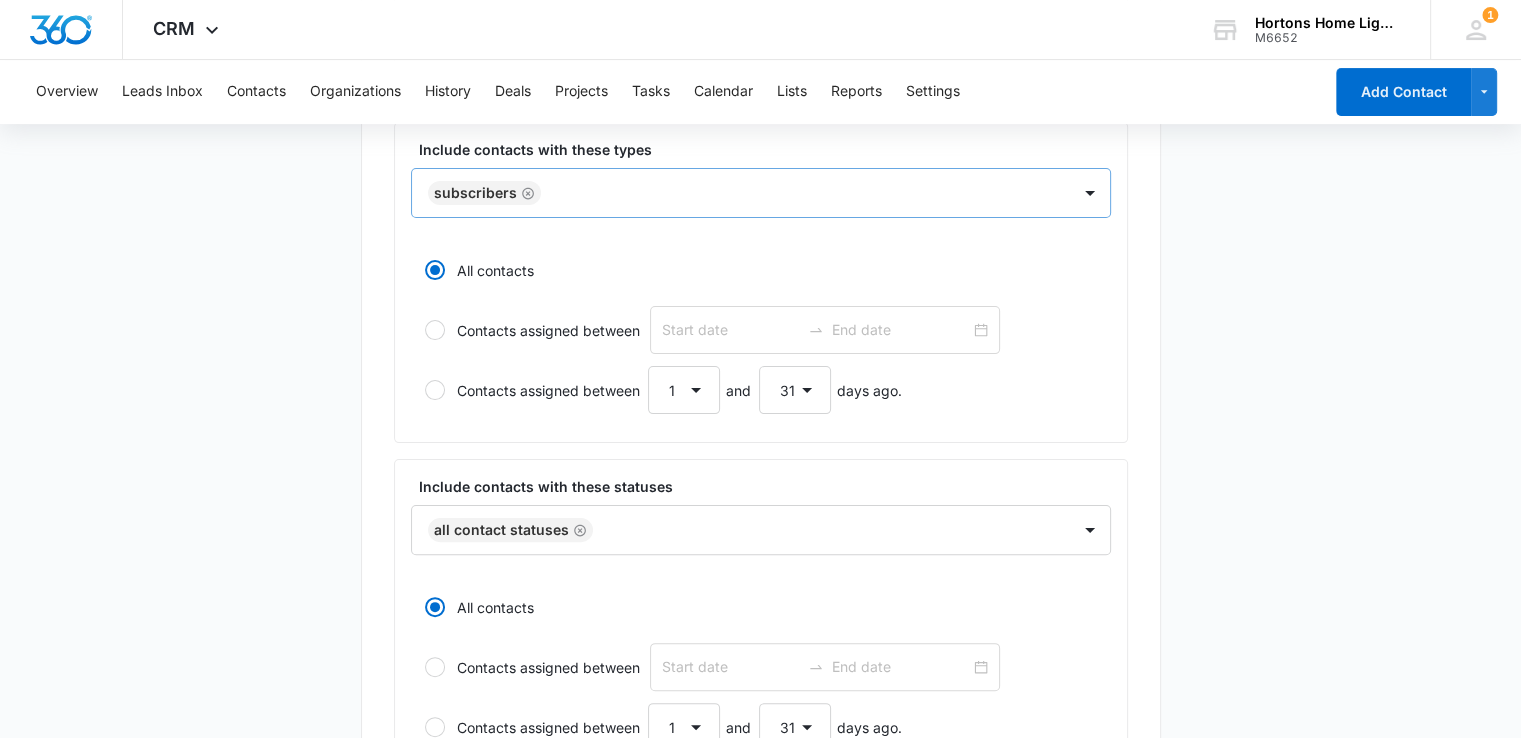scroll, scrollTop: 517, scrollLeft: 0, axis: vertical 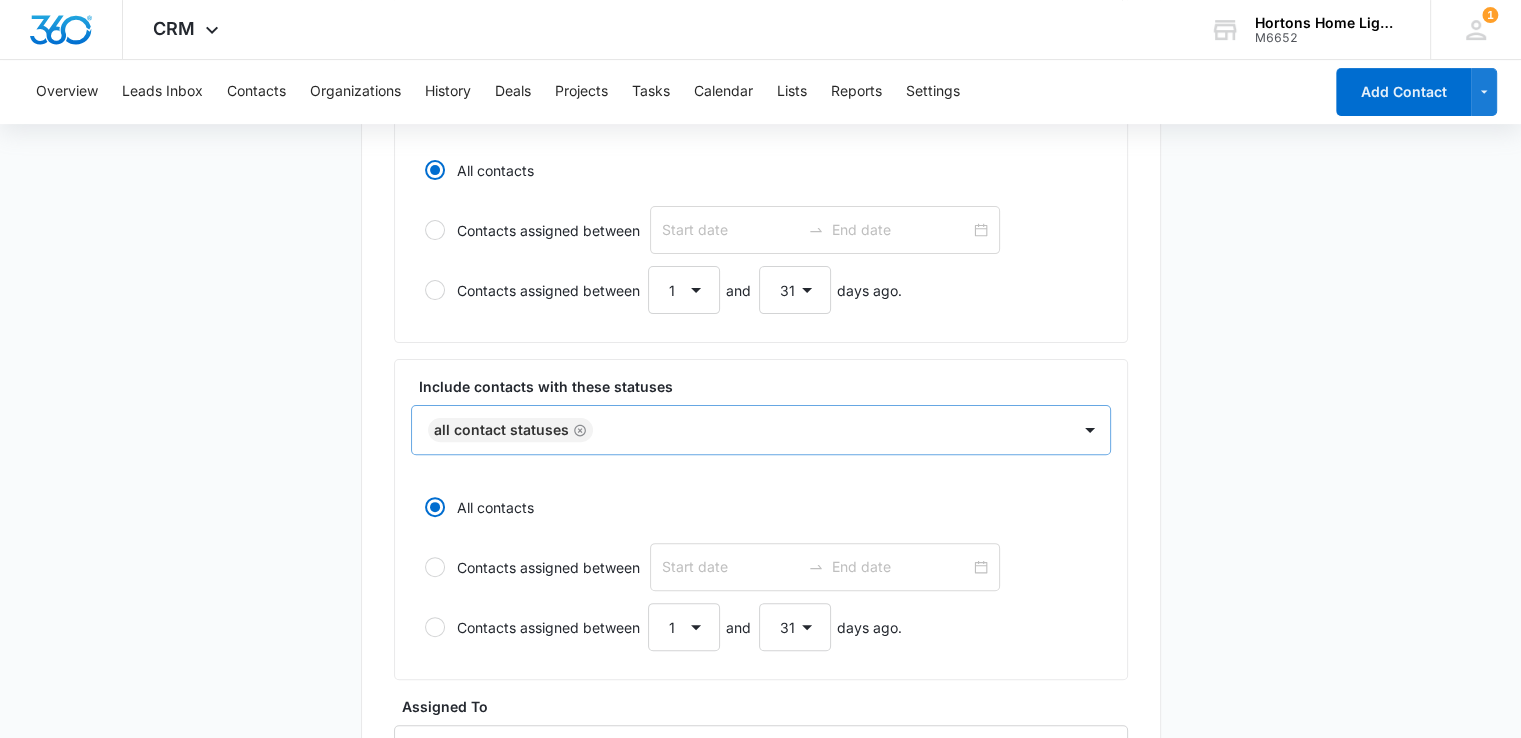 click on "All Contact Statuses" at bounding box center [761, 430] 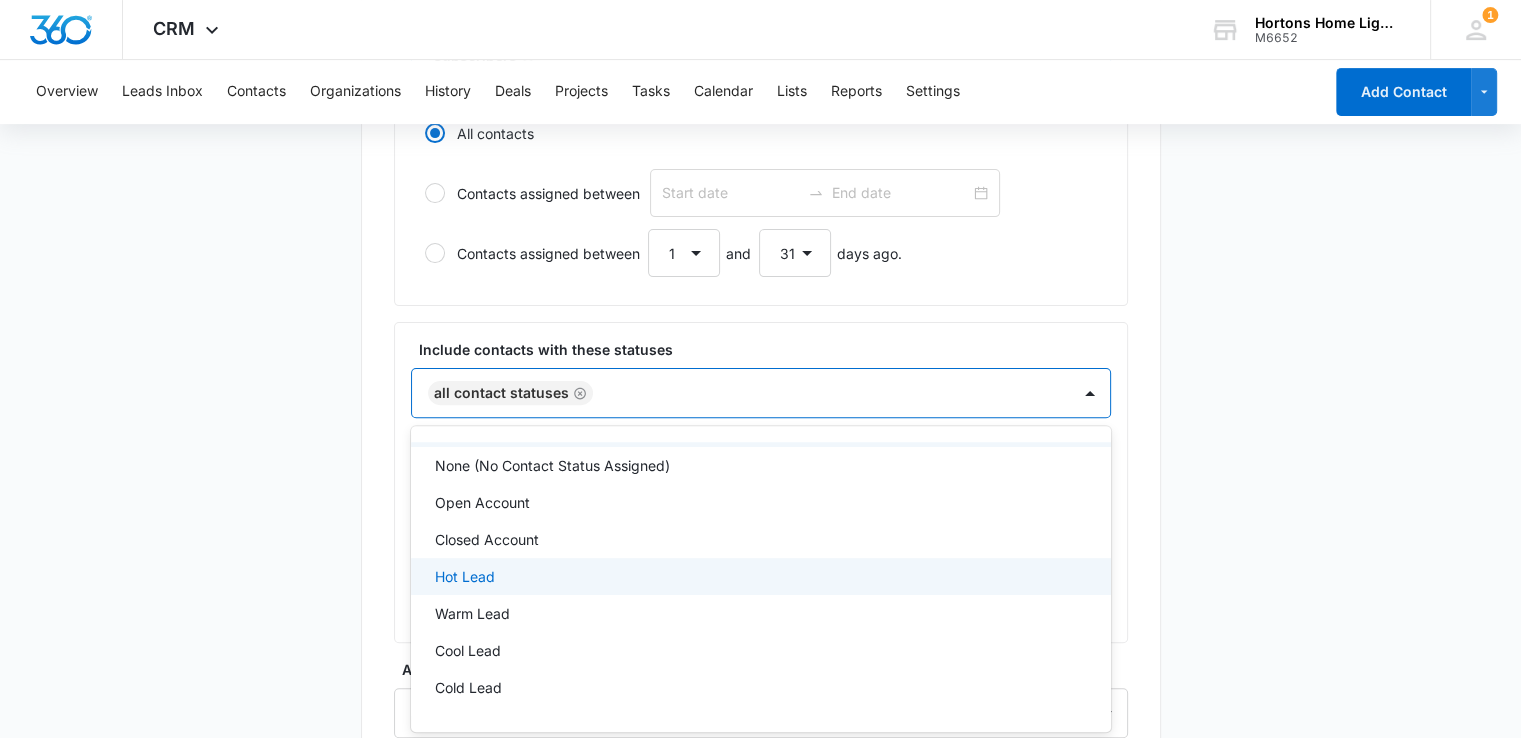 scroll, scrollTop: 18, scrollLeft: 0, axis: vertical 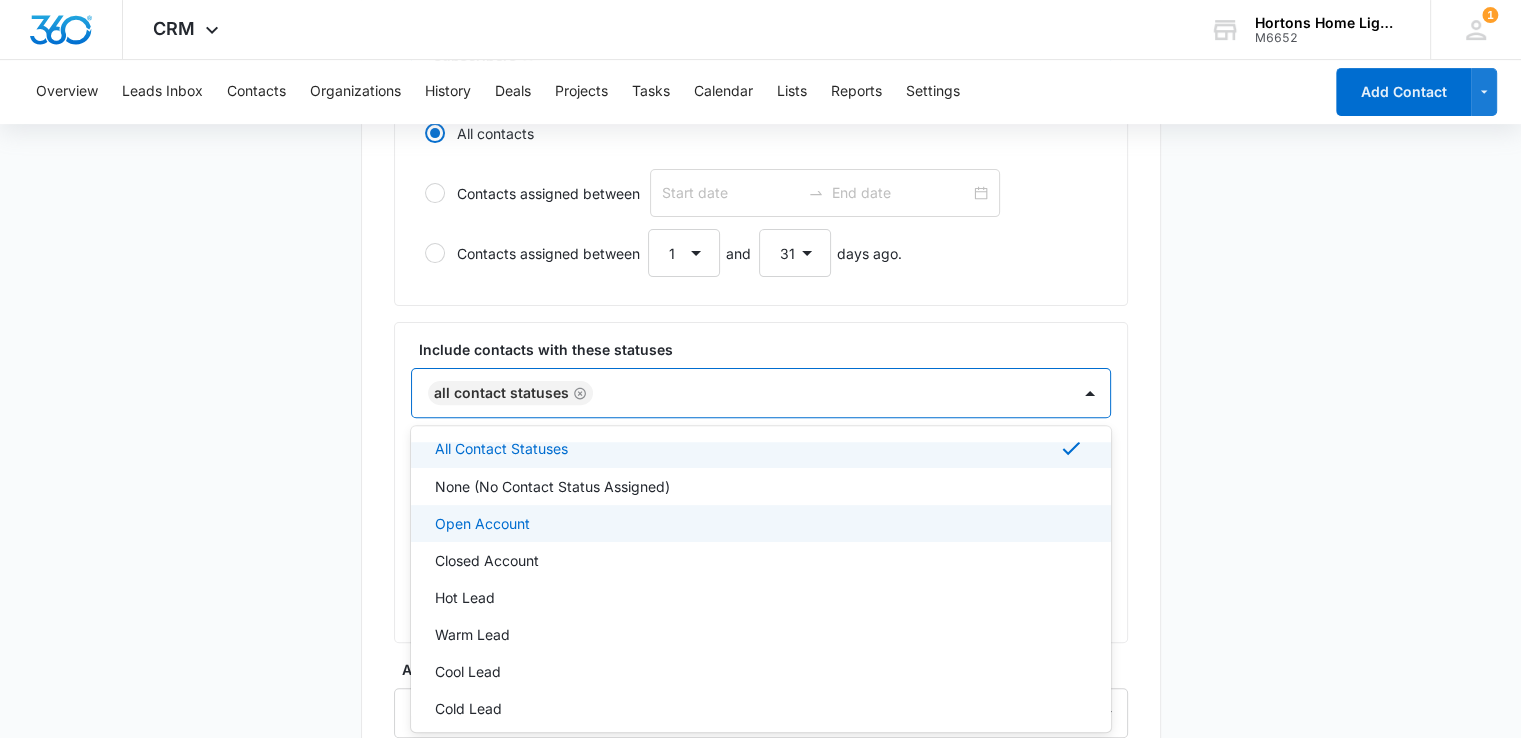 click on "Create New List Contacts In This List : 35022 List Name * Tent Sale Early-Bird Access Description * People who sign up for Tent Sale Early Bird Access Include contacts with these types Subscribers All contacts Contacts assigned between  Contacts assigned between  1 2 3 4 5 6 7 8 9 10 11 12 13 14 15 16 17 18 19 20 21 22 23 24 25 26 27 28 29 30 31 and  1 2 3 4 5 6 7 8 9 10 11 12 13 14 15 16 17 18 19 20 21 22 23 24 25 26 27 28 29 30 31  days ago. Include contacts with these statuses 13 results available. Use Up and Down to choose options, press Enter to select the currently focused option, press Escape to exit the menu, press Tab to select the option and exit the menu. All Contact Statuses All Contact Statuses None (No Contact Status Assigned) Open Account Closed Account Hot Lead Warm Lead Cool Lead Cold Lead Dead Lead Active Partner Inactive Partner Other Rewards Member All contacts Contacts assigned between  Contacts assigned between  1 2 3 4 5 6 7 8 9 10 11 12 13 14 15 16 17 18 19 20 21 22 23 24 25 26 27 28 1" at bounding box center (760, 325) 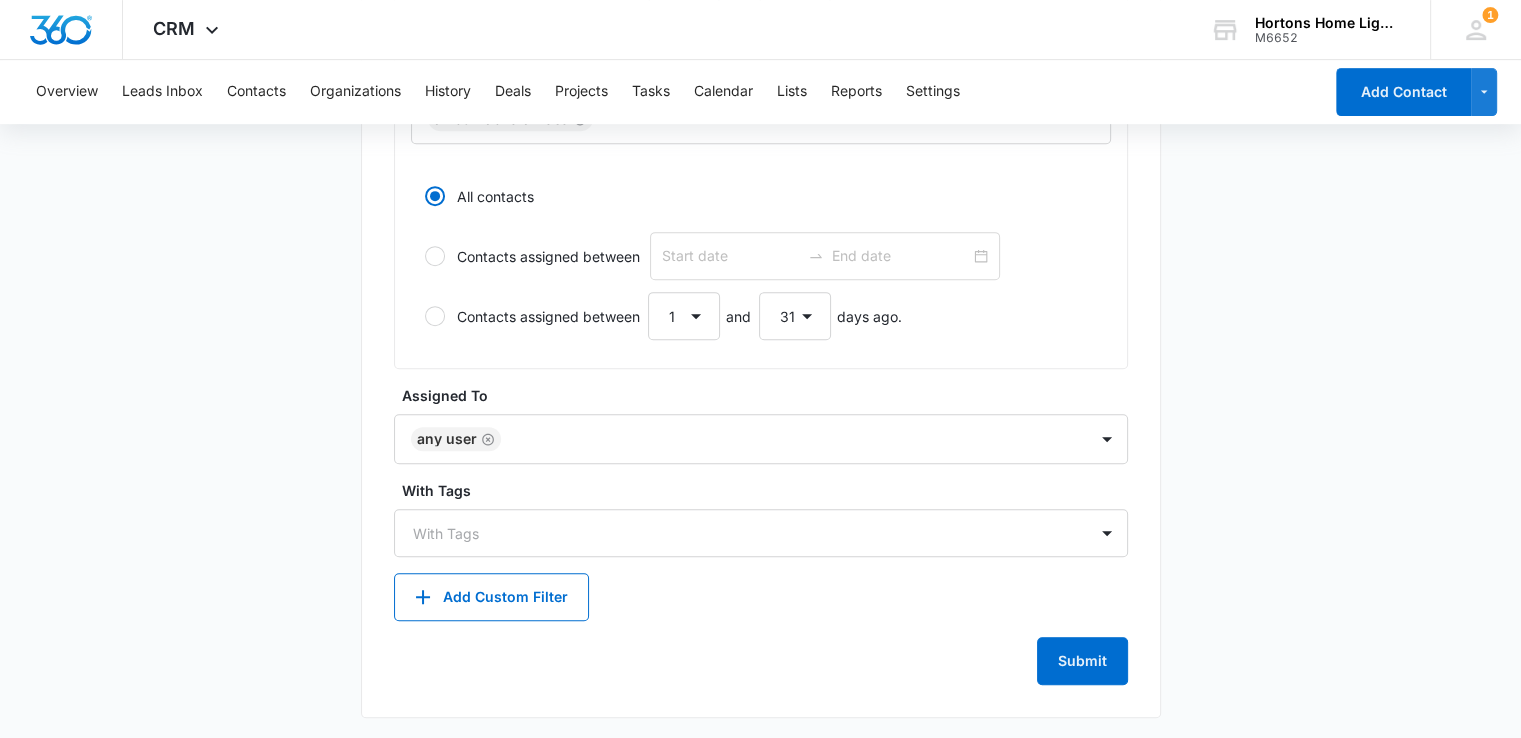 scroll, scrollTop: 829, scrollLeft: 0, axis: vertical 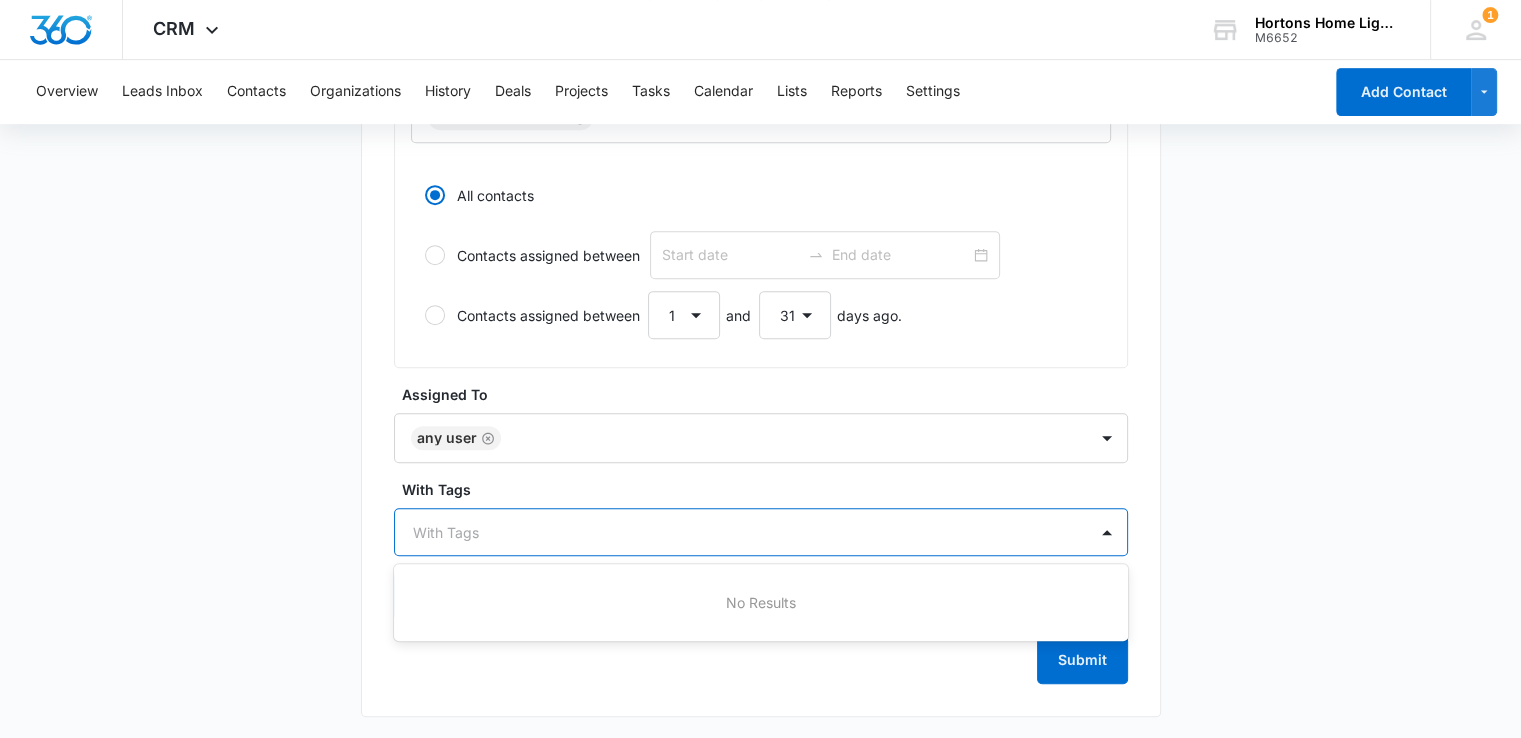 click at bounding box center (749, 532) 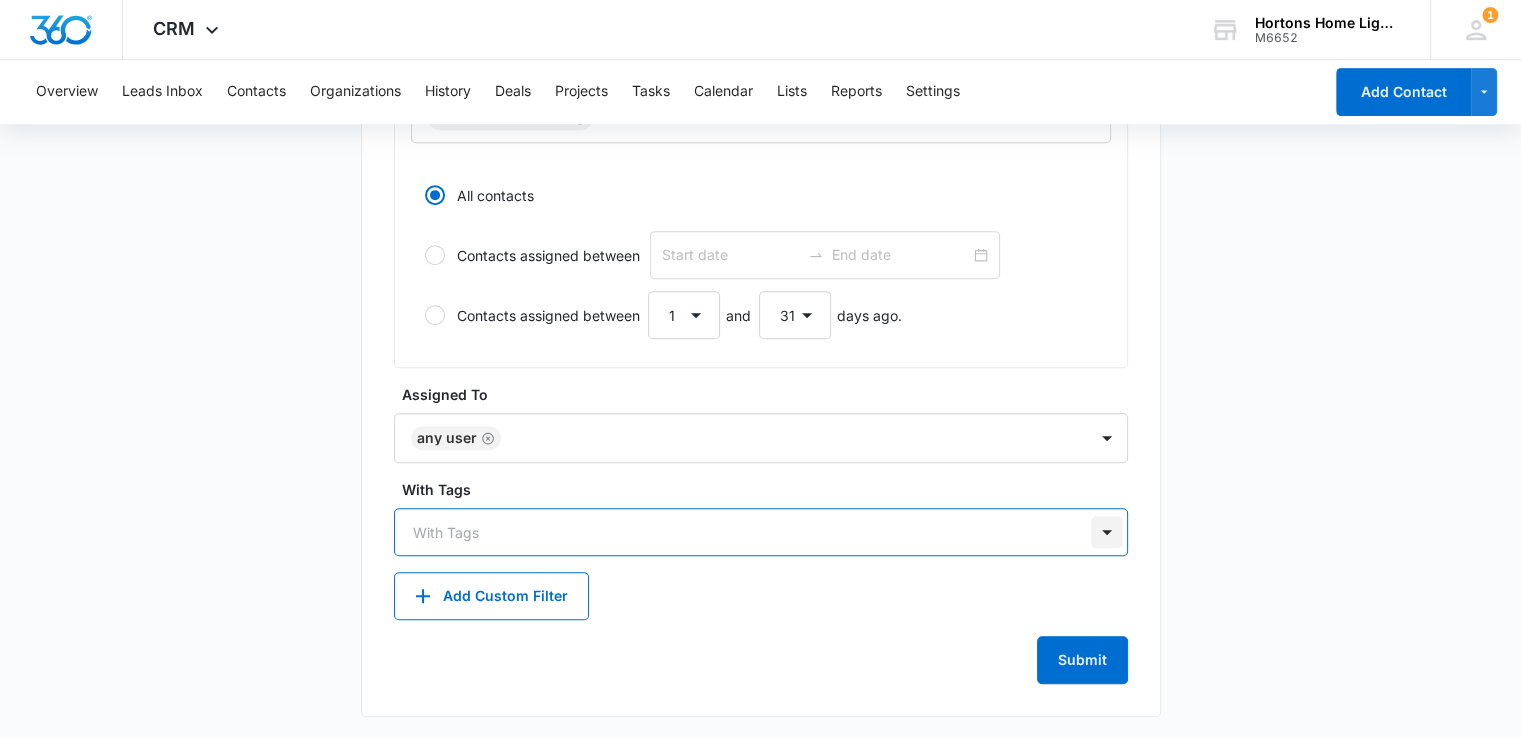 click at bounding box center (1107, 532) 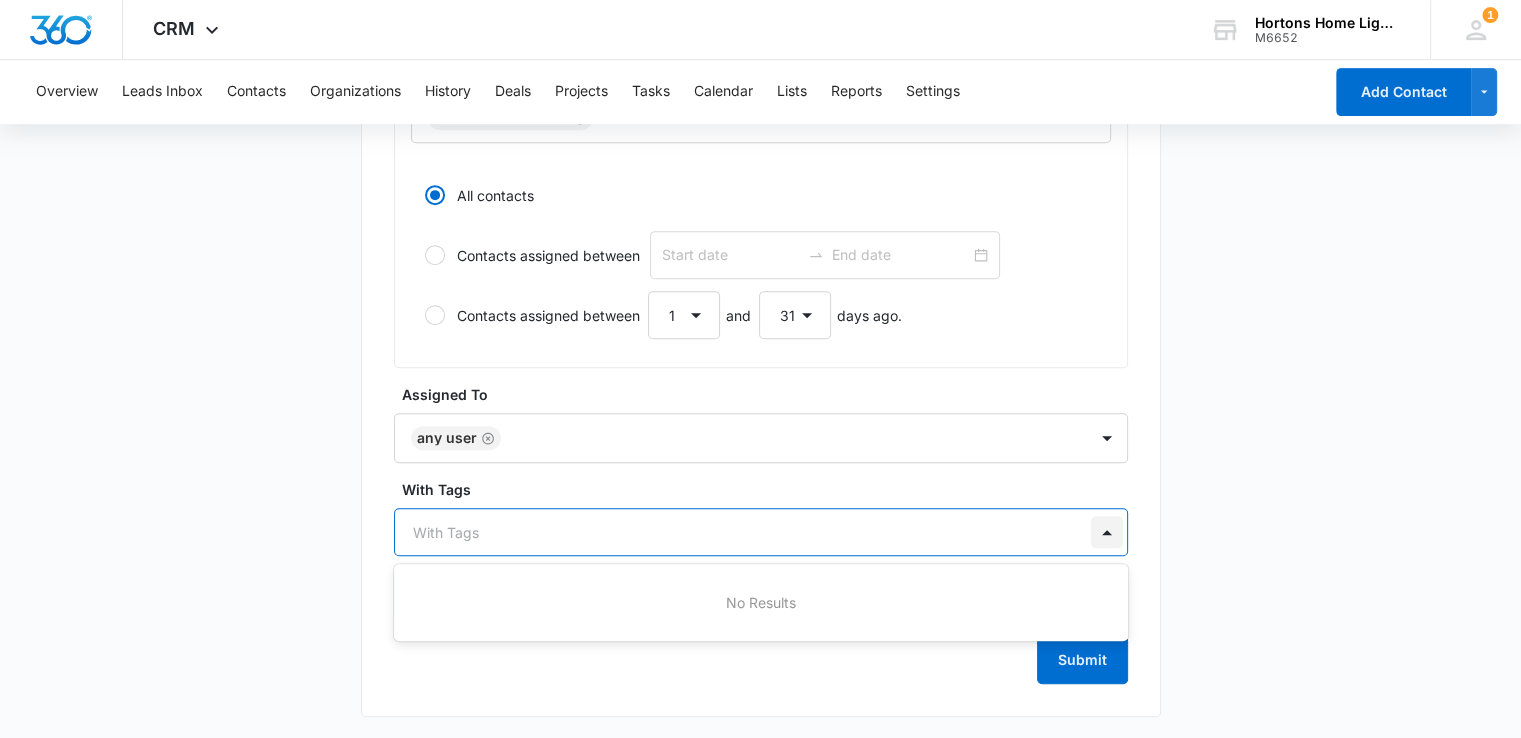click at bounding box center (1107, 532) 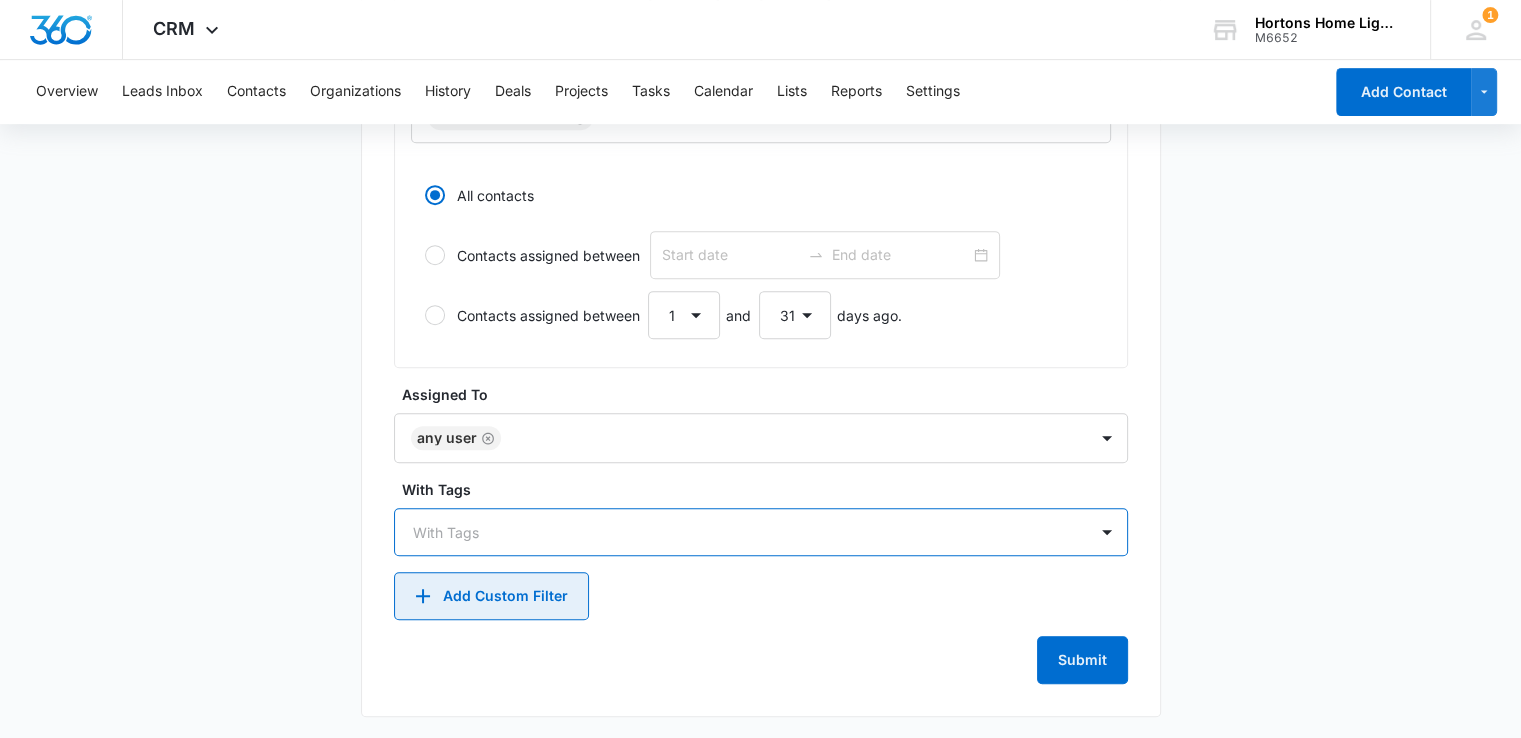 click on "Add Custom Filter" at bounding box center (491, 596) 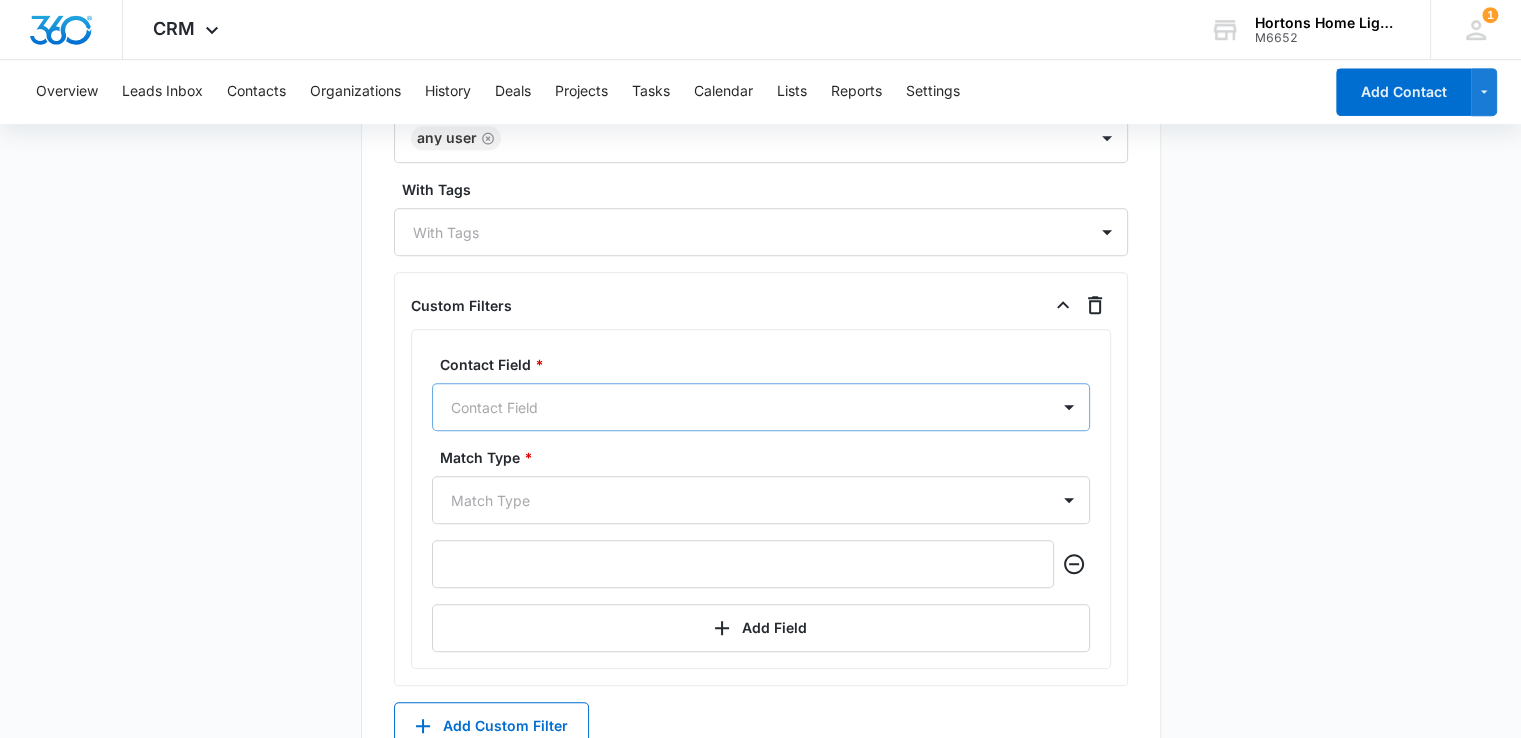 scroll, scrollTop: 1140, scrollLeft: 0, axis: vertical 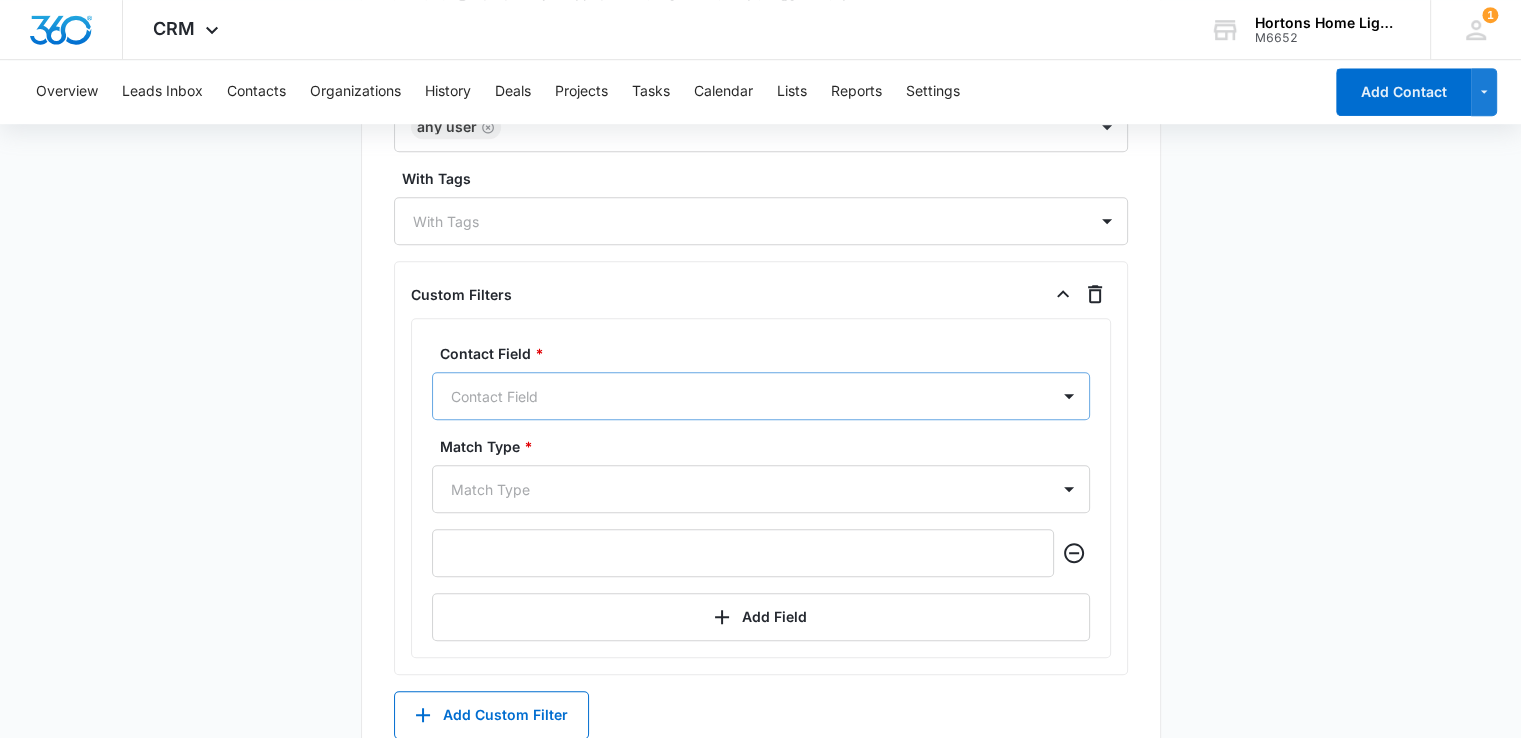 click on "Contact Field" at bounding box center (741, 396) 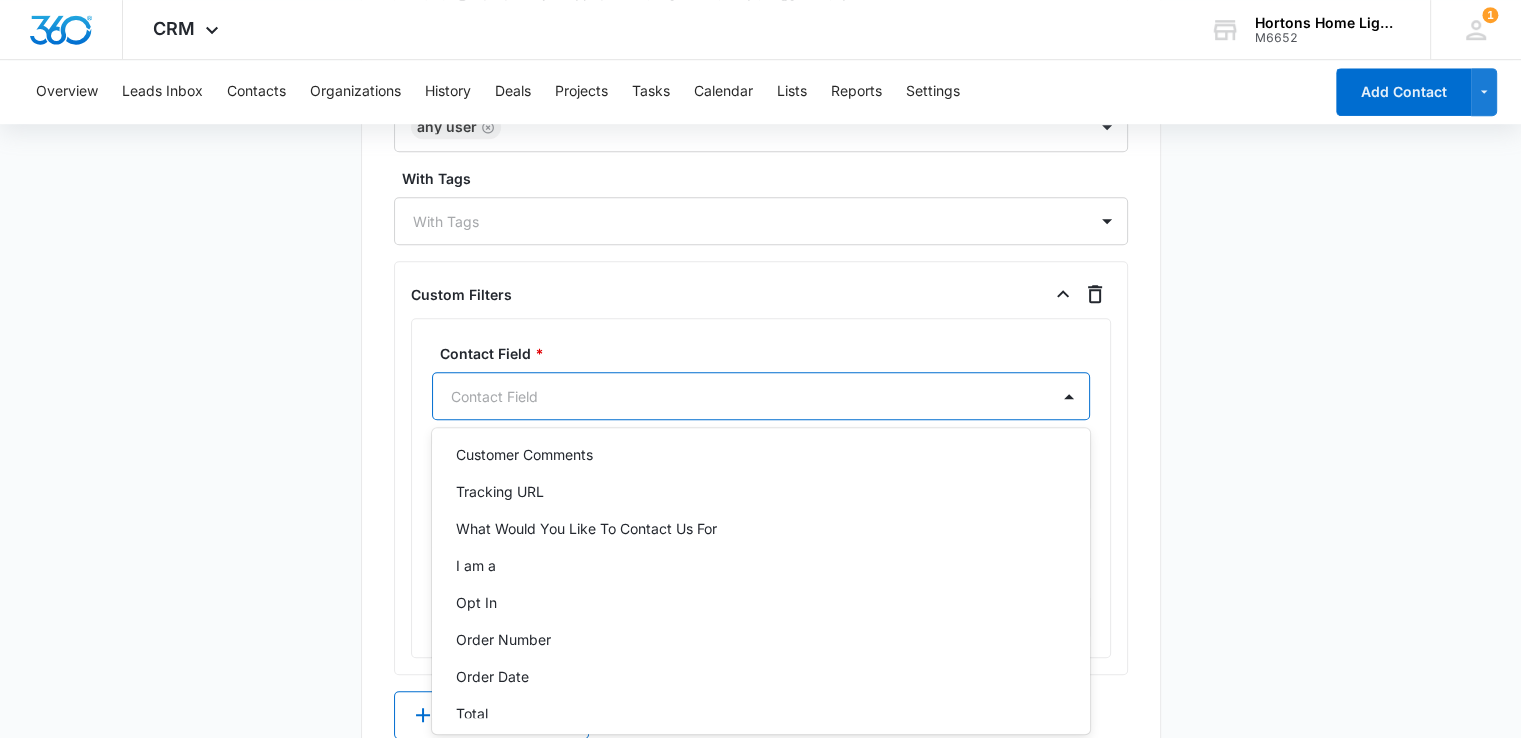 scroll, scrollTop: 513, scrollLeft: 0, axis: vertical 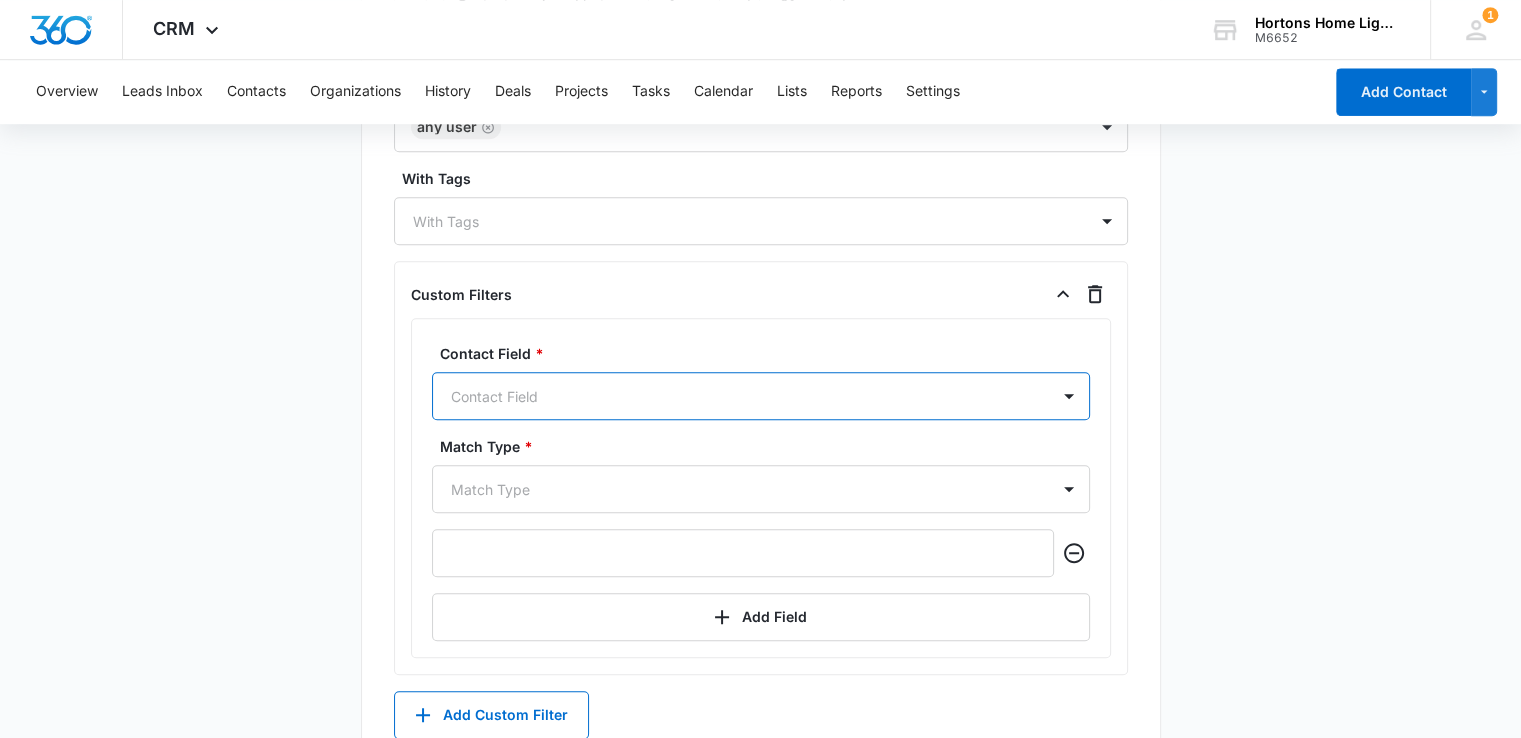 click at bounding box center [737, 396] 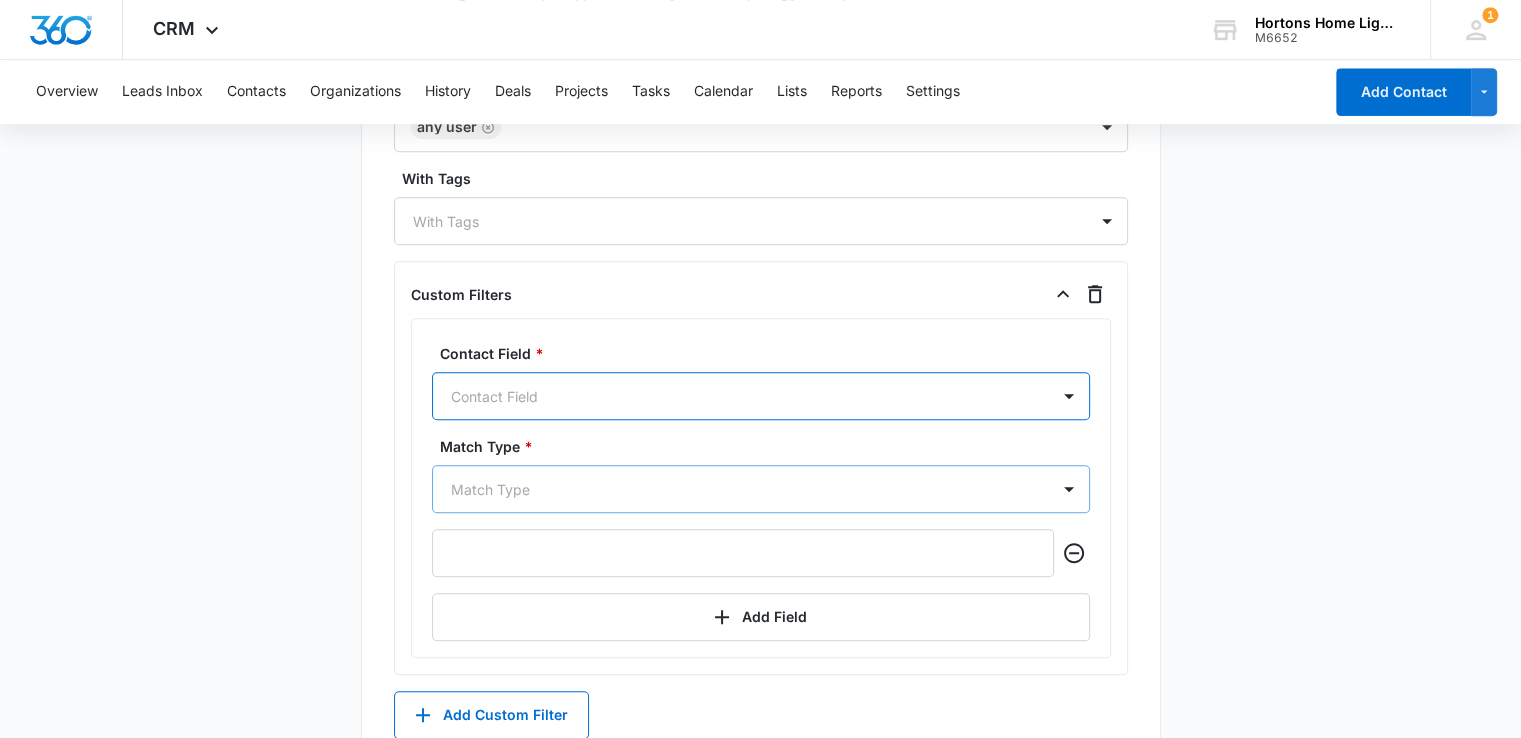 click on "Match Type" at bounding box center (761, 489) 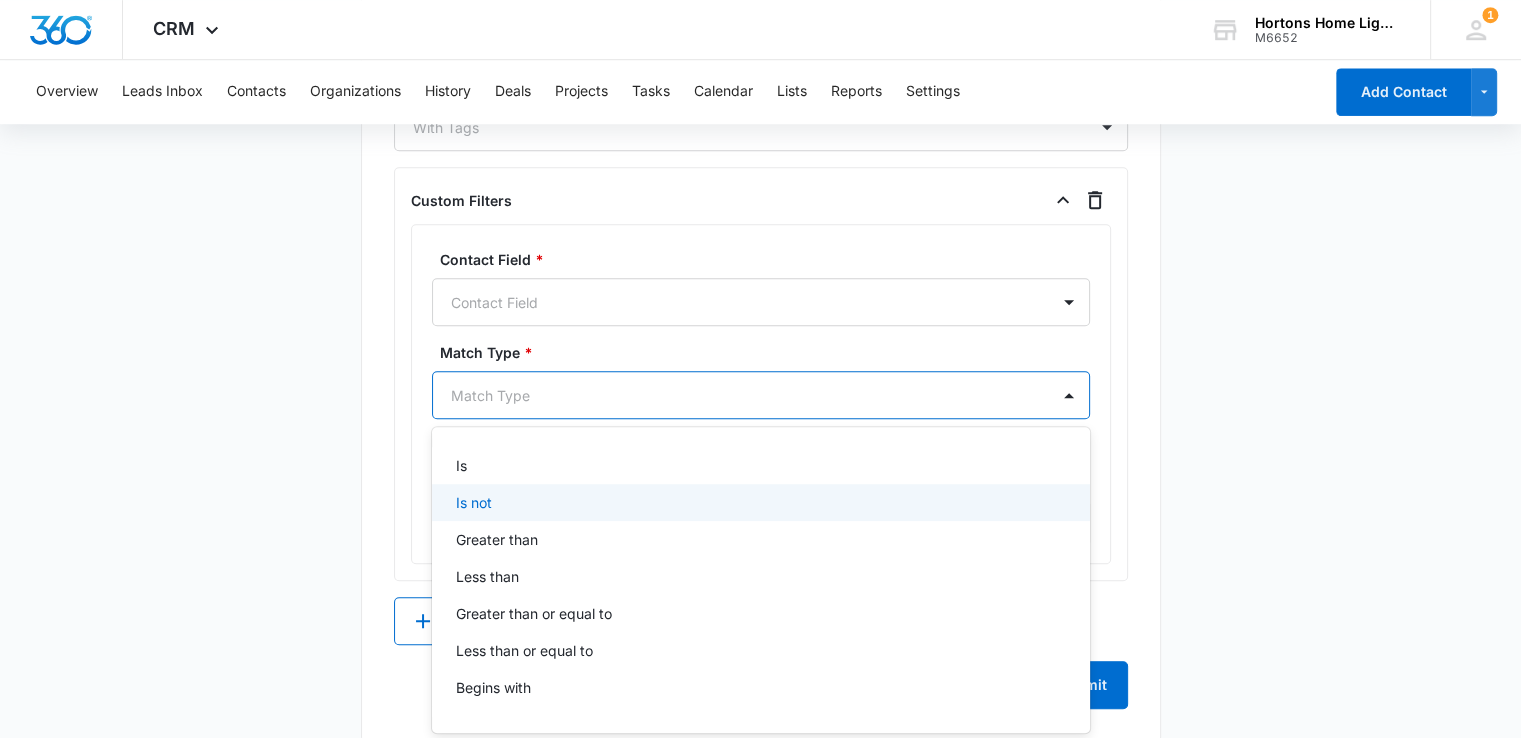 scroll, scrollTop: 66, scrollLeft: 0, axis: vertical 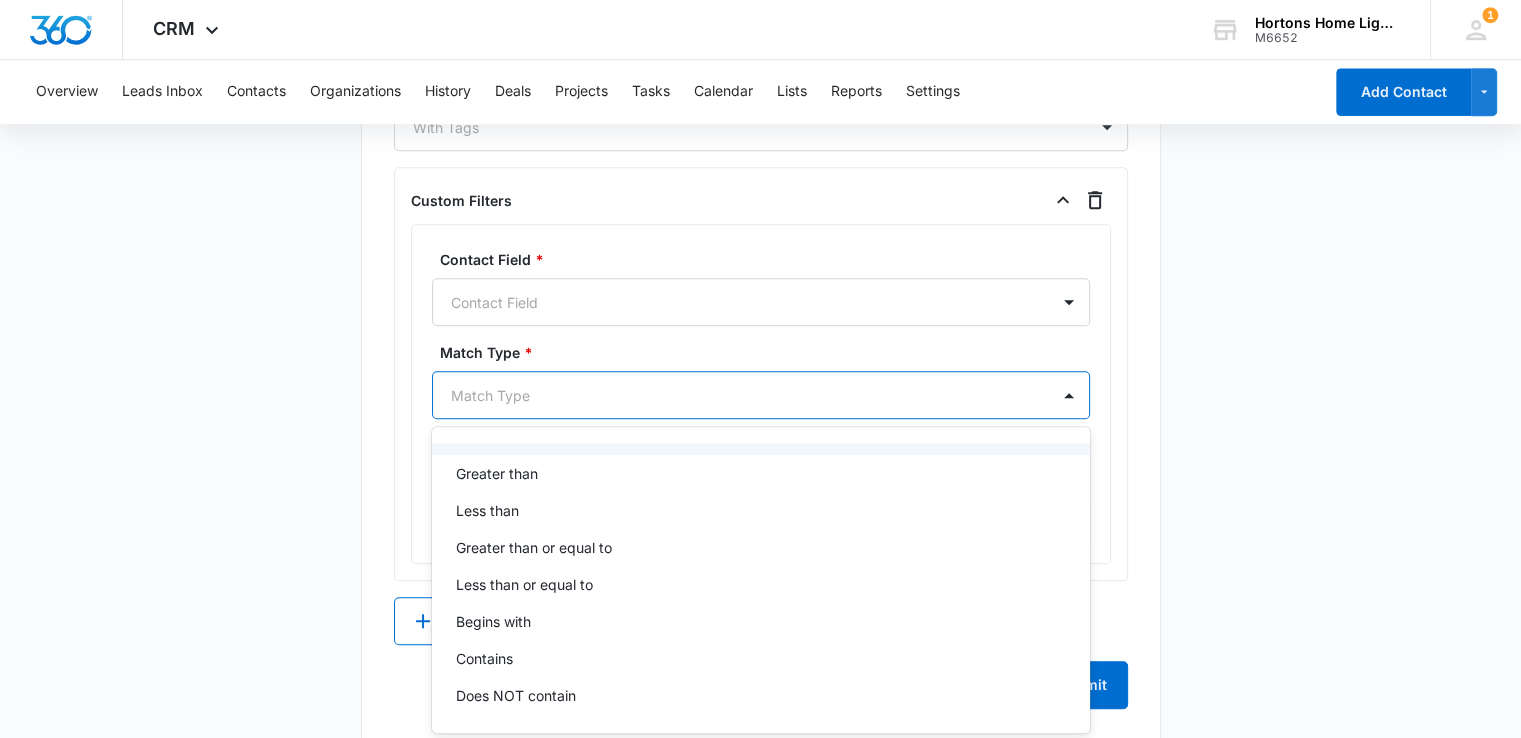 click at bounding box center (737, 395) 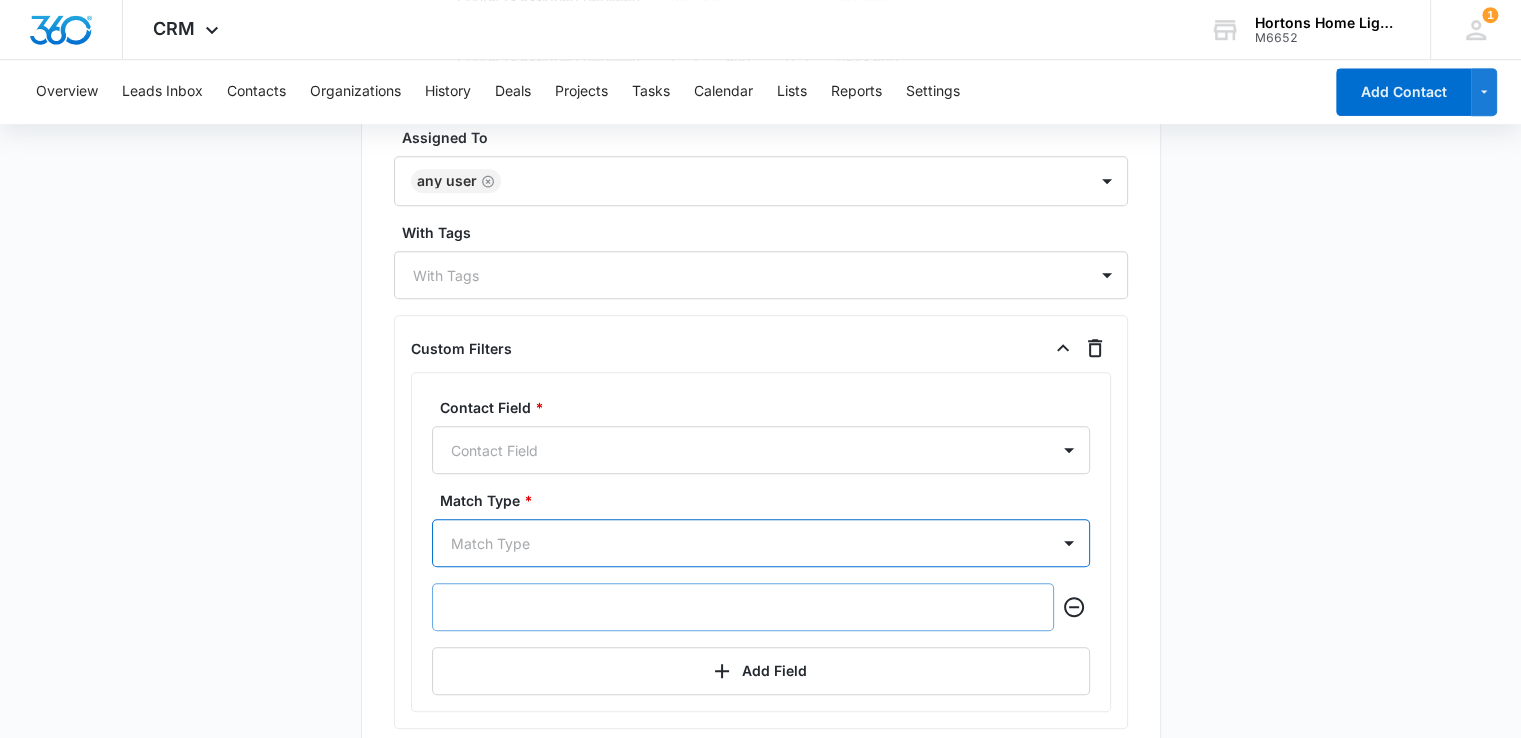 scroll, scrollTop: 834, scrollLeft: 0, axis: vertical 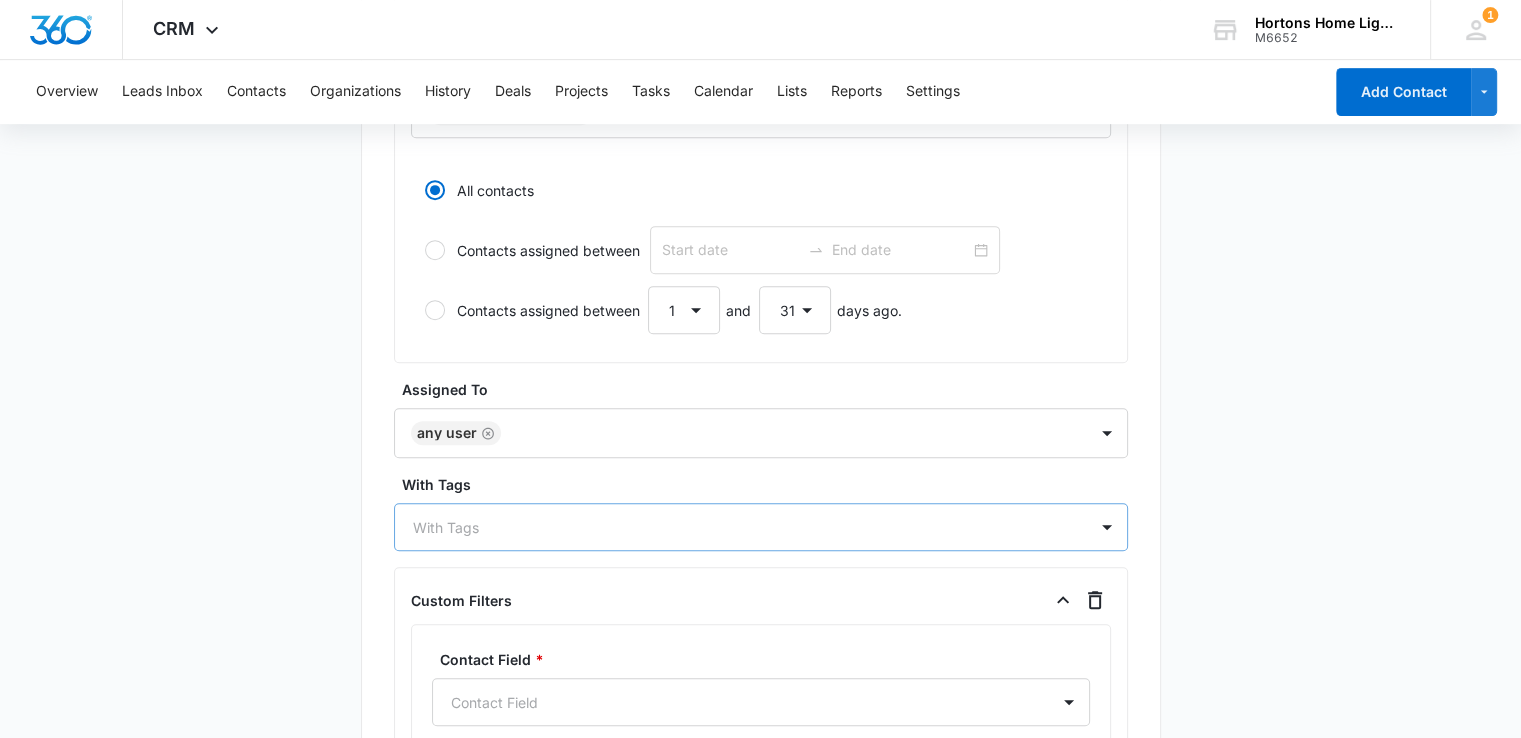 click at bounding box center (749, 527) 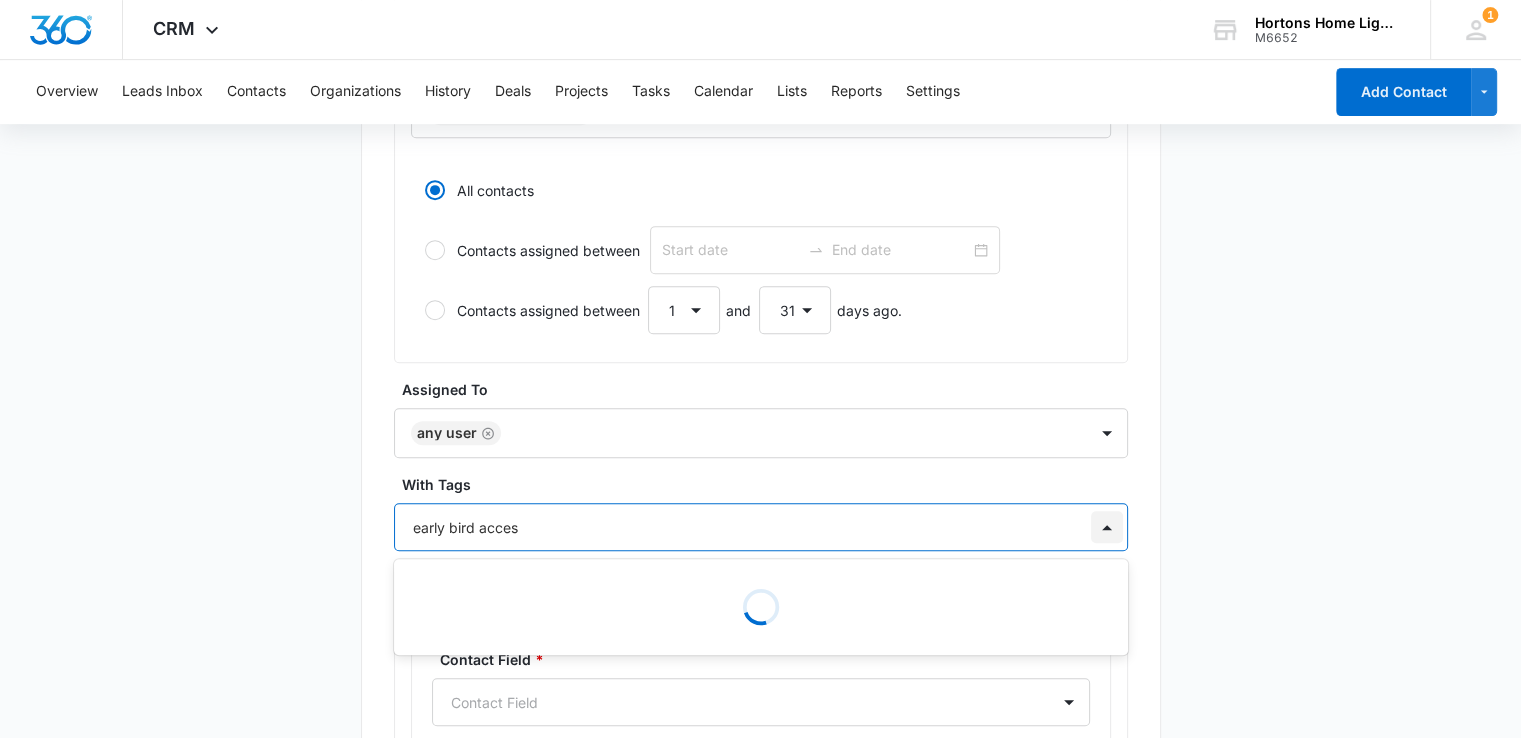 type on "early bird access" 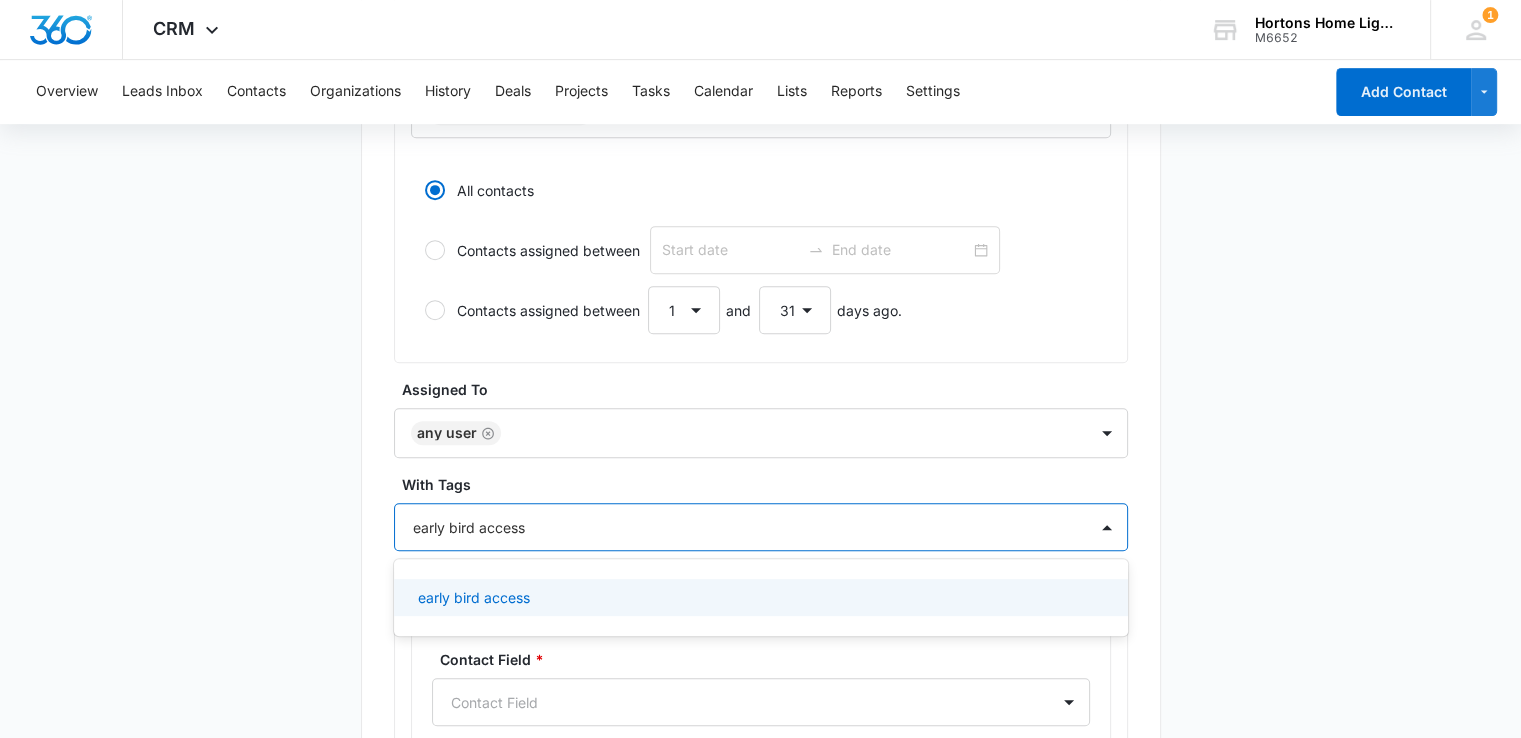 click on "early bird access" at bounding box center (474, 597) 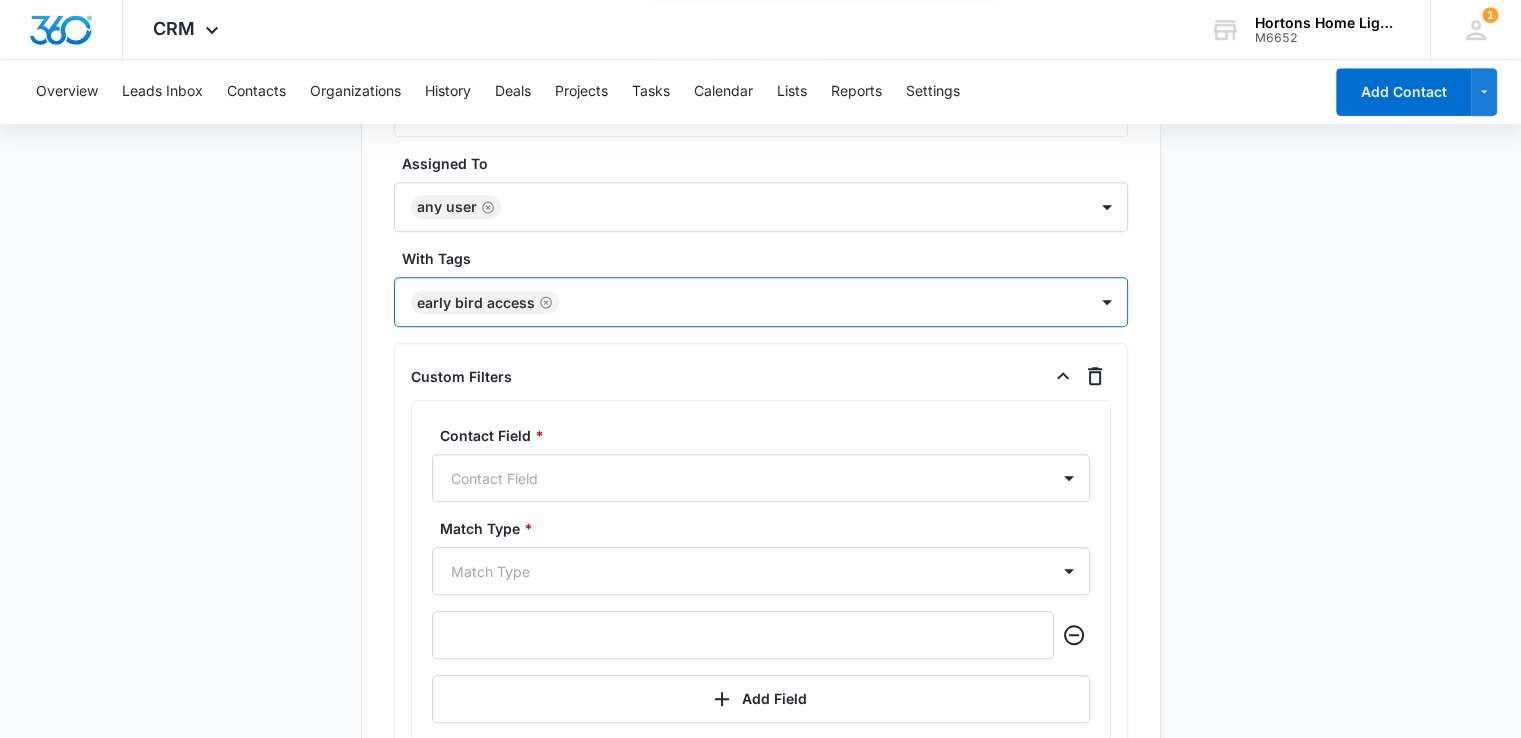 scroll, scrollTop: 1260, scrollLeft: 0, axis: vertical 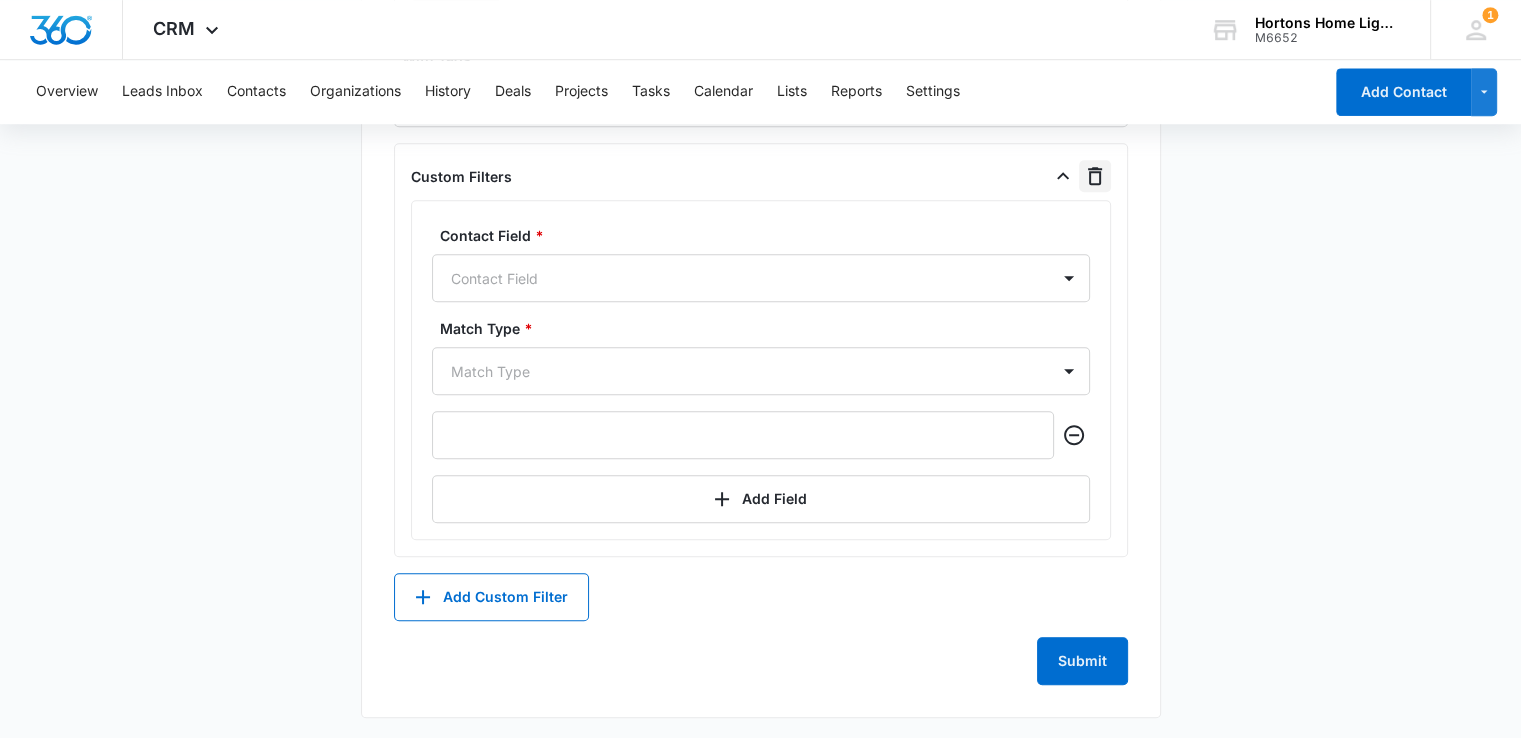 click 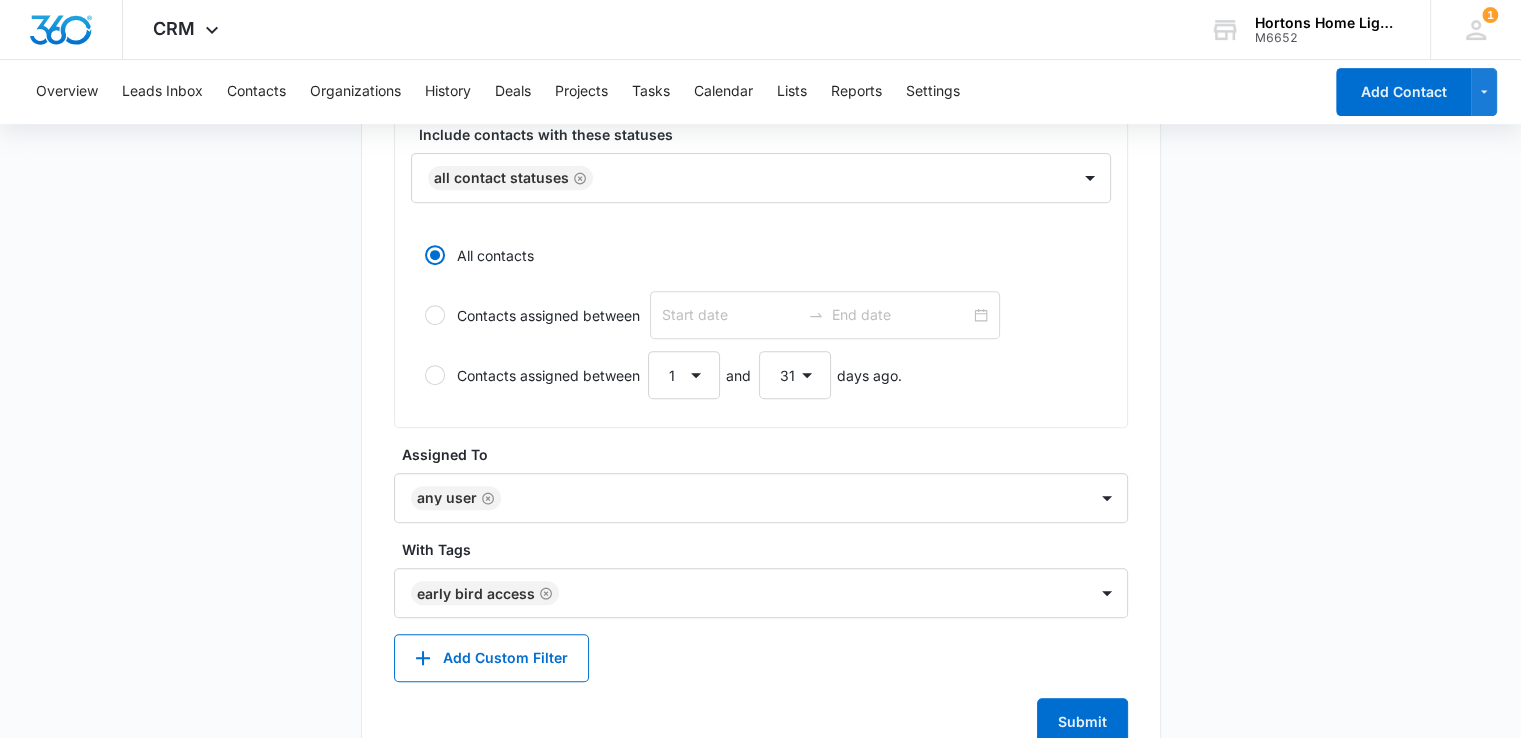 scroll, scrollTop: 831, scrollLeft: 0, axis: vertical 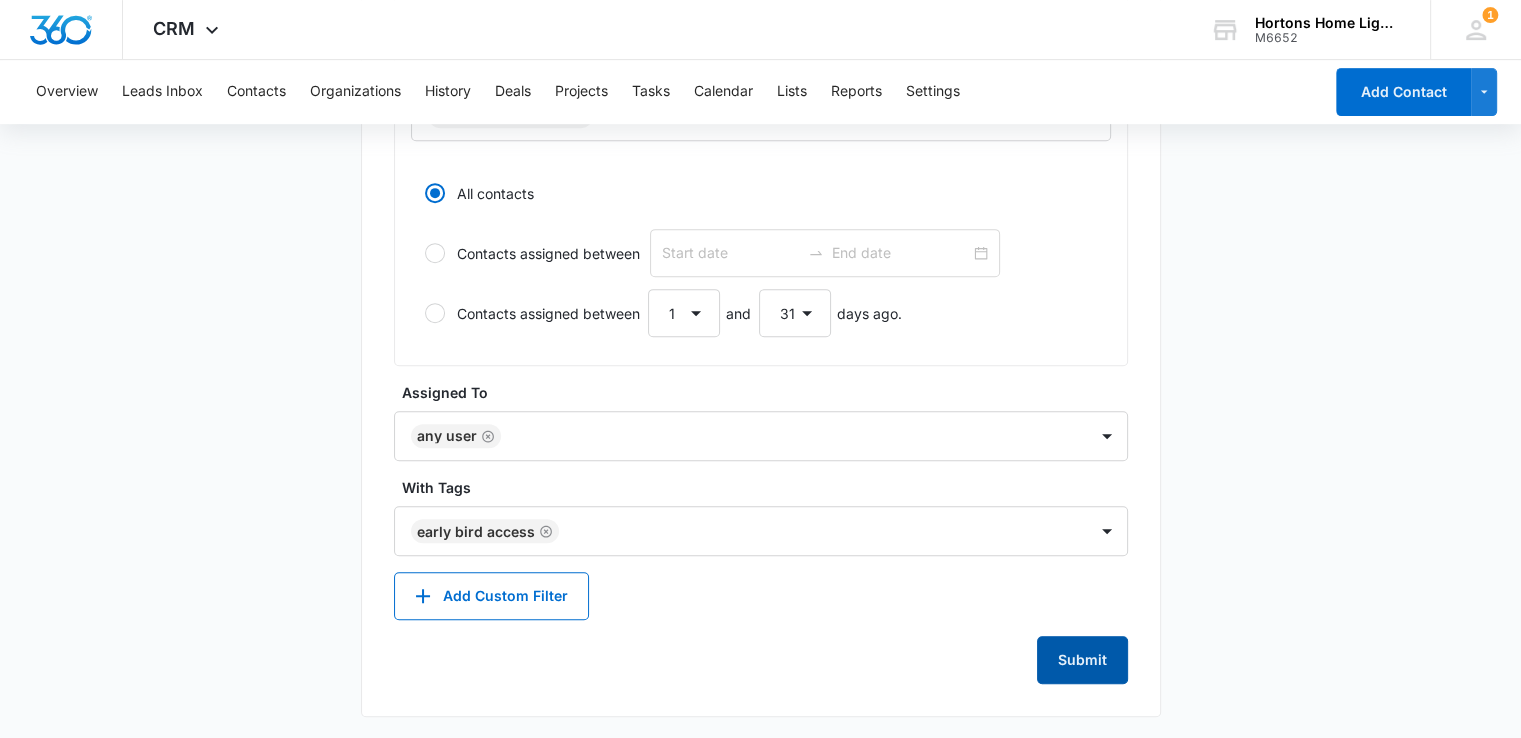 click on "Submit" at bounding box center [1082, 660] 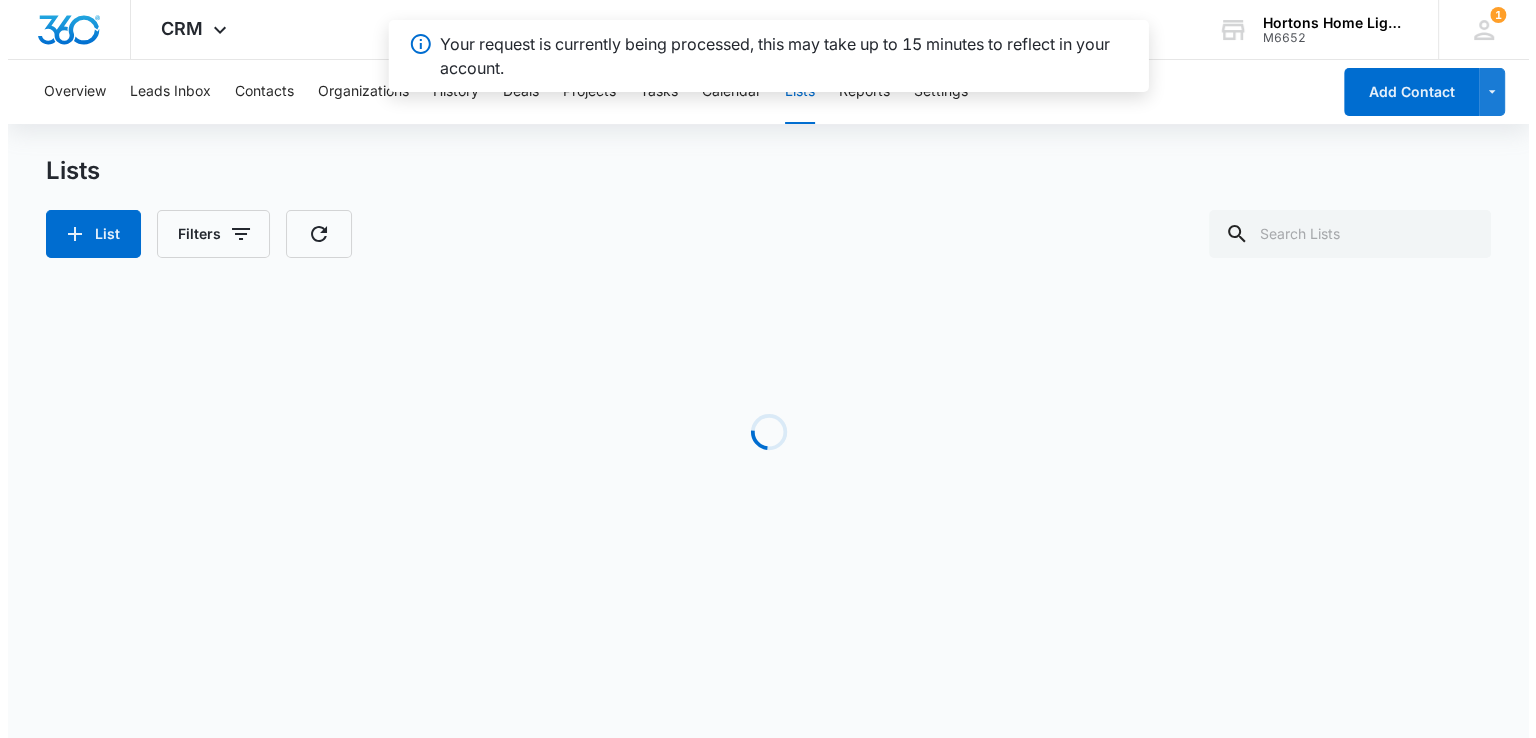 scroll, scrollTop: 0, scrollLeft: 0, axis: both 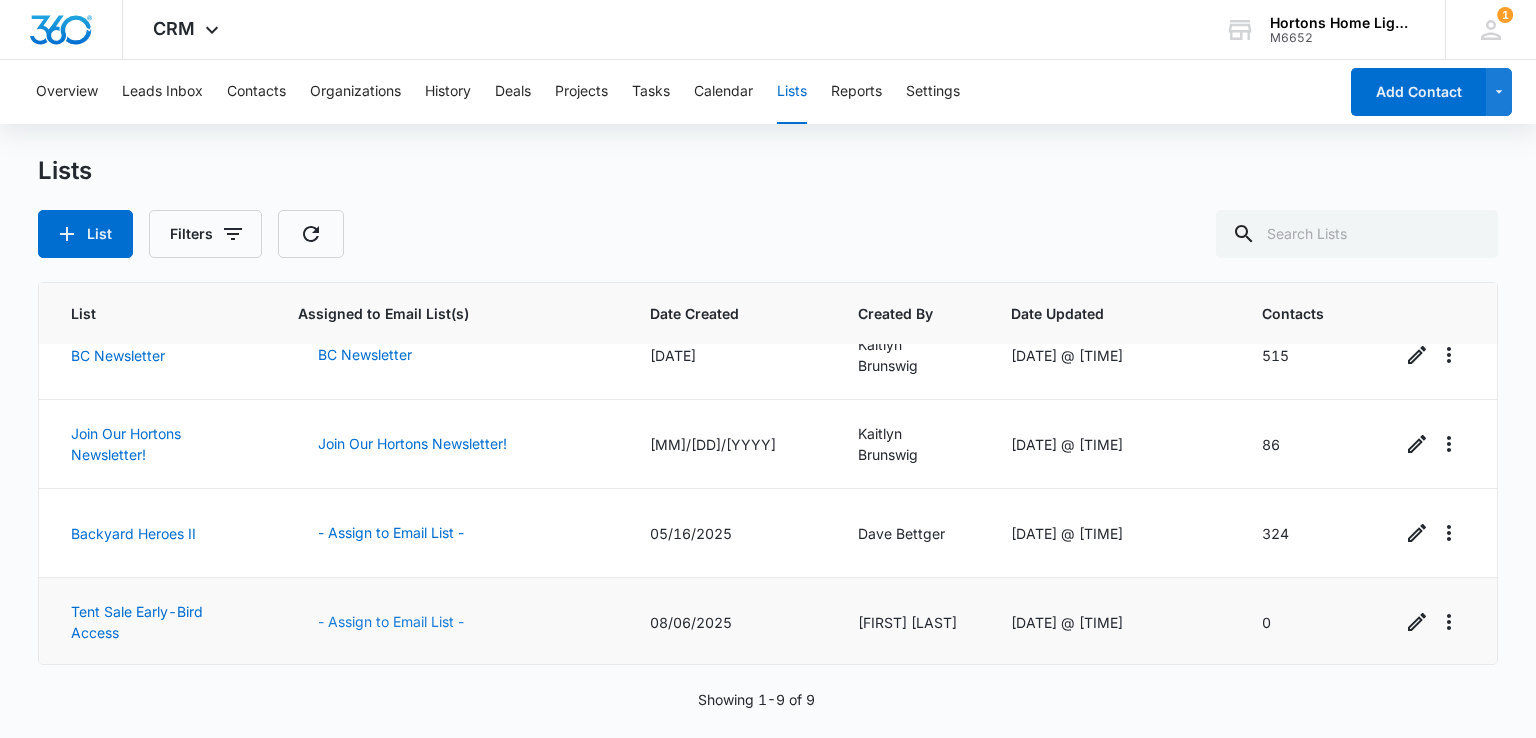 click on "- Assign to Email List -" at bounding box center [391, 622] 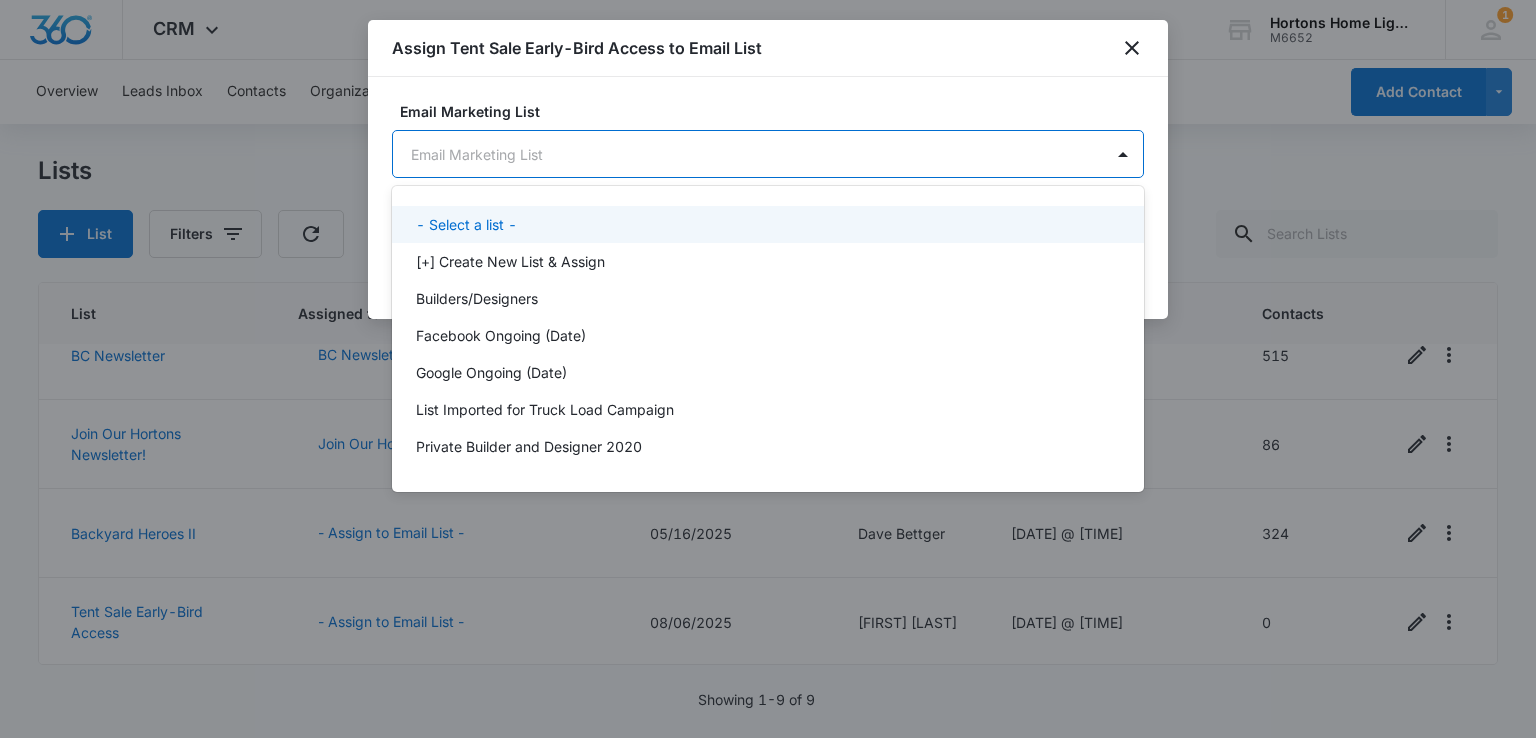 click on "CRM Apps Reputation Websites Forms CRM Email Social Shop Payments POS Content Ads Intelligence Files Brand Settings Hortons Home Lighting M6652 Your Accounts View All 1 CF [FIRST] [LAST] [EMAIL] My Profile 1 Notifications Support Logout Terms & Conditions &nbsp; • &nbsp; Privacy Policy Overview Leads Inbox Contacts Organizations History Deals Projects Tasks Calendar Lists Reports Settings Add Contact Lists List Filters List Assigned to Email List(s) Date Created Created By Date Updated Contacts Newsletter List (OLD - DO NOT USE) - Assign to Email List - [DATE] [FIRST] [LAST] [DATETIME] 194 Newsletter Opt-Ins (From Contact Form) Newsletter Opt-Ins (From Contact Form) [DATE] [DATETIME] 6 REVISED Newsletter List (USE THIS ONE) NEW Newsletter List [DATE] [DATETIME] 36024 Web Order - shop.hortonshome.com Web Order - shop.hortonshome.com [DATE] [FIRST] [LAST] [DATETIME] 59 Hortons Backyard Heroes Hortons Backyard Heroes [DATE] [FIRST] [LAST]" at bounding box center (768, 369) 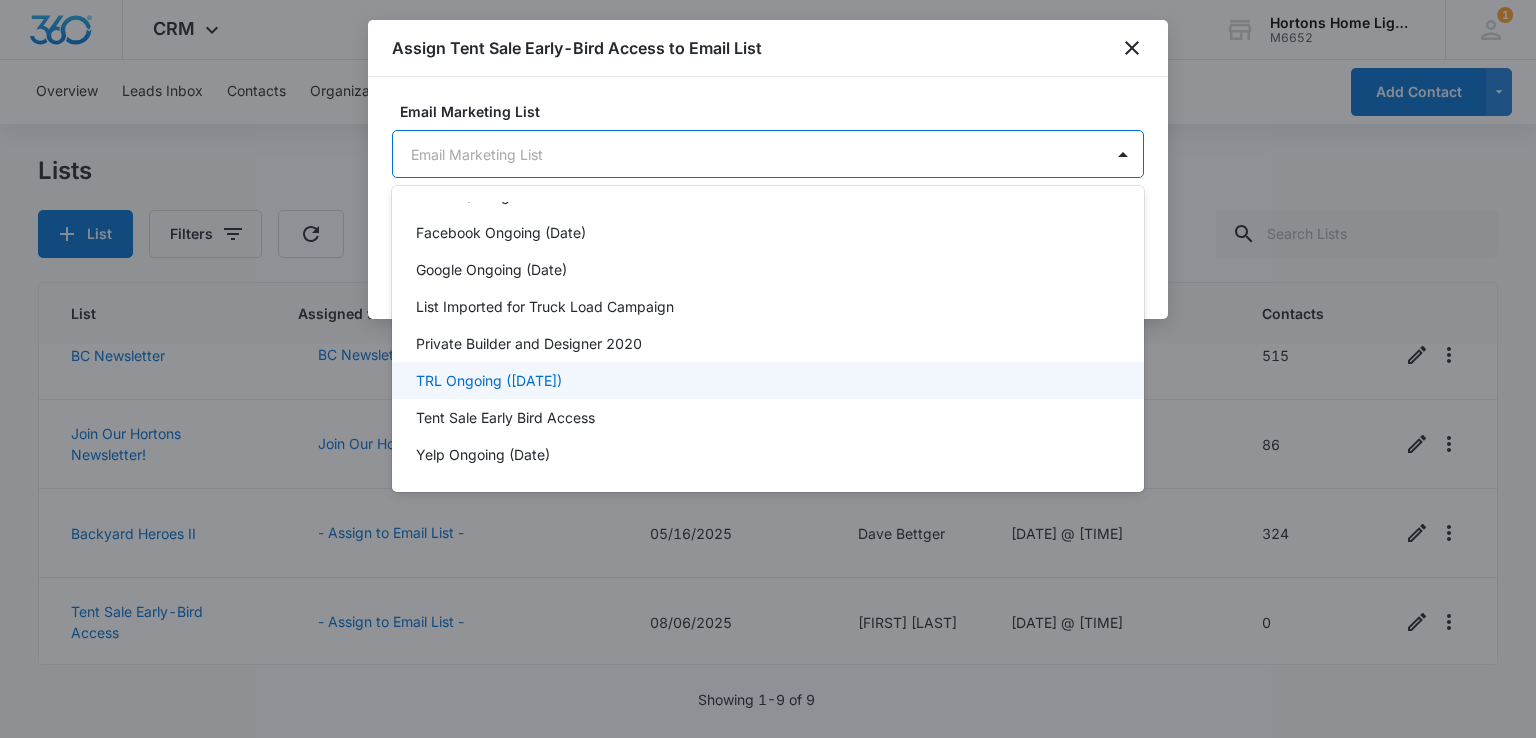 scroll, scrollTop: 104, scrollLeft: 0, axis: vertical 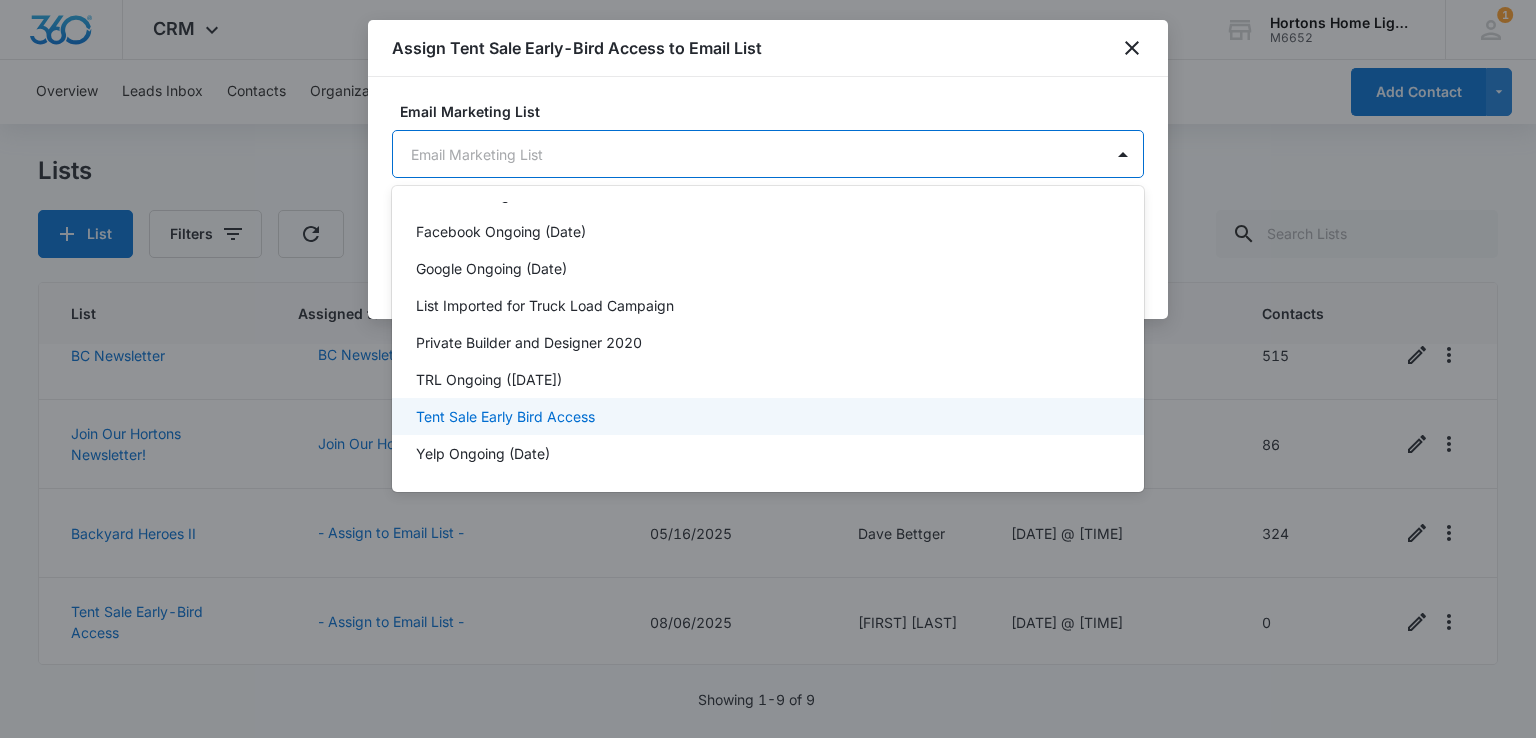 click on "Tent Sale Early Bird Access" at bounding box center (505, 416) 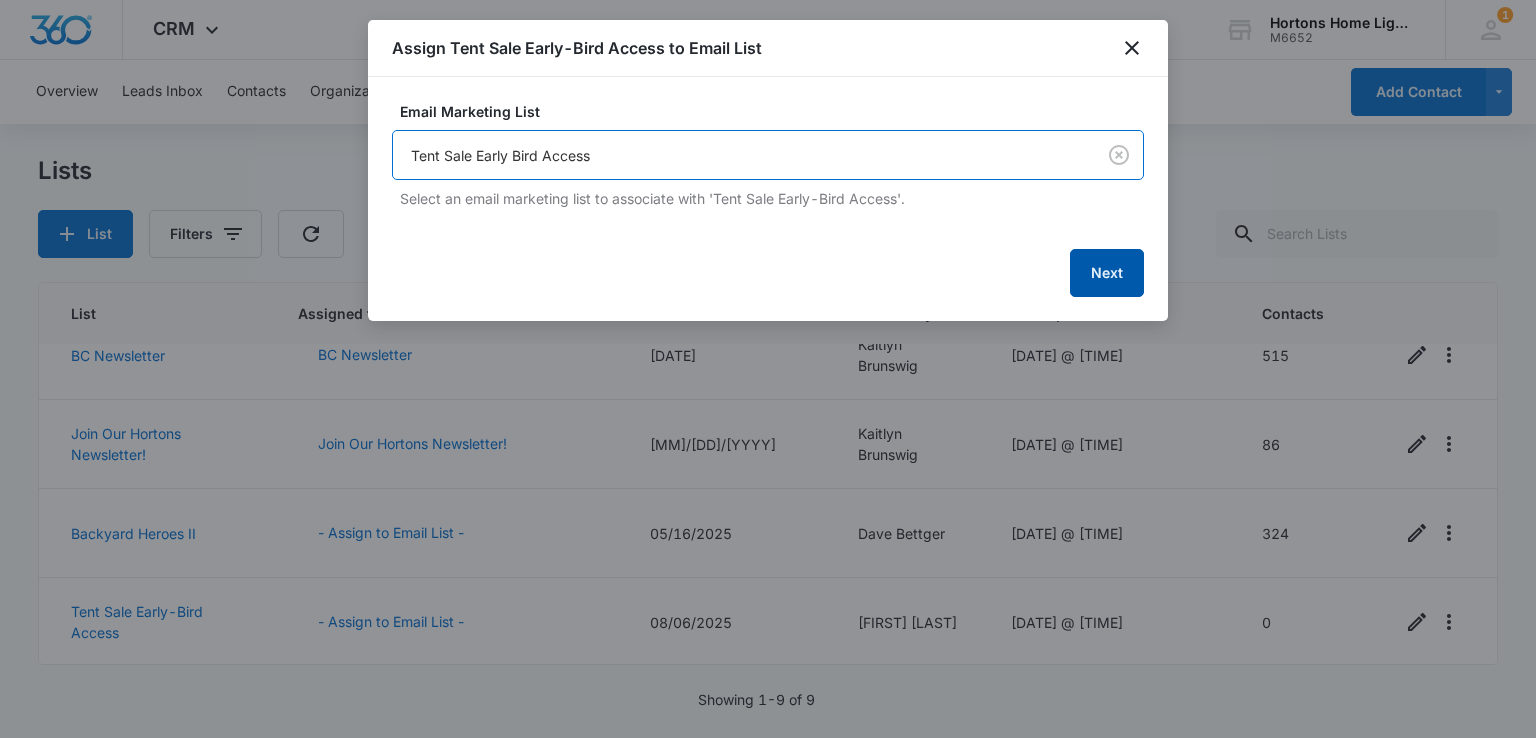 click on "Next" at bounding box center [1107, 273] 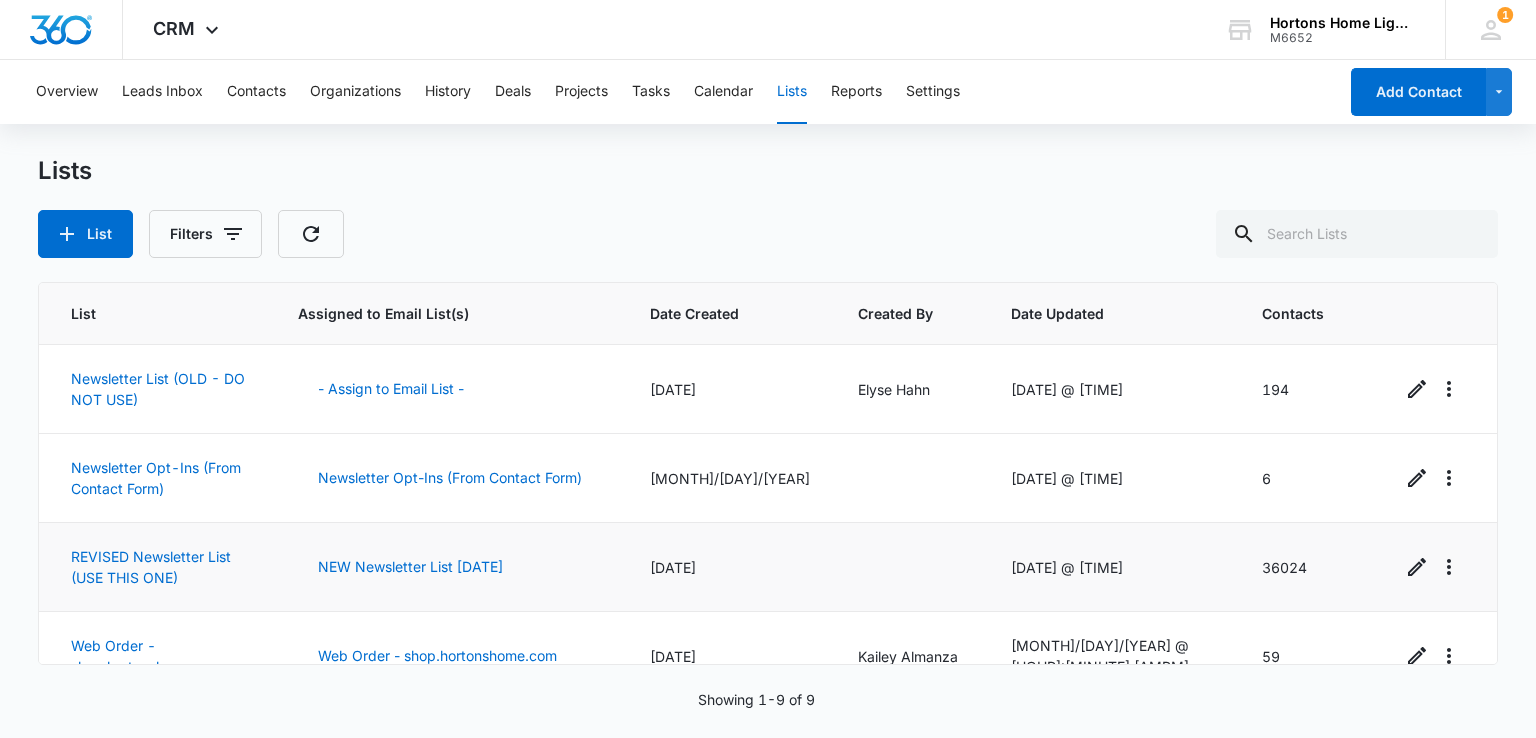 scroll, scrollTop: 479, scrollLeft: 0, axis: vertical 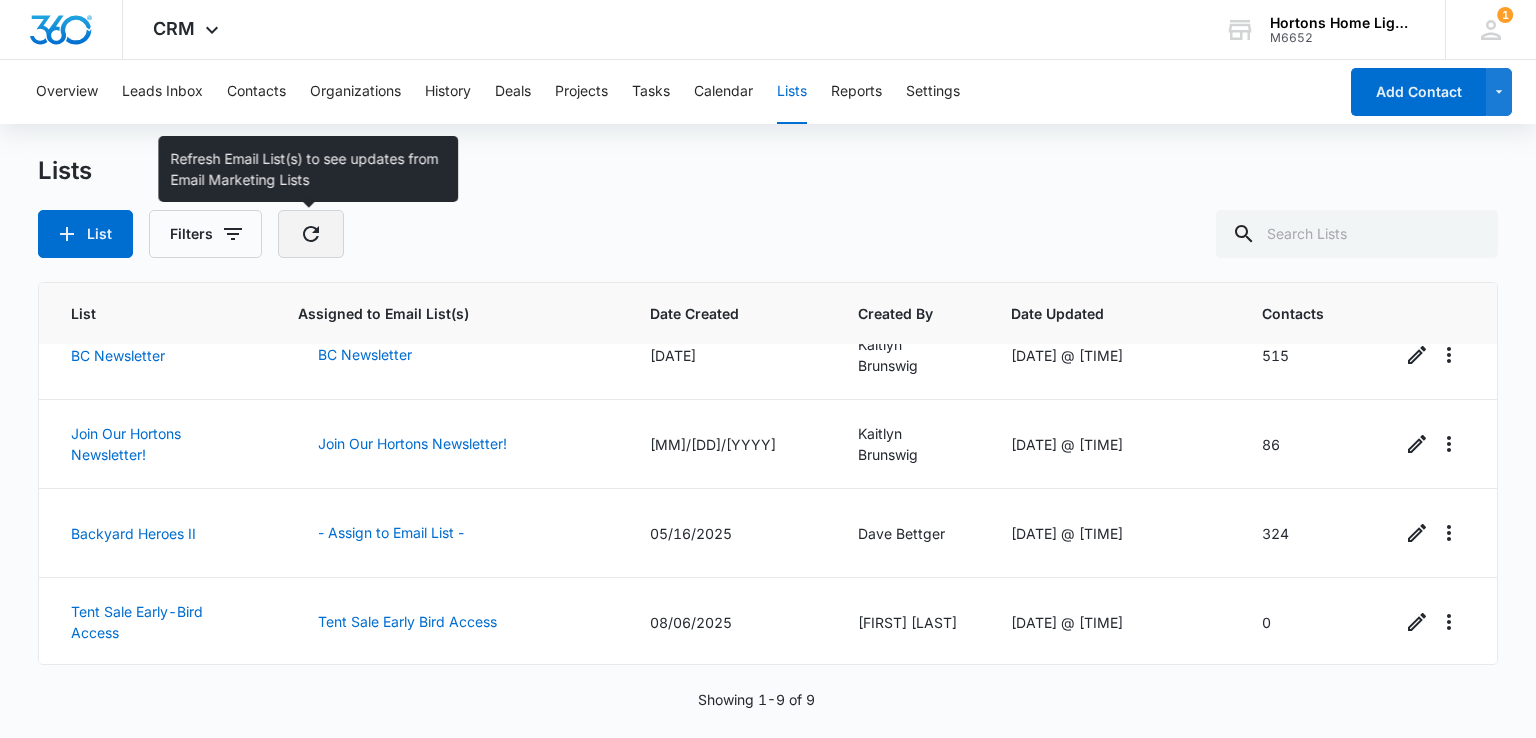 click 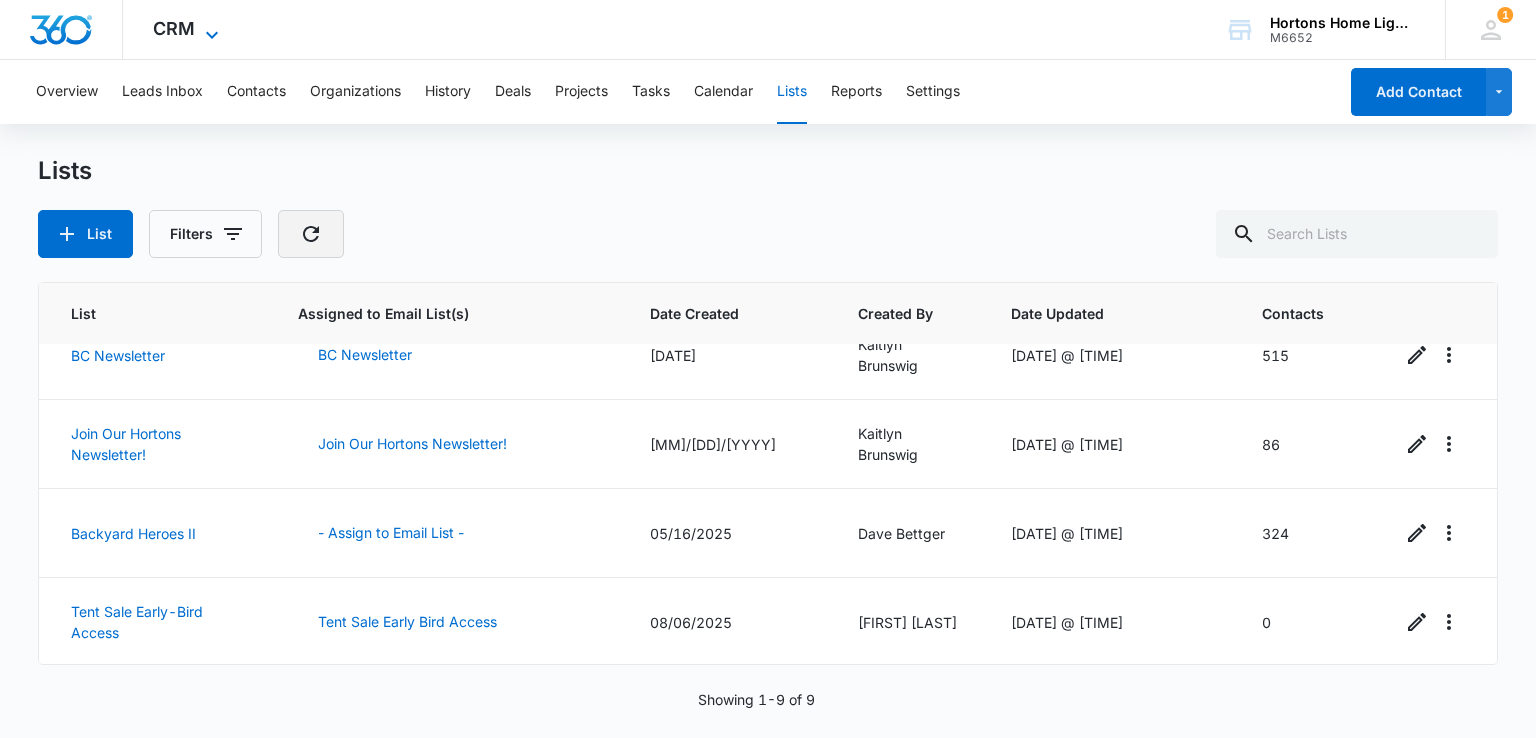 click on "CRM" at bounding box center (174, 28) 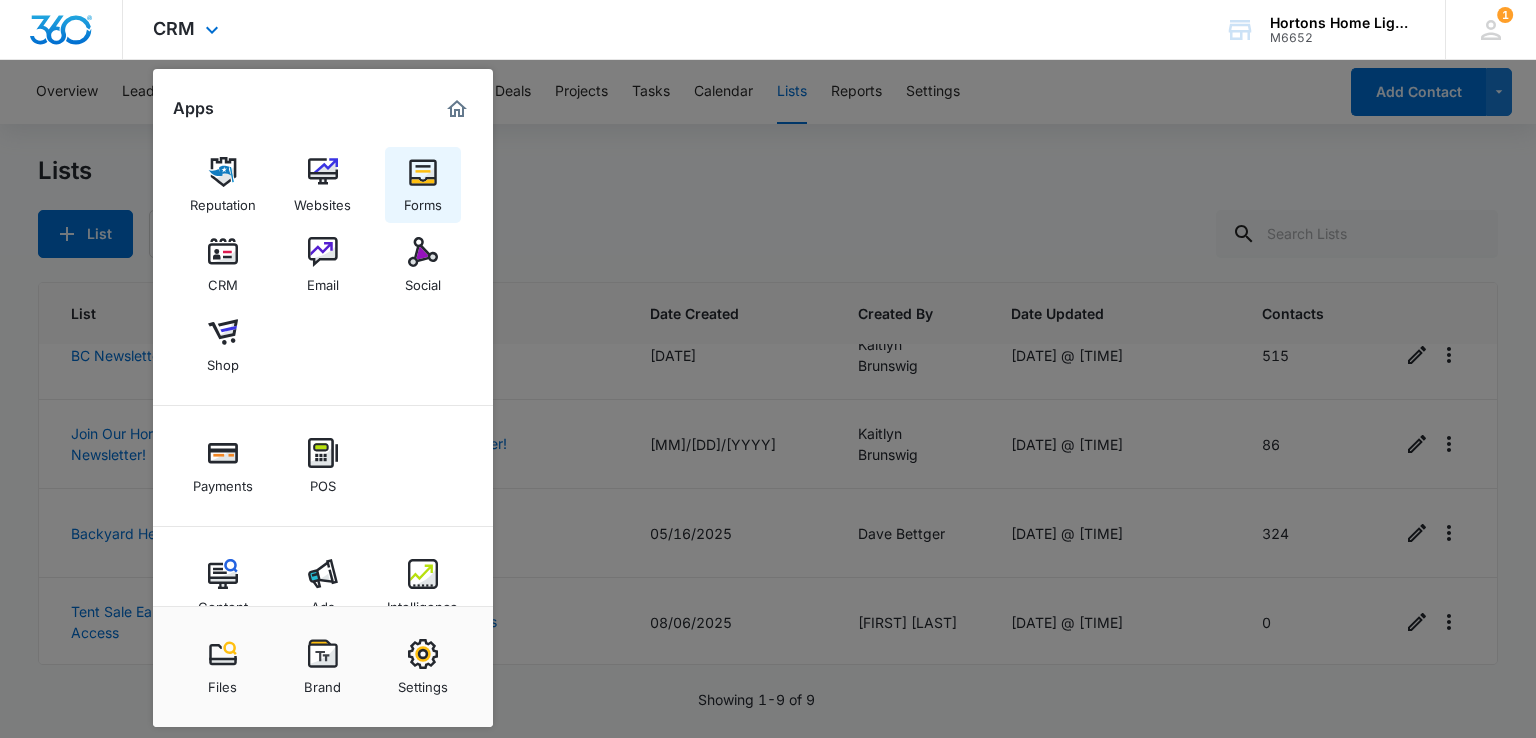 click at bounding box center [423, 172] 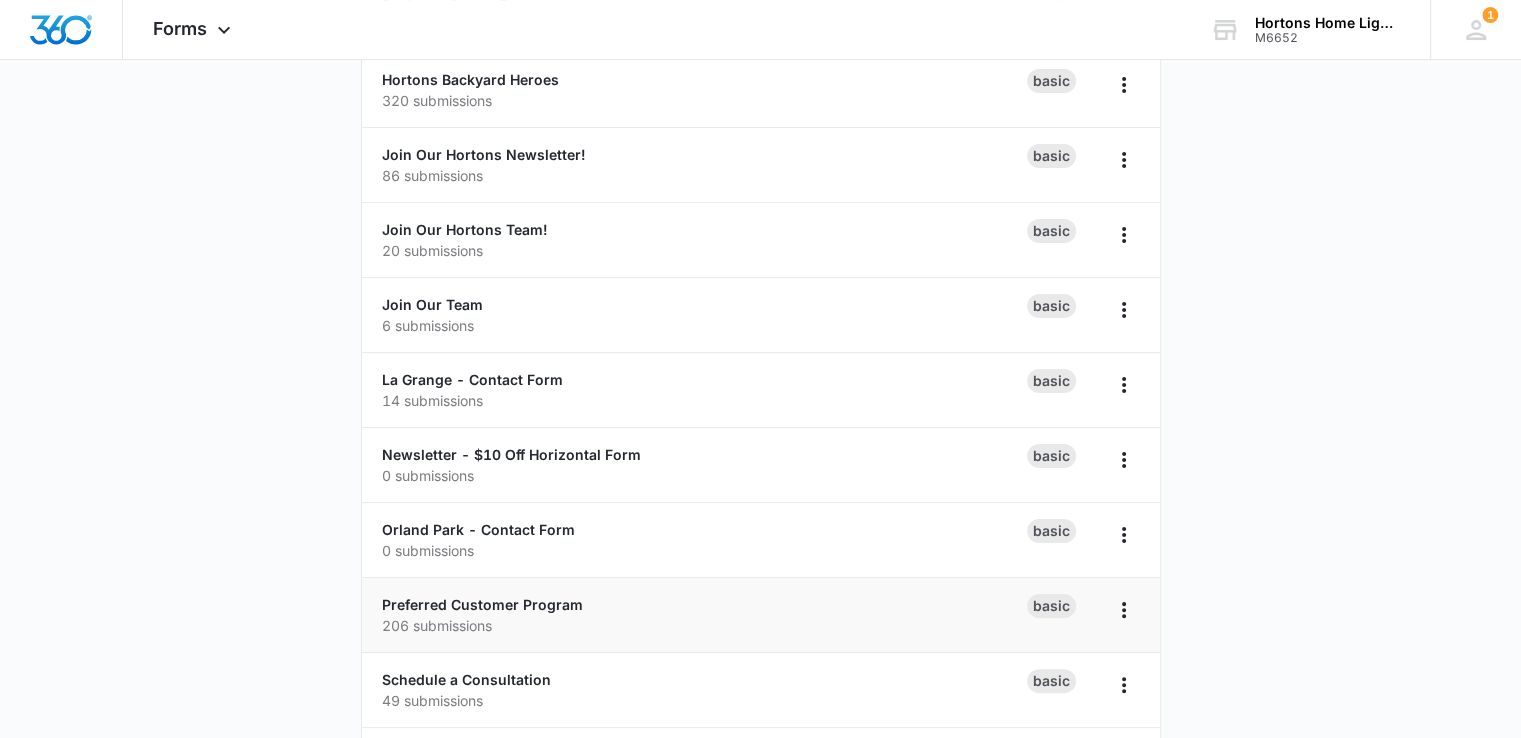 scroll, scrollTop: 435, scrollLeft: 0, axis: vertical 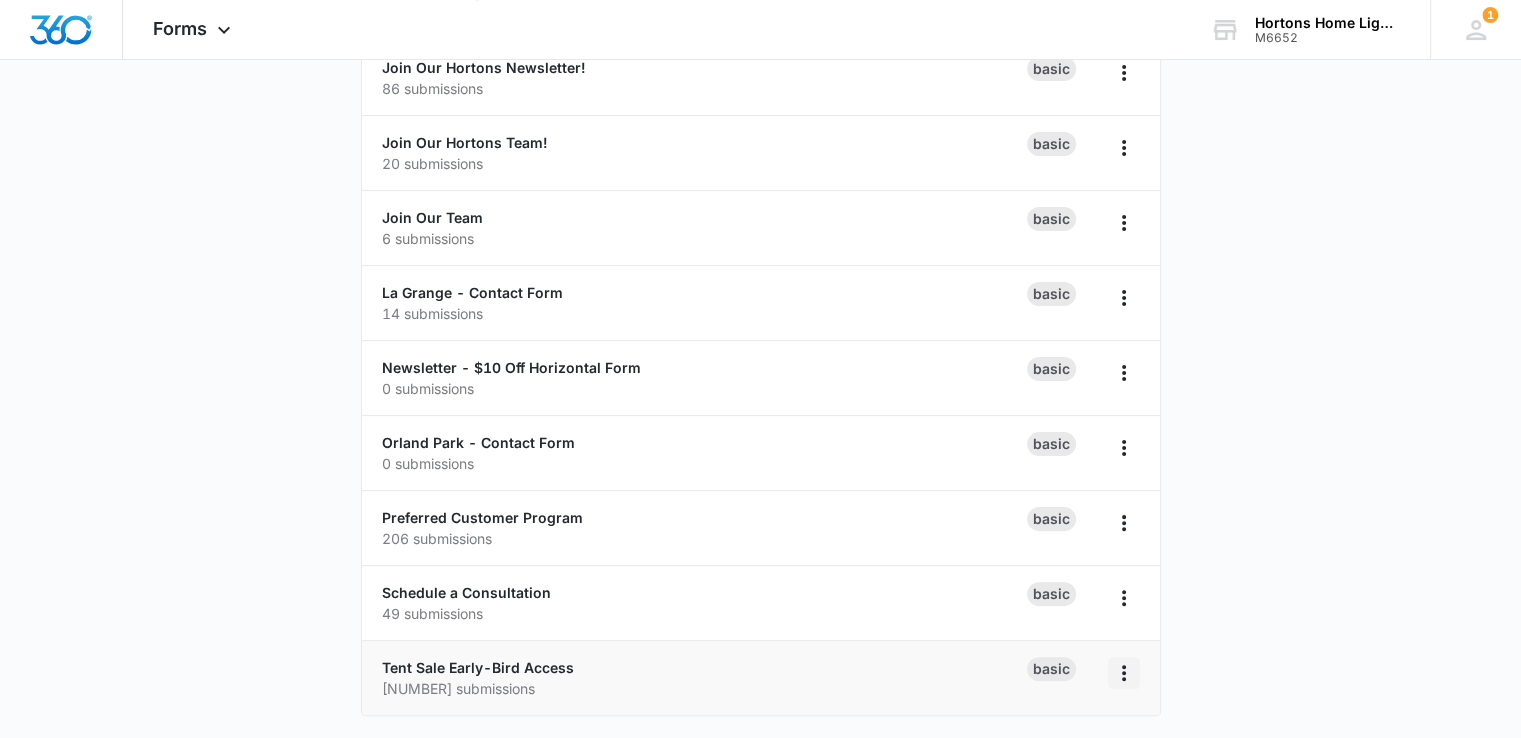 click 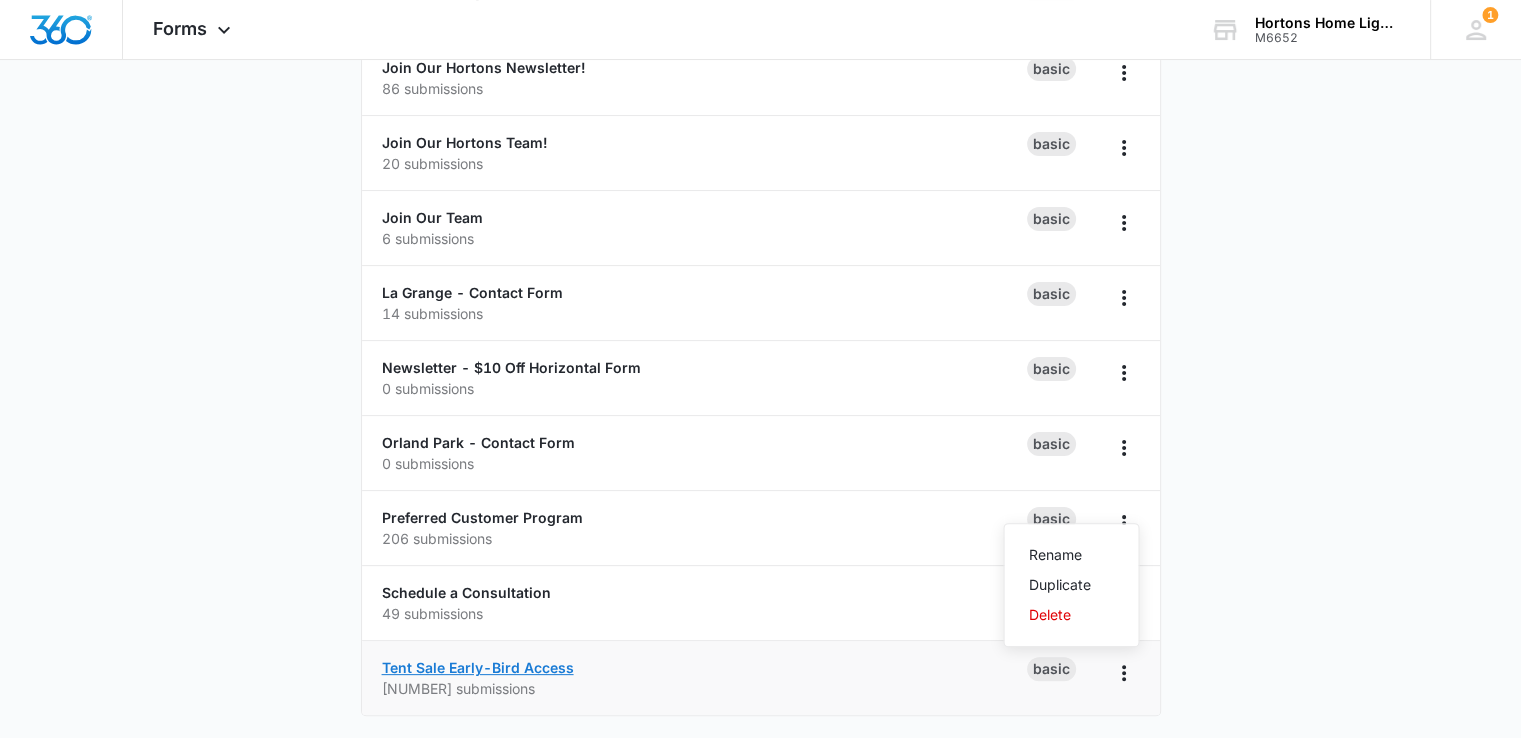 click on "Tent Sale Early-Bird Access" at bounding box center [478, 667] 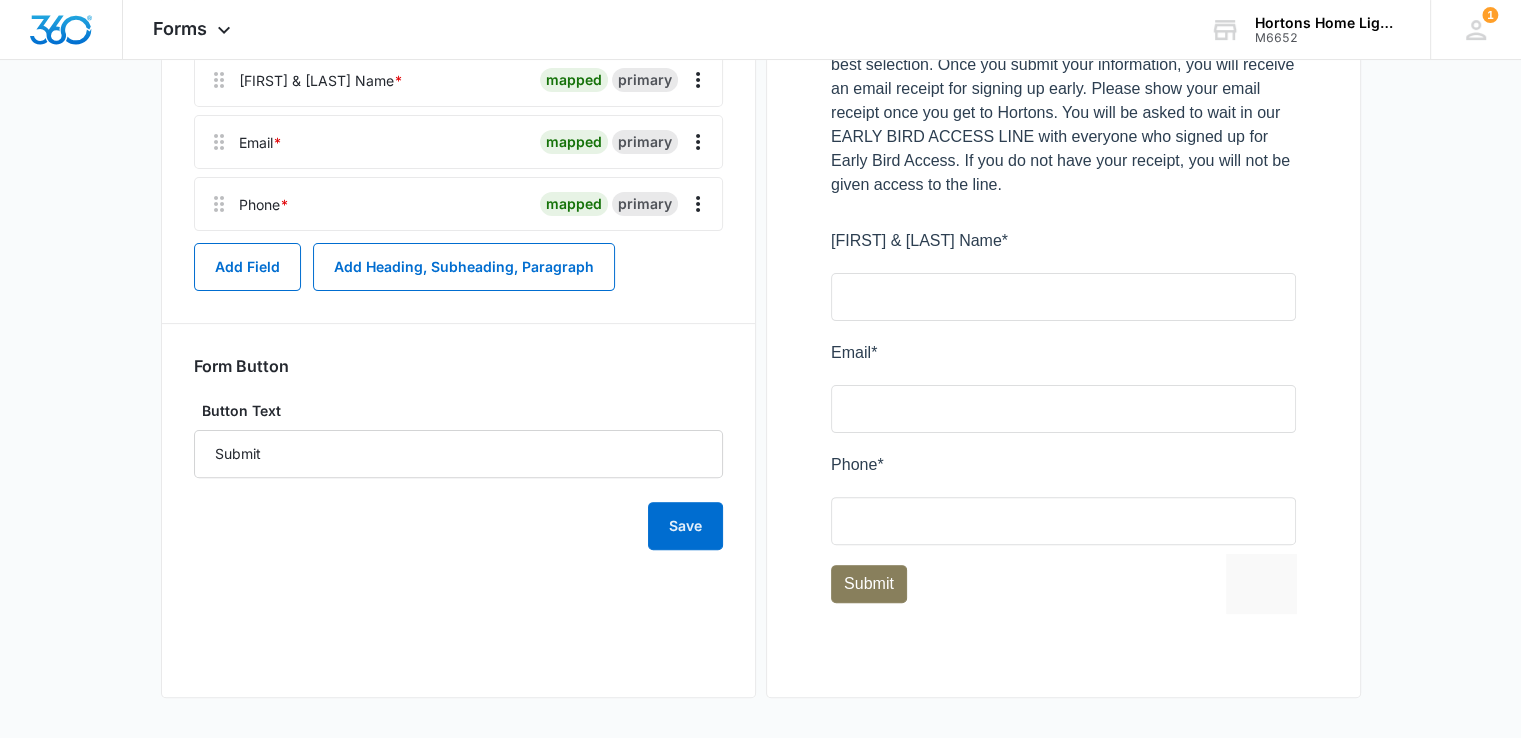scroll, scrollTop: 0, scrollLeft: 0, axis: both 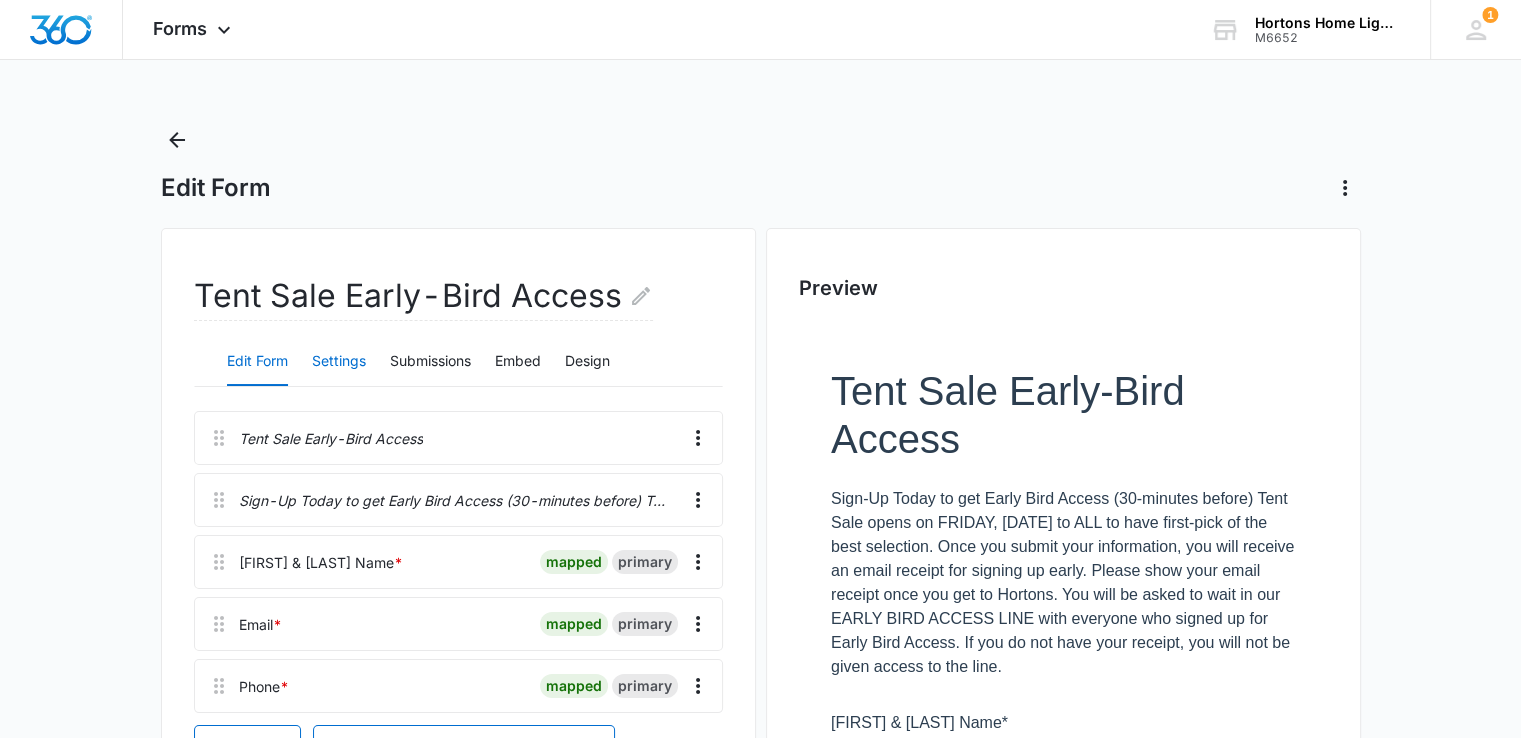 click on "Settings" at bounding box center (339, 362) 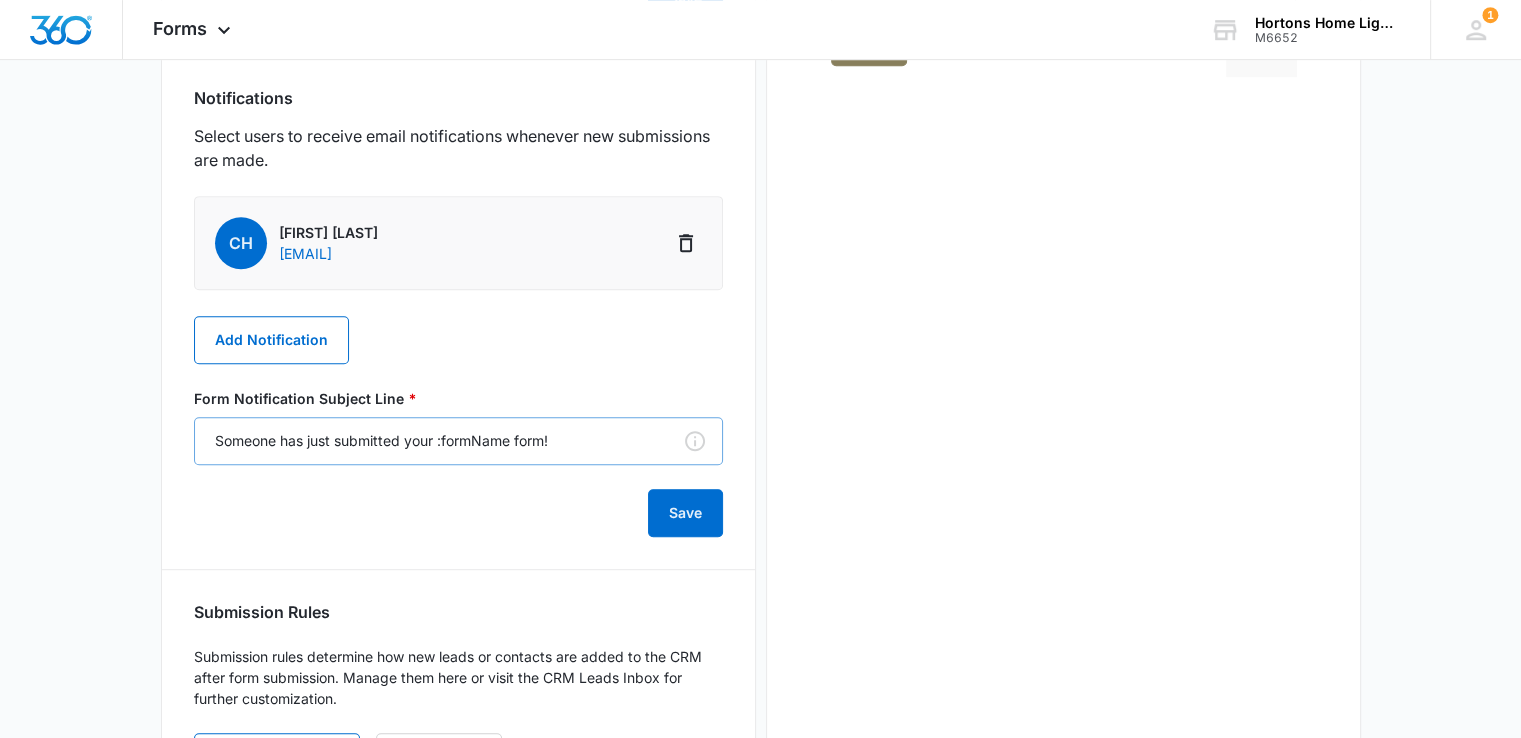 scroll, scrollTop: 1133, scrollLeft: 0, axis: vertical 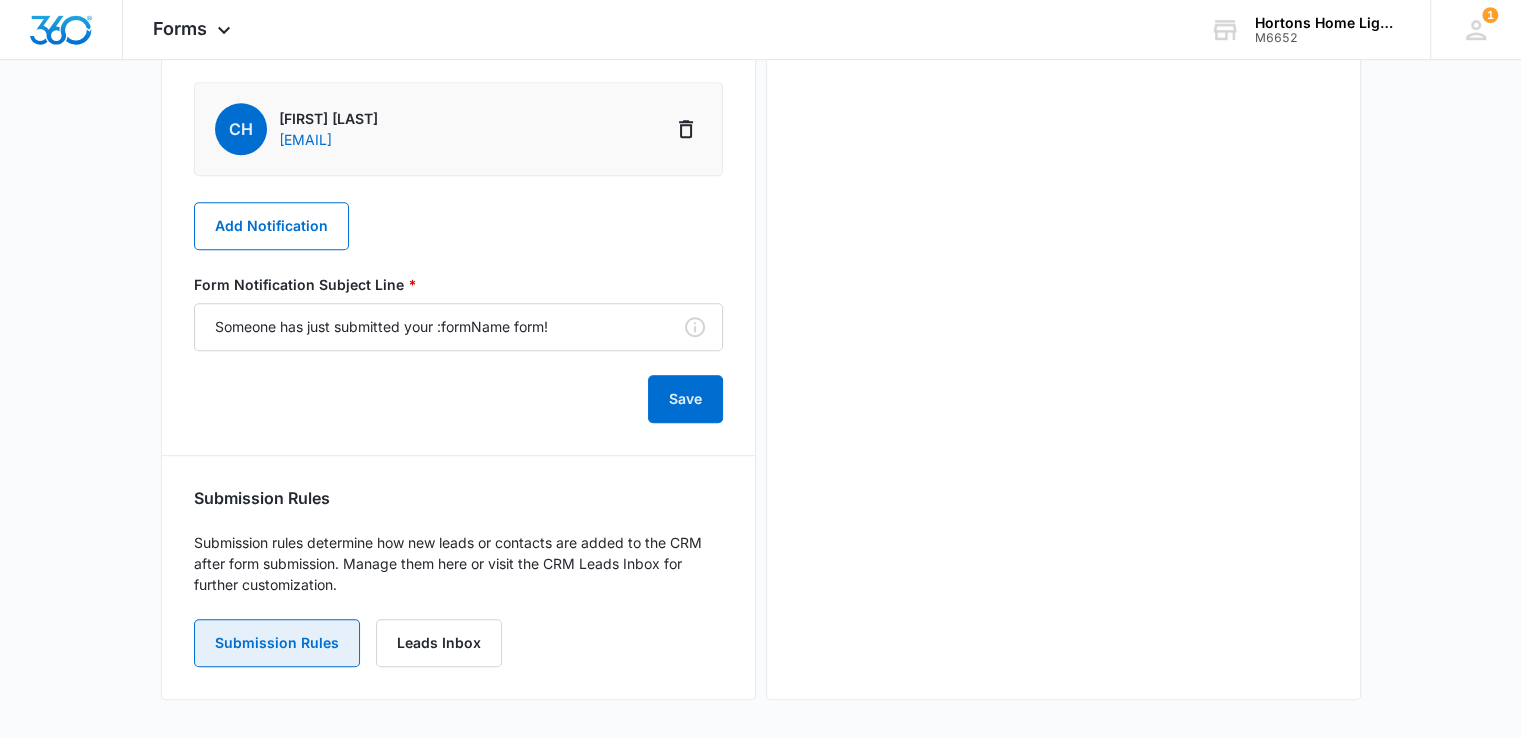 click on "Submission Rules" at bounding box center (277, 643) 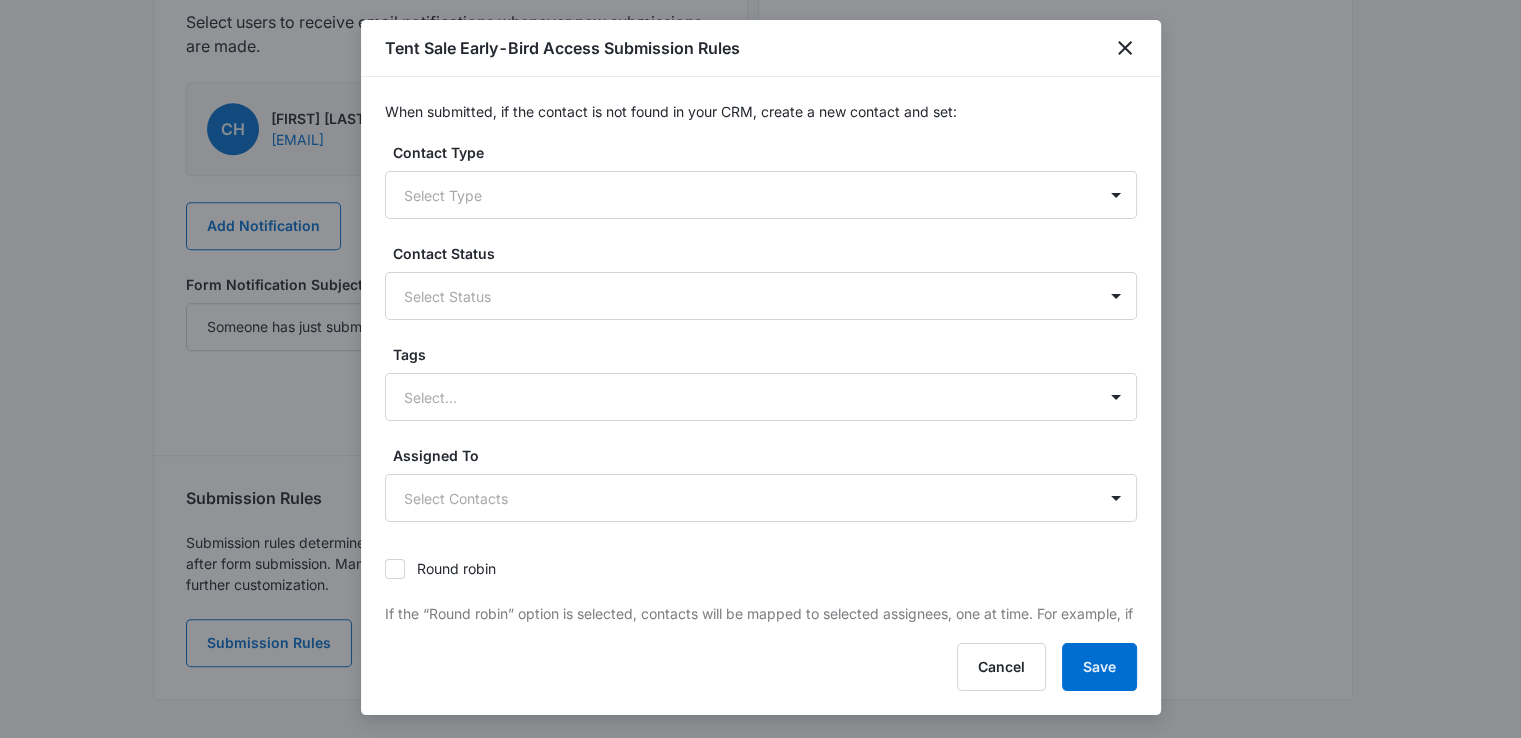 click at bounding box center (737, 195) 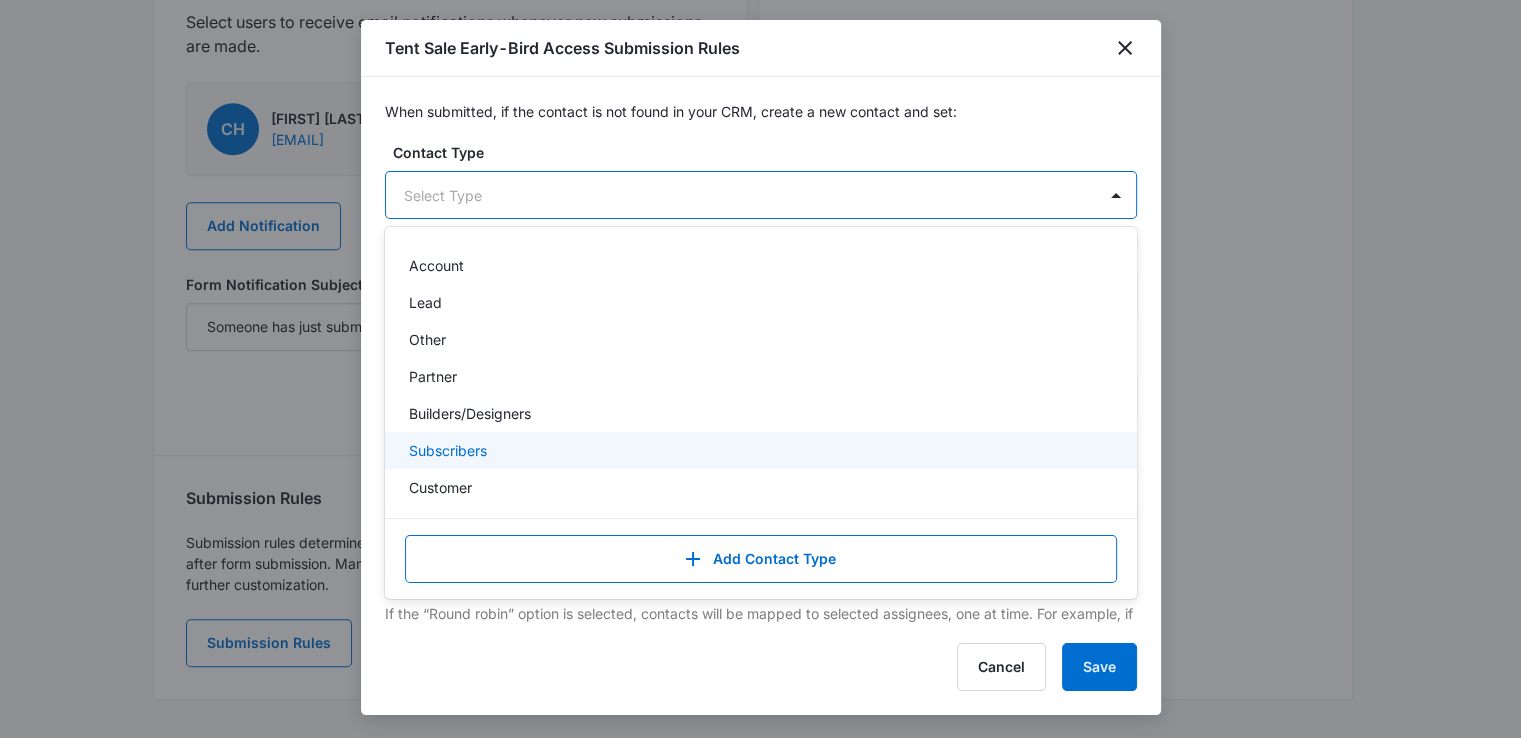 click on "Subscribers" at bounding box center [759, 450] 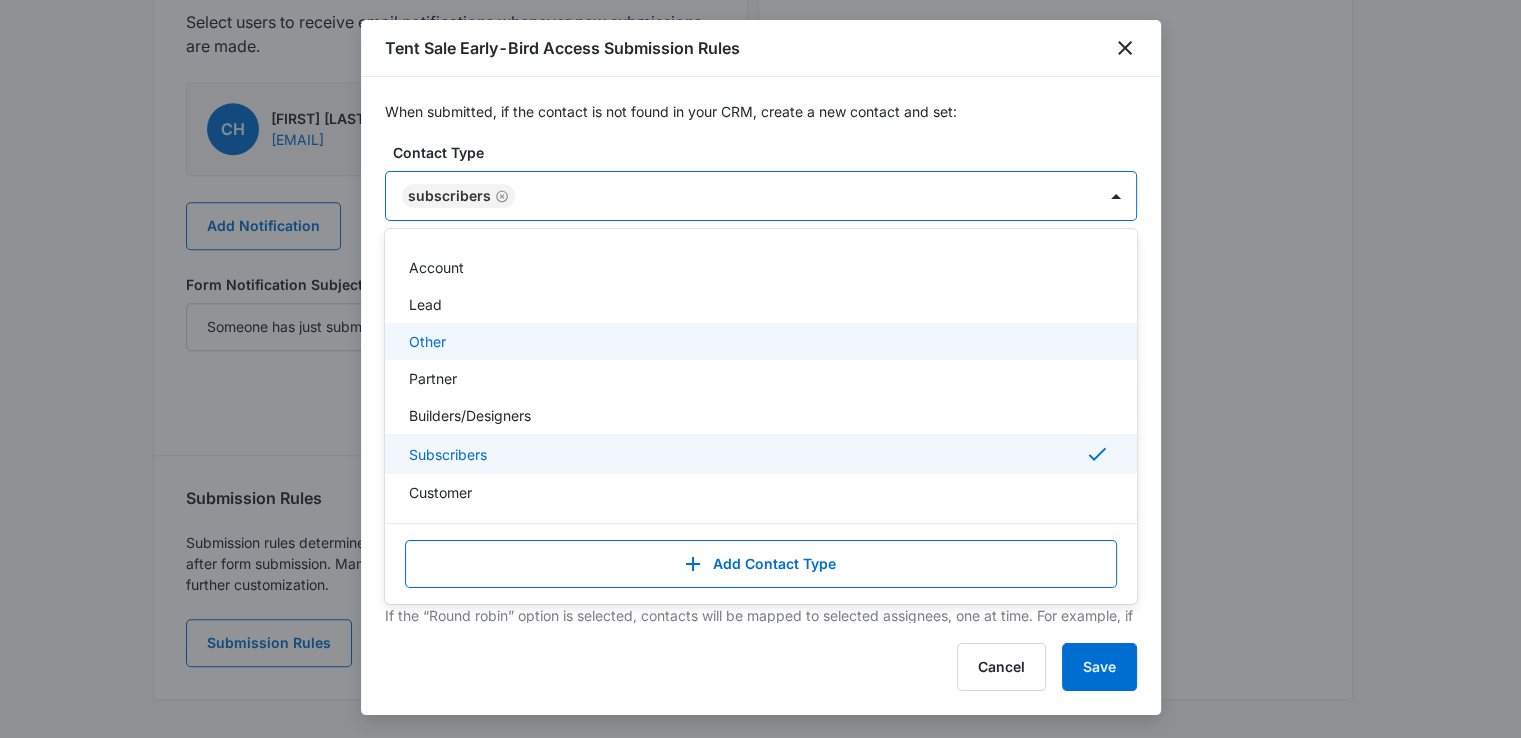 click on "When submitted, if the contact is not found in your CRM, create a new contact and set: Contact Type option Subscribers, selected. 7 results available. Use Up and Down to choose options, press Enter to select the currently focused option, press Escape to exit the menu, press Tab to select the option and exit the menu. Subscribers Account Lead Other Partner Builders/Designers Subscribers Customer Add Contact Type Contact Status Select Status Tags Select... Assigned To Select Contacts Round robin If the “Round robin” option is selected, contacts will be mapped to selected assignees, one at time. For example, if three assignees are selected, the first contact created through this source will be assigned to the first assignee, the second contact to the second assignee, the third contact to the third assignee, and the fourth contact back to the first; and then the process will be repeated. Create submissions directly as CRM Contacts Enable Duplicate Submission Rules Duplicate Submission Rules Contact Type Tags" at bounding box center (761, 350) 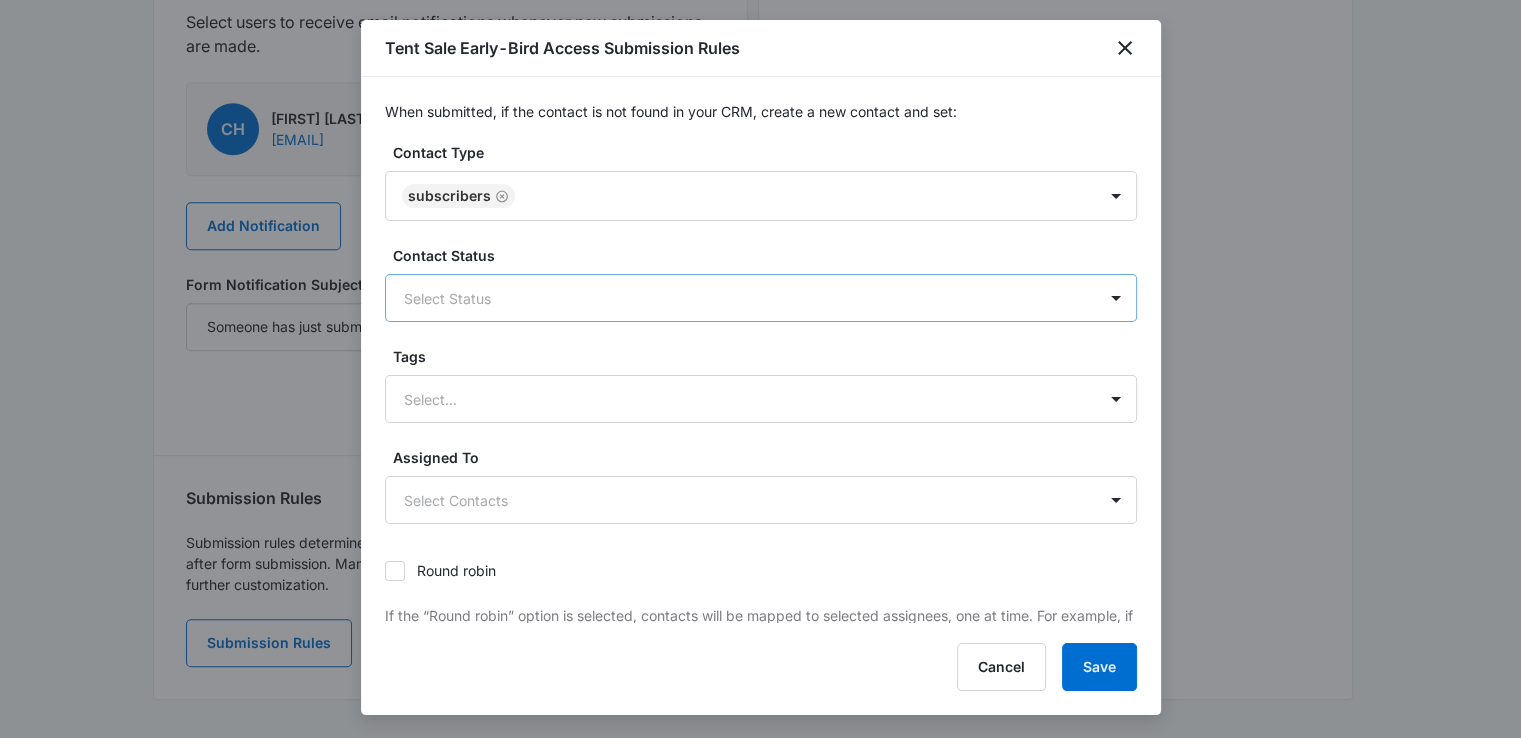 click on "Select Status" at bounding box center (741, 298) 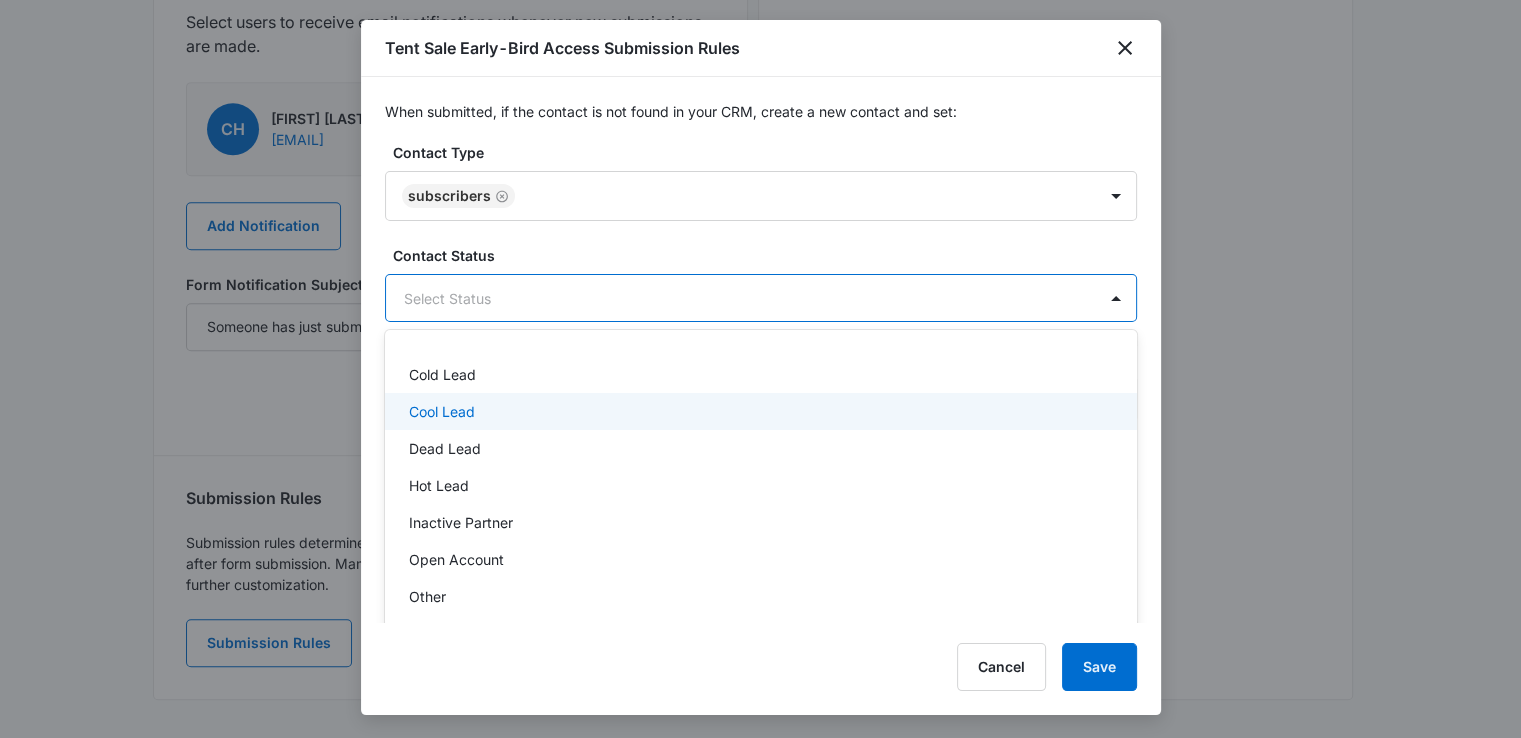 scroll, scrollTop: 140, scrollLeft: 0, axis: vertical 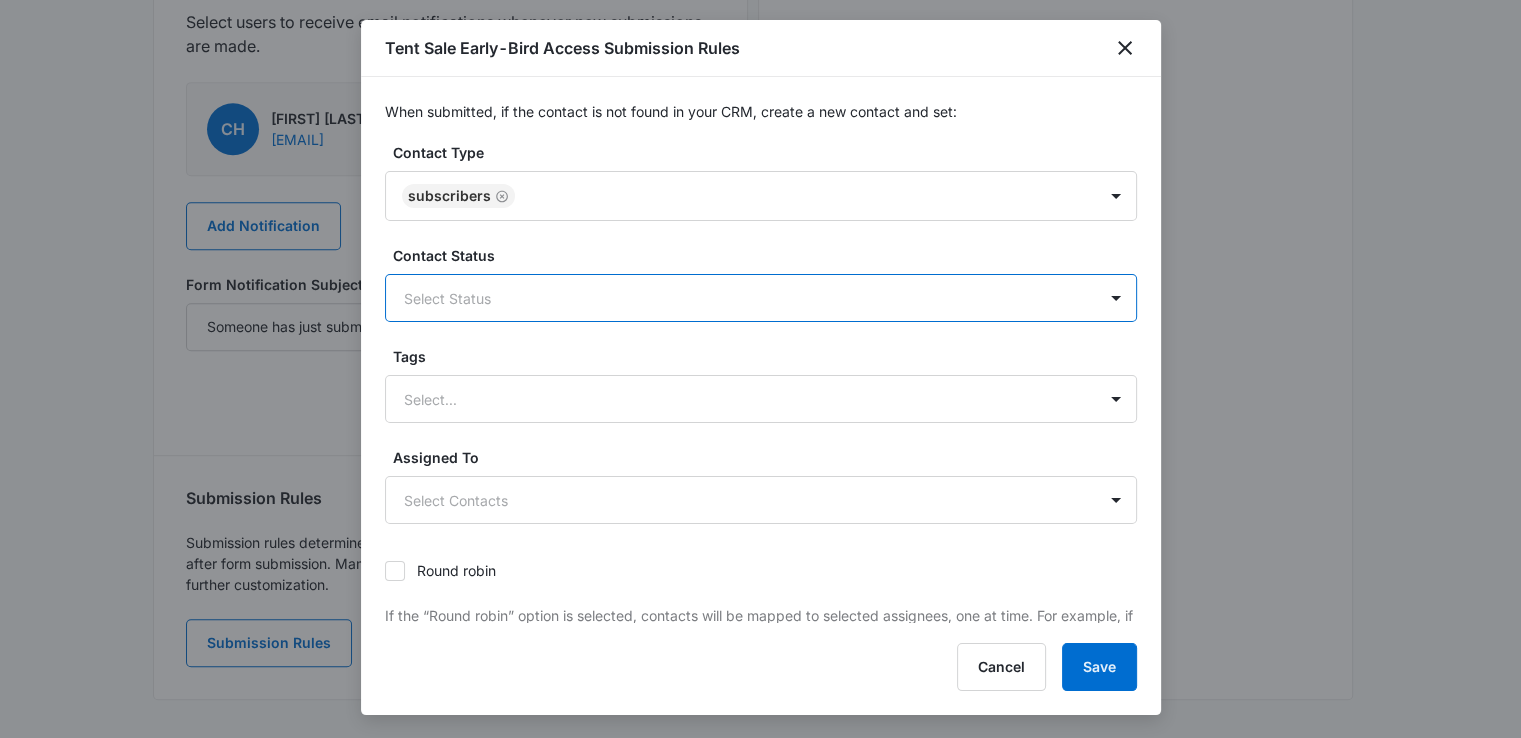 click at bounding box center (737, 298) 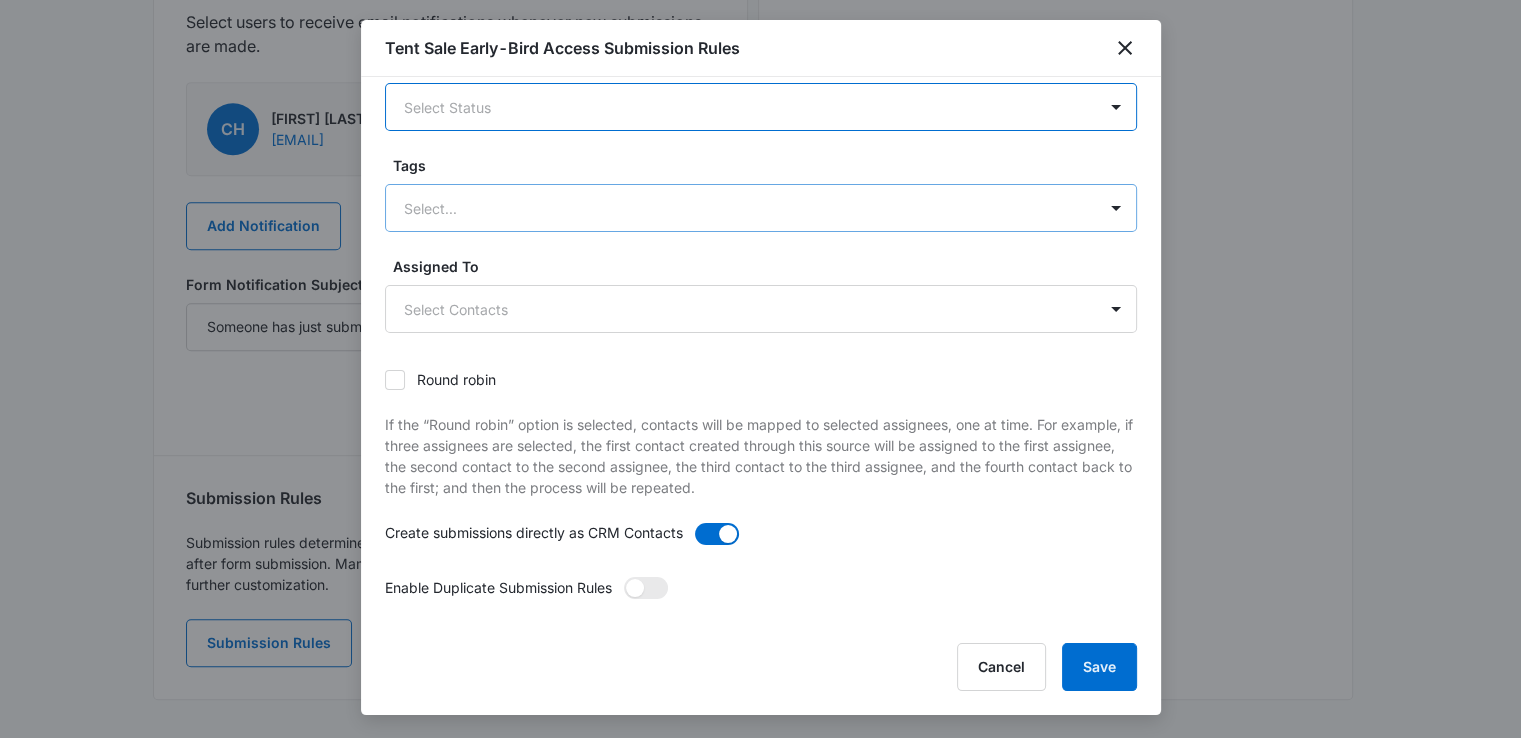 click at bounding box center (737, 208) 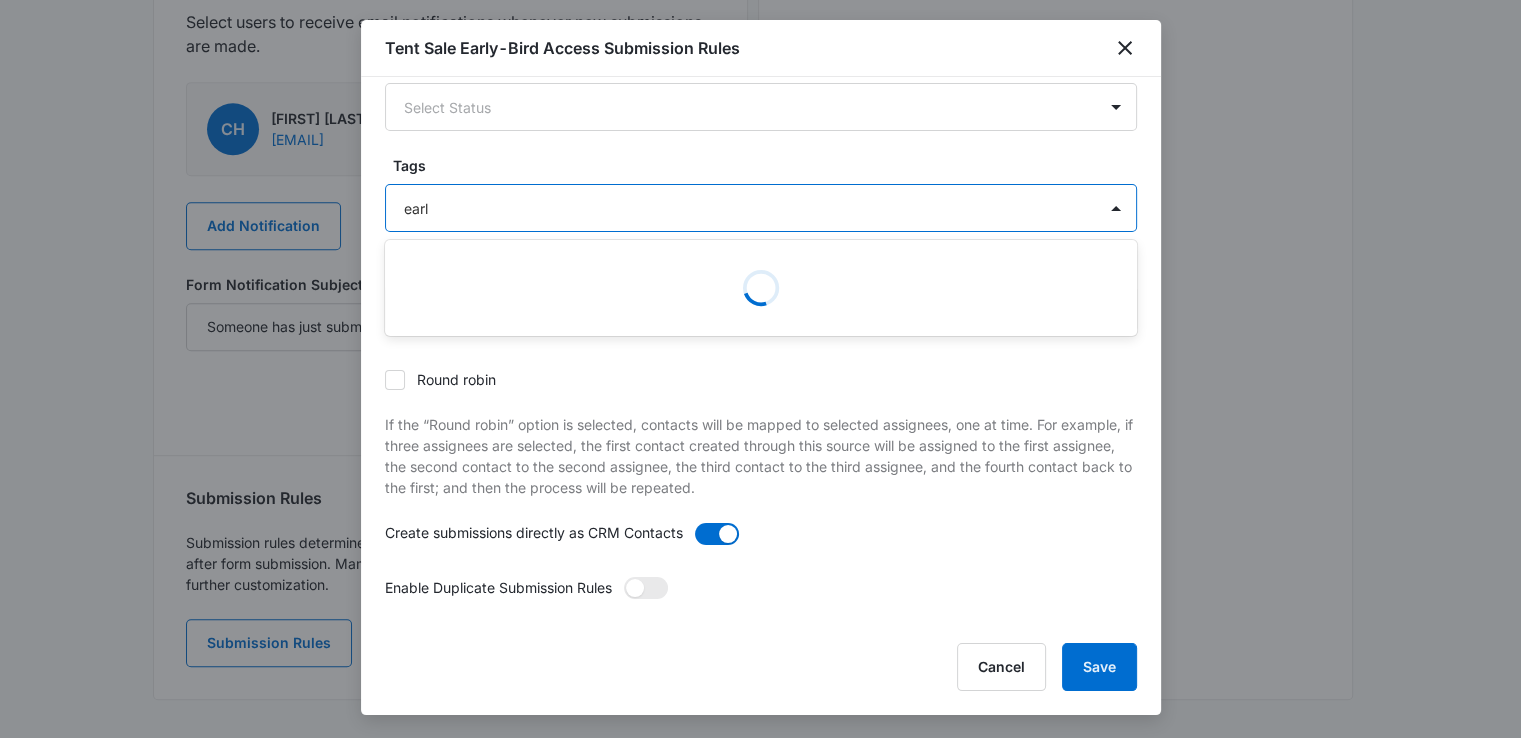 type on "early" 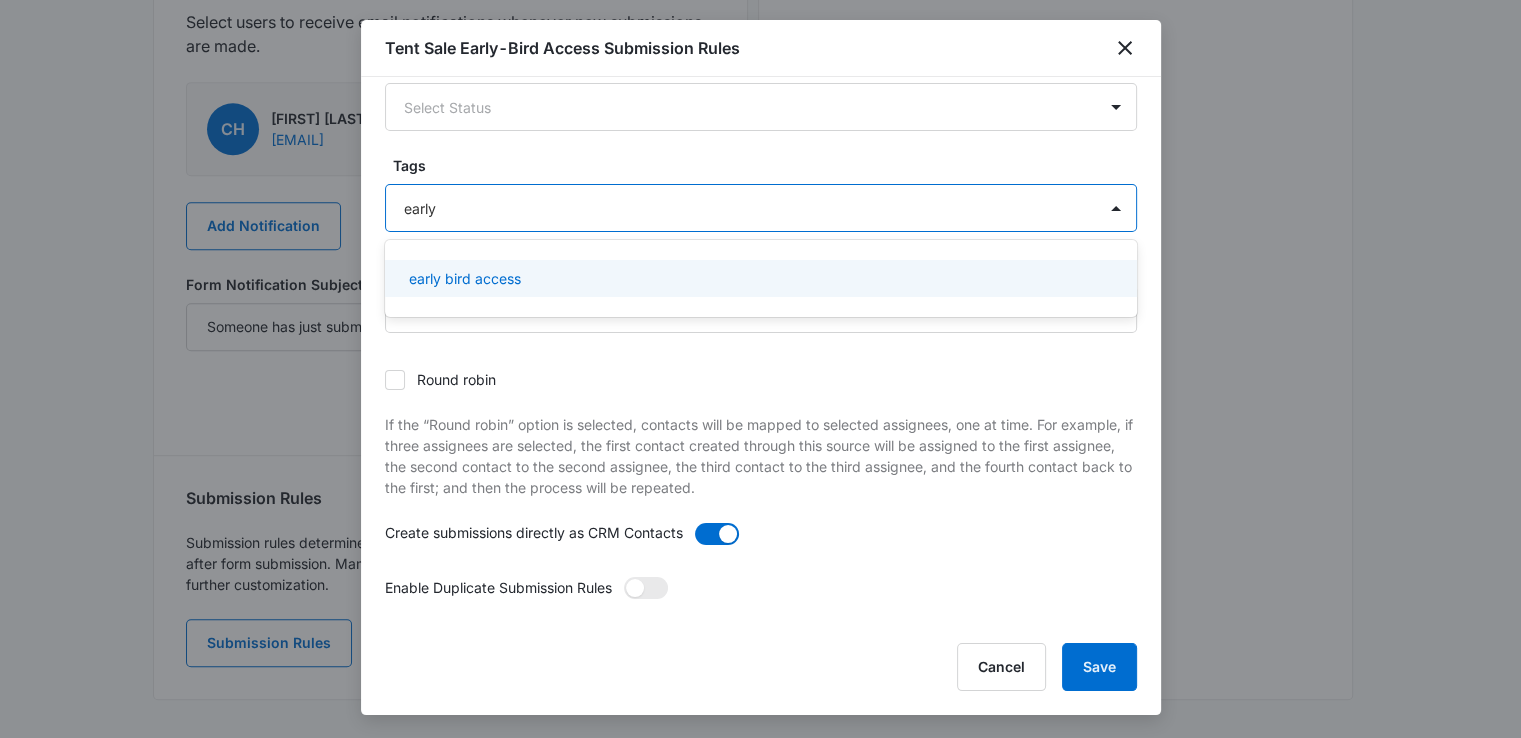 click on "early bird access" at bounding box center [465, 278] 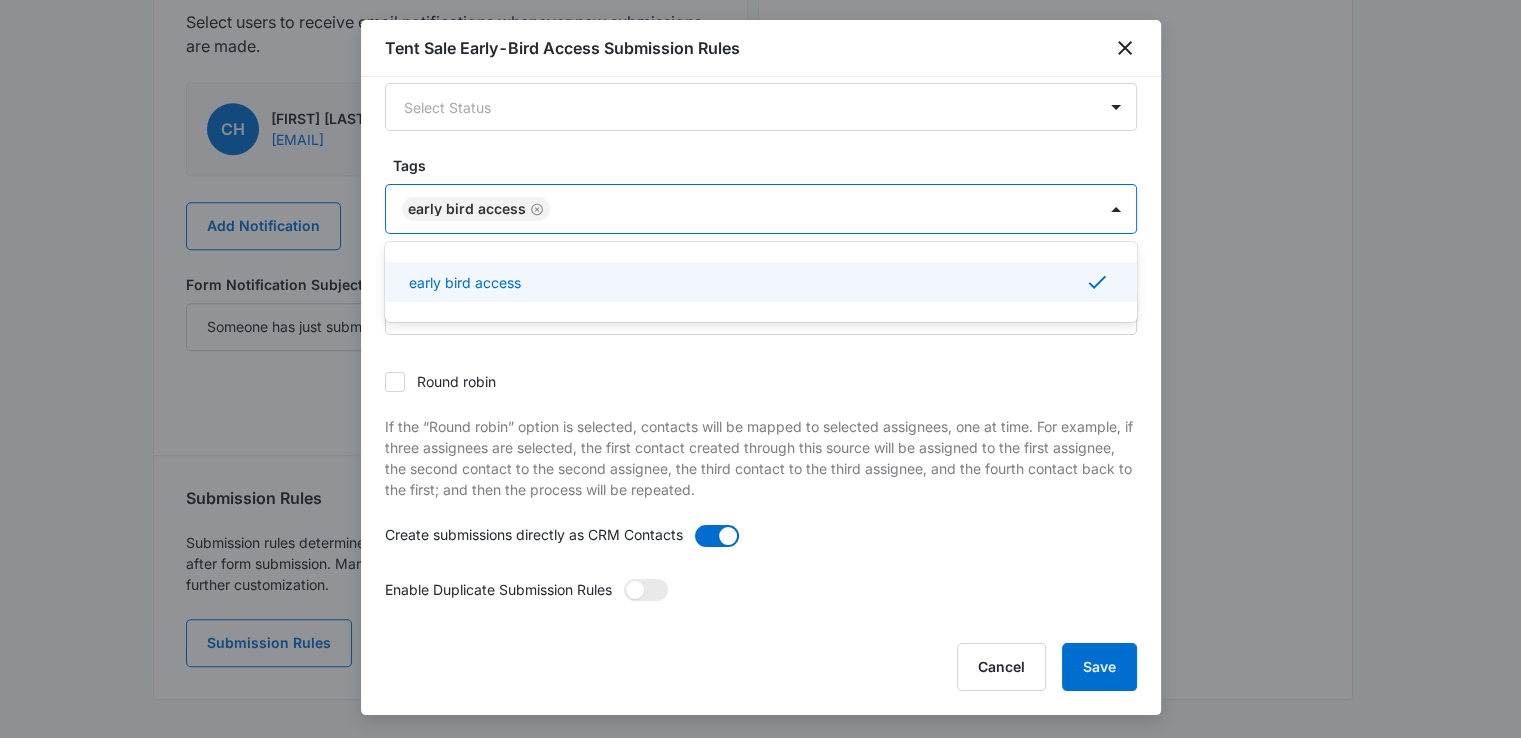 click on "Tags" at bounding box center [769, 165] 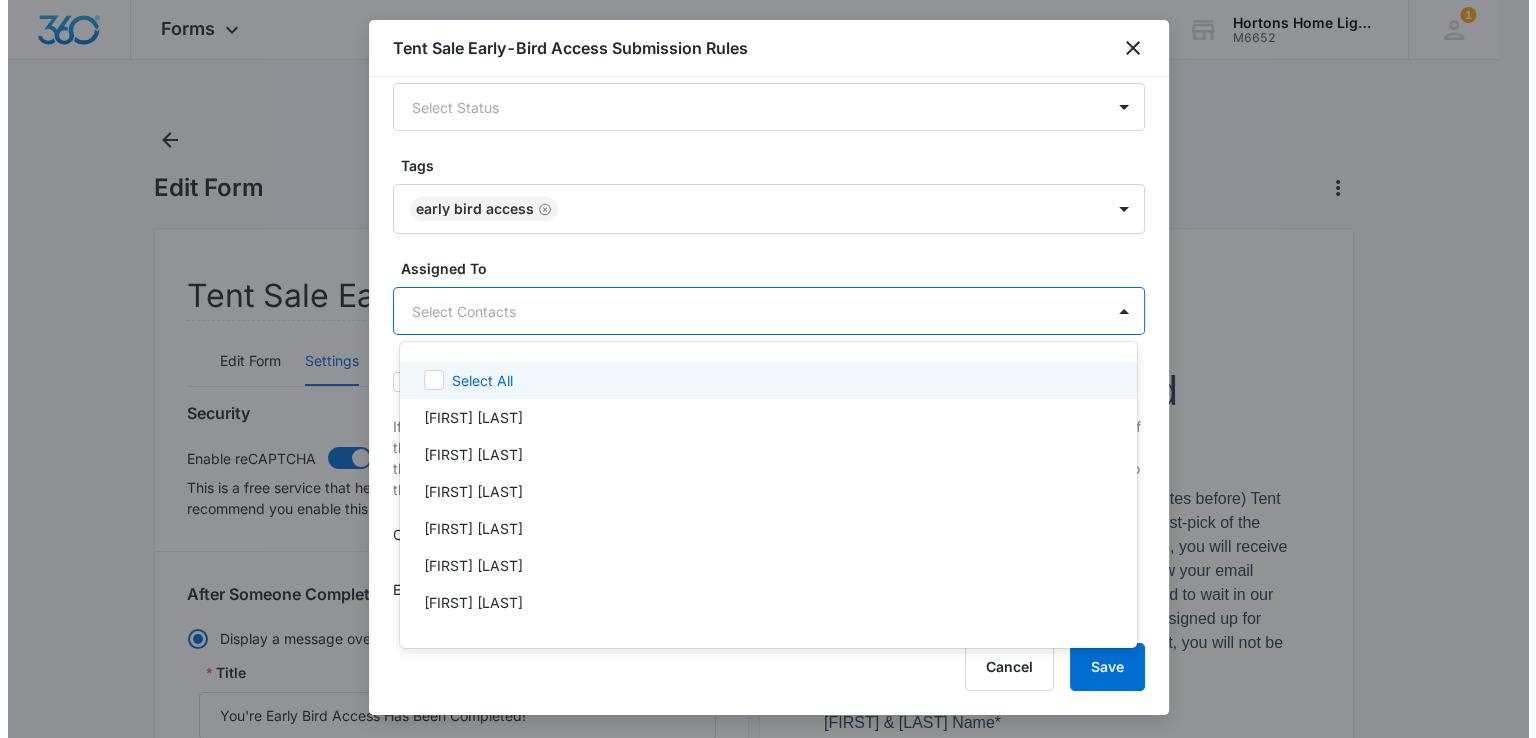 scroll, scrollTop: 0, scrollLeft: 0, axis: both 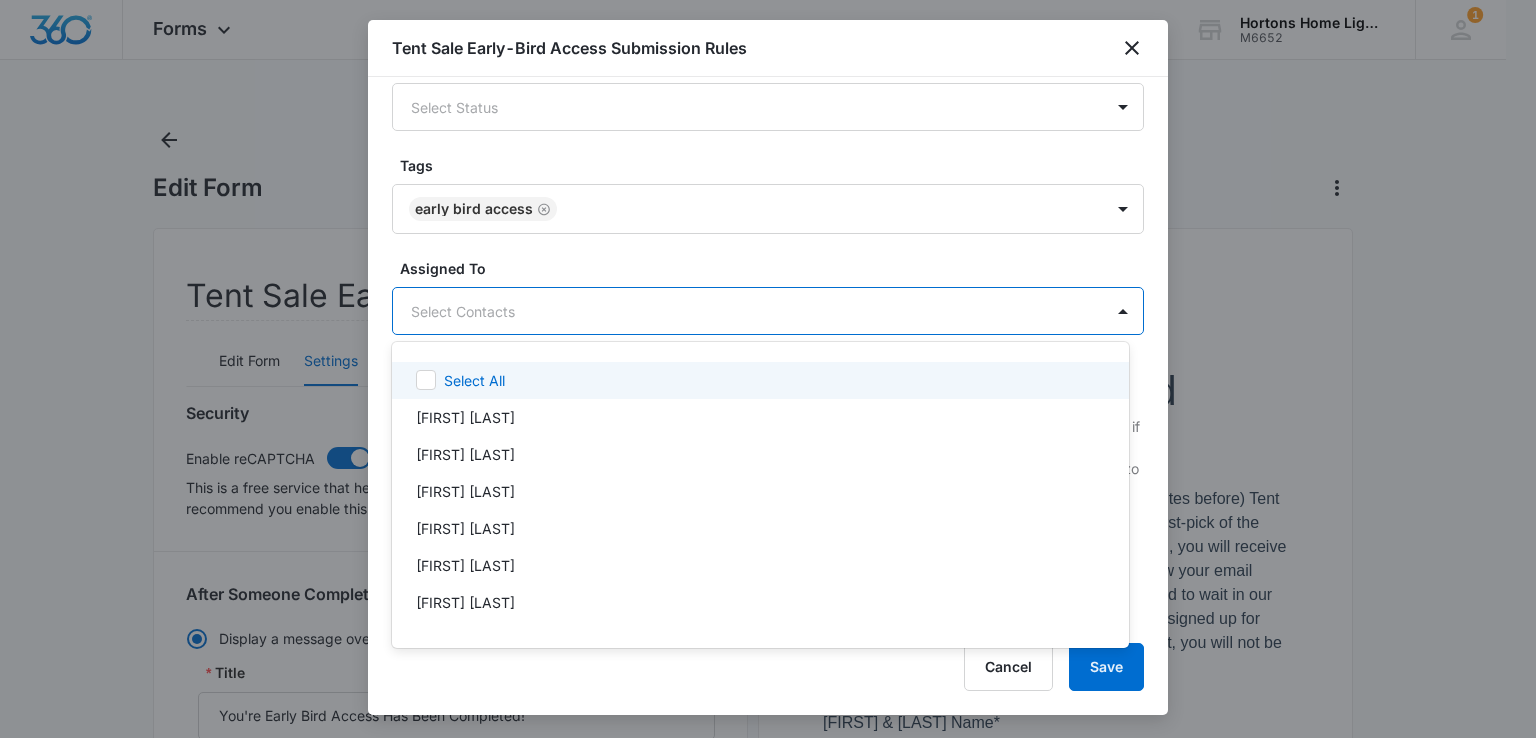 click on "Forms Apps Reputation Websites Forms CRM Email Social Shop Payments POS Content Ads Intelligence Files Brand Settings Hortons Home Lighting M6652 Your Accounts View All 1 CF [FIRST] [LAST] [EMAIL] My Profile 1 Notifications Support Logout Terms & Conditions &nbsp; &bull; &nbsp; Privacy Policy Edit Form Tent Sale Early-Bird Access Edit Form Settings Submissions Embed Design Security Enable reCAPTCHA This is a free service that helps protect against spam and abuse. We recommend you enable this option. After Someone Completes This Form... Display a message over the form Title You're Early Bird Access Has Been Completed! Message Send them to a different page Page URL Save Notifications Select users to receive email notifications whenever new submissions are made. CH [FIRST] [LAST] [EMAIL] Add Notification Form Notification Subject Line * Someone has just submitted your :formName form! Save Submission Rules Submission Rules Leads Inbox Preview
Contact Type Subscribers Tags" at bounding box center (768, 369) 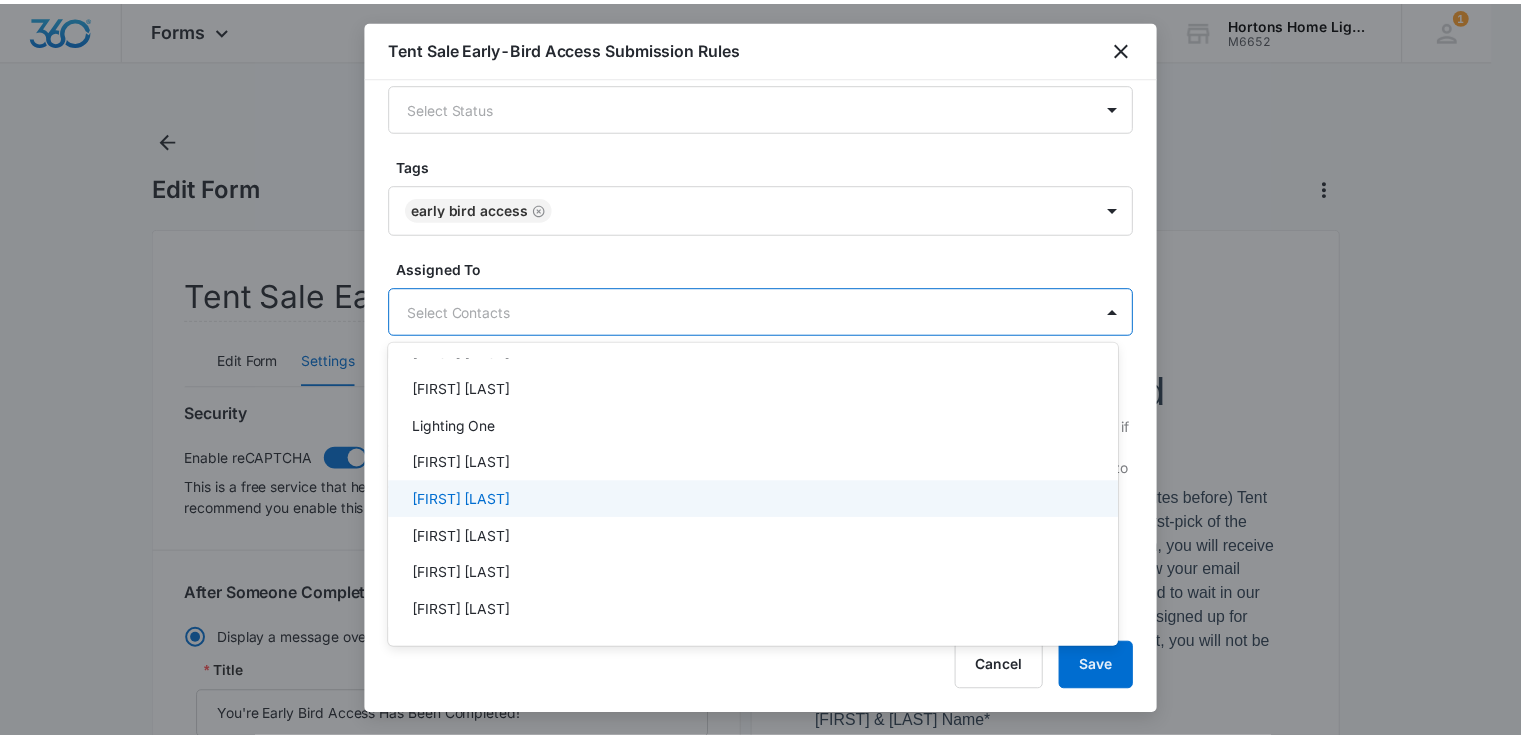 scroll, scrollTop: 0, scrollLeft: 0, axis: both 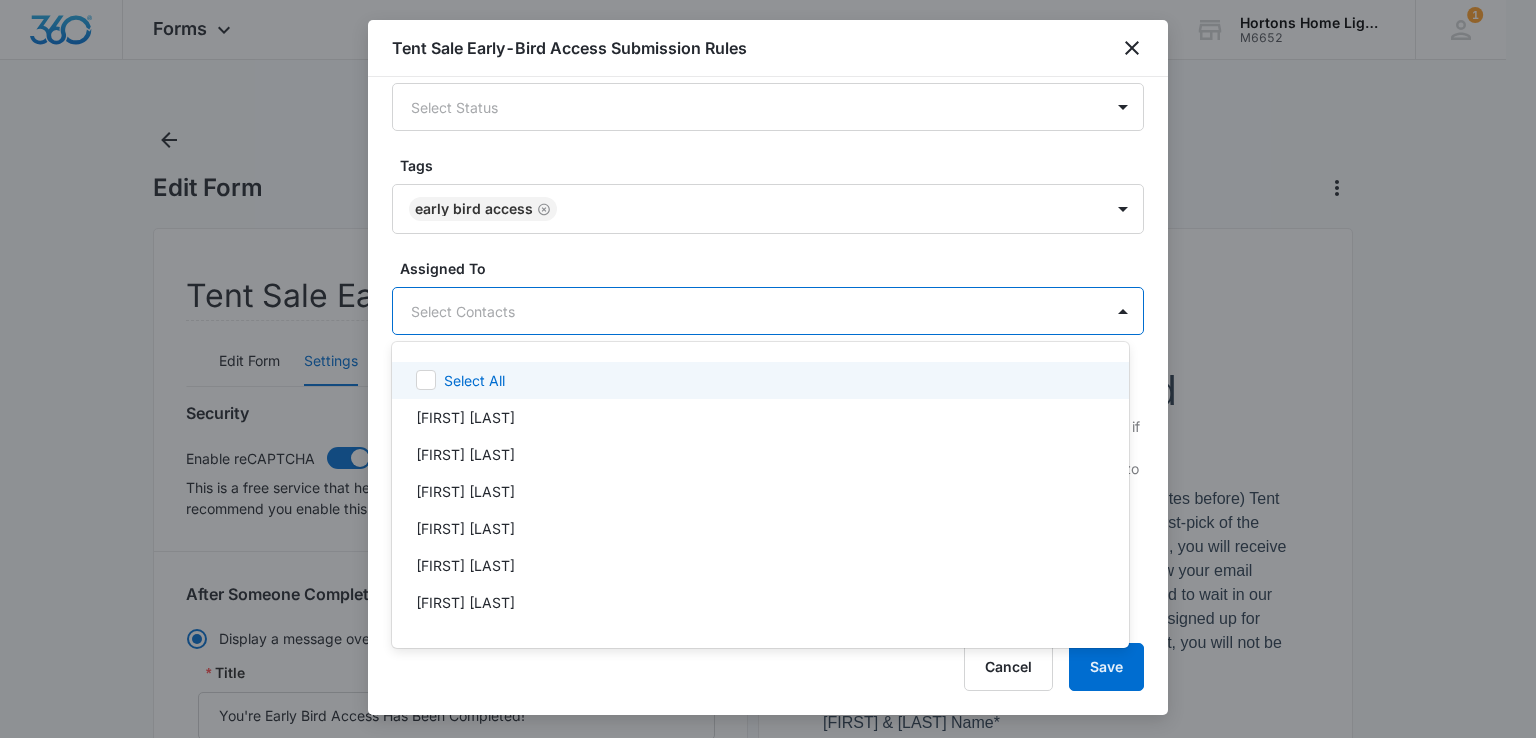 click at bounding box center [768, 369] 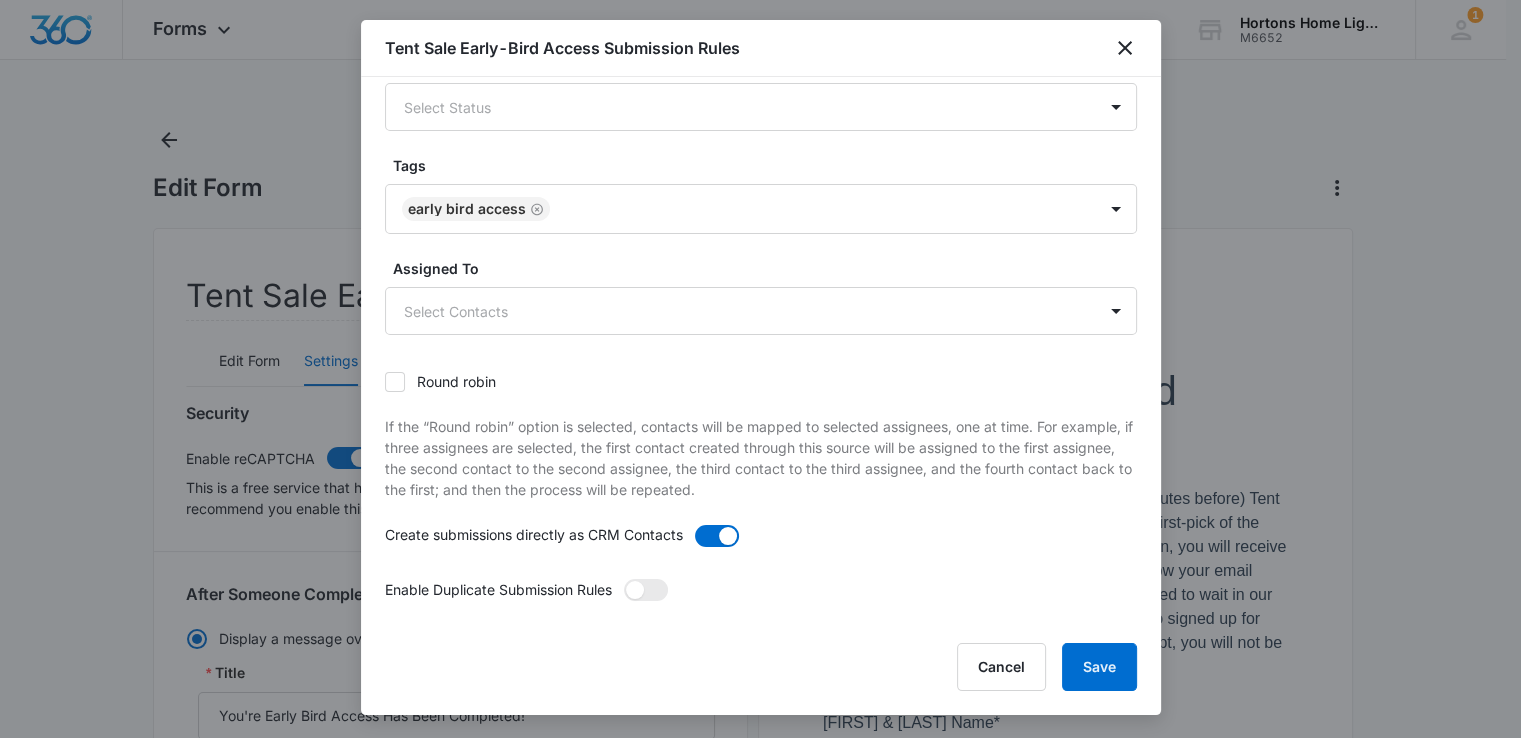 scroll, scrollTop: 192, scrollLeft: 0, axis: vertical 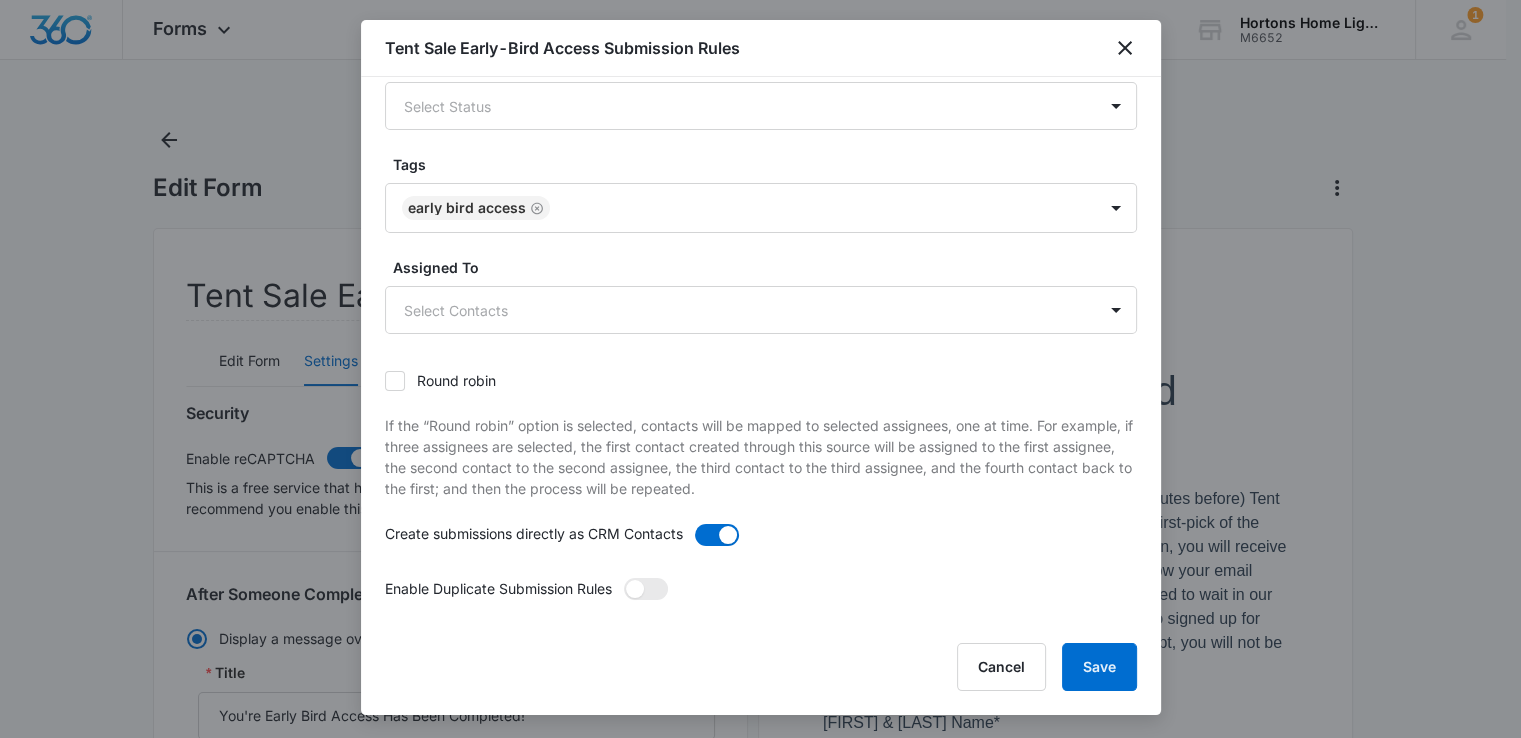 click on "Enable Duplicate Submission Rules" at bounding box center (498, 589) 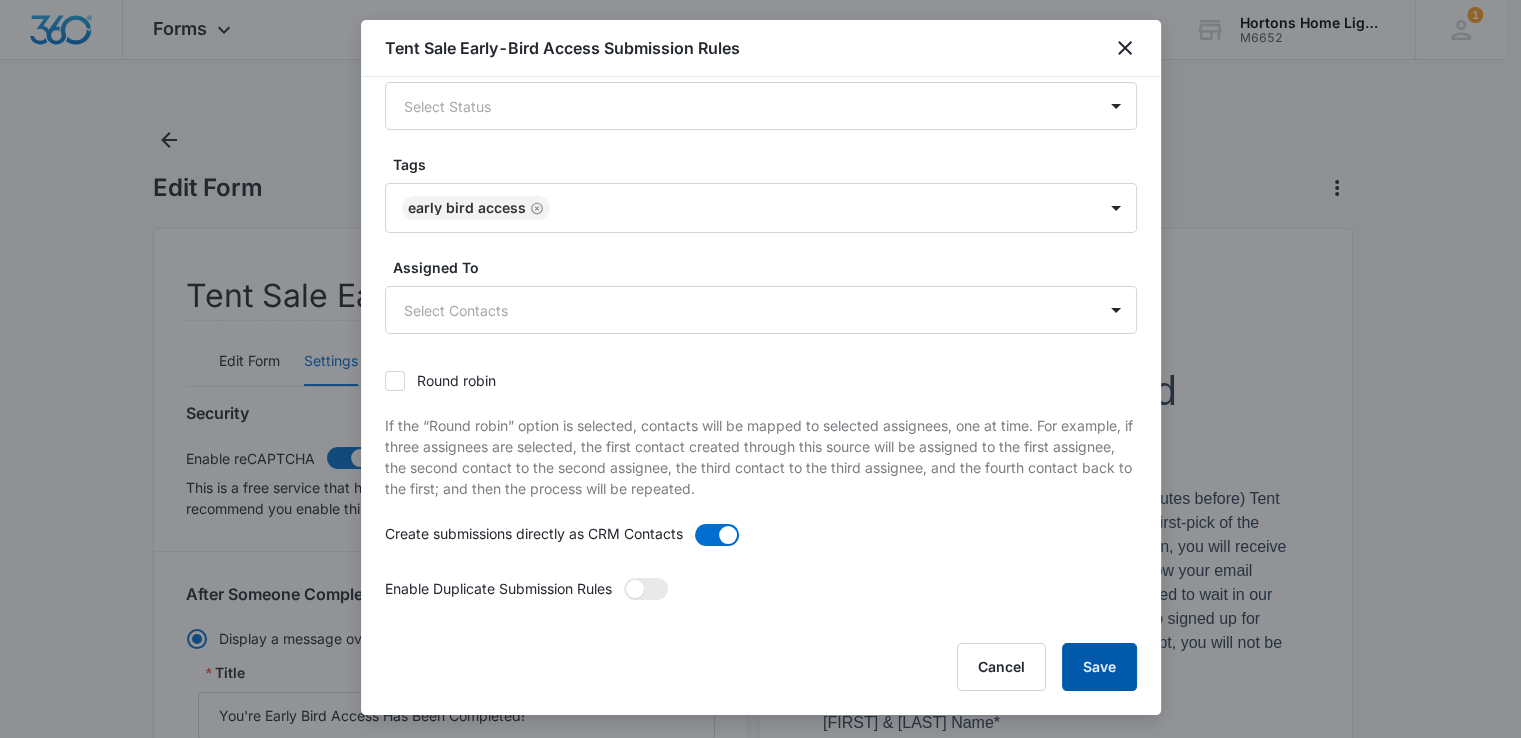 click on "Save" at bounding box center [1099, 667] 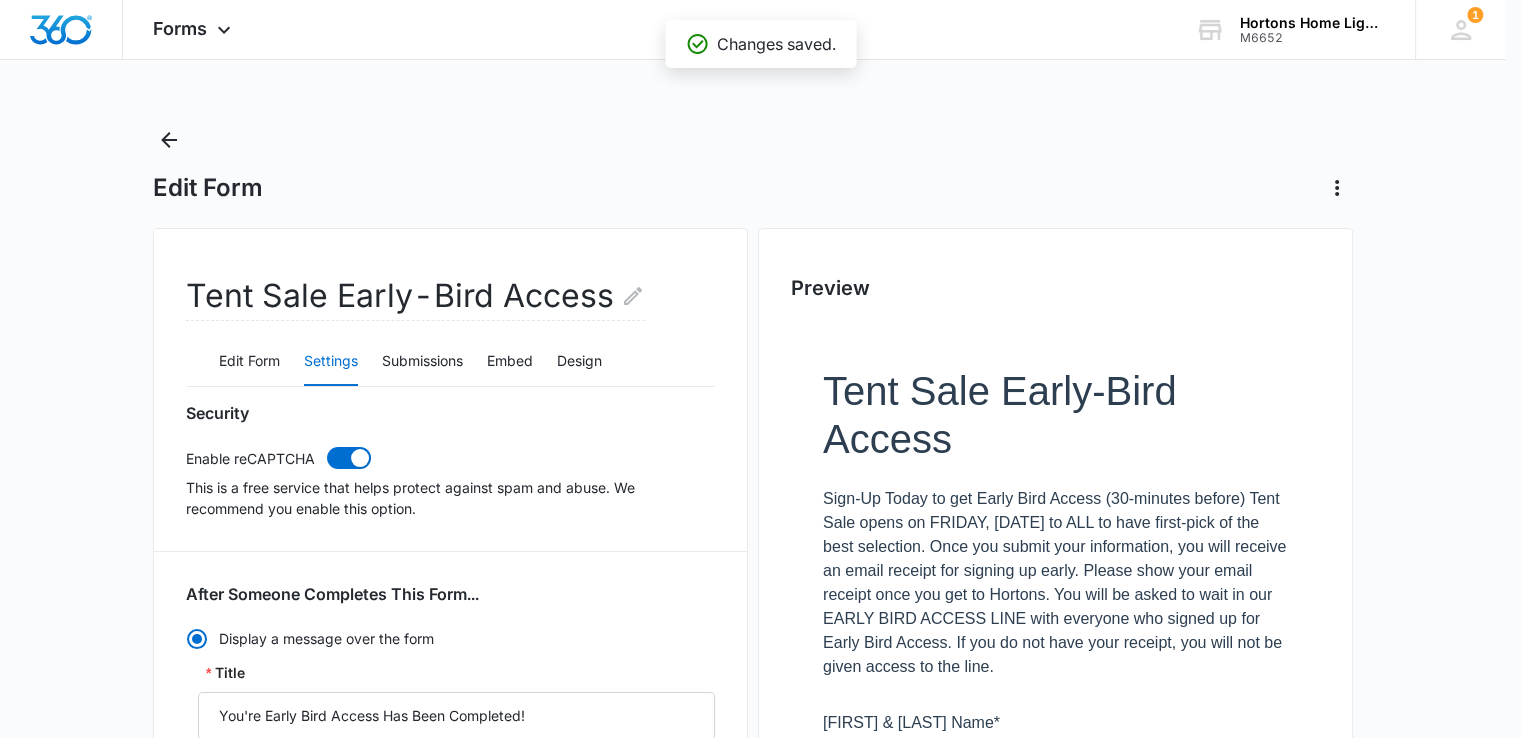 scroll, scrollTop: 1133, scrollLeft: 0, axis: vertical 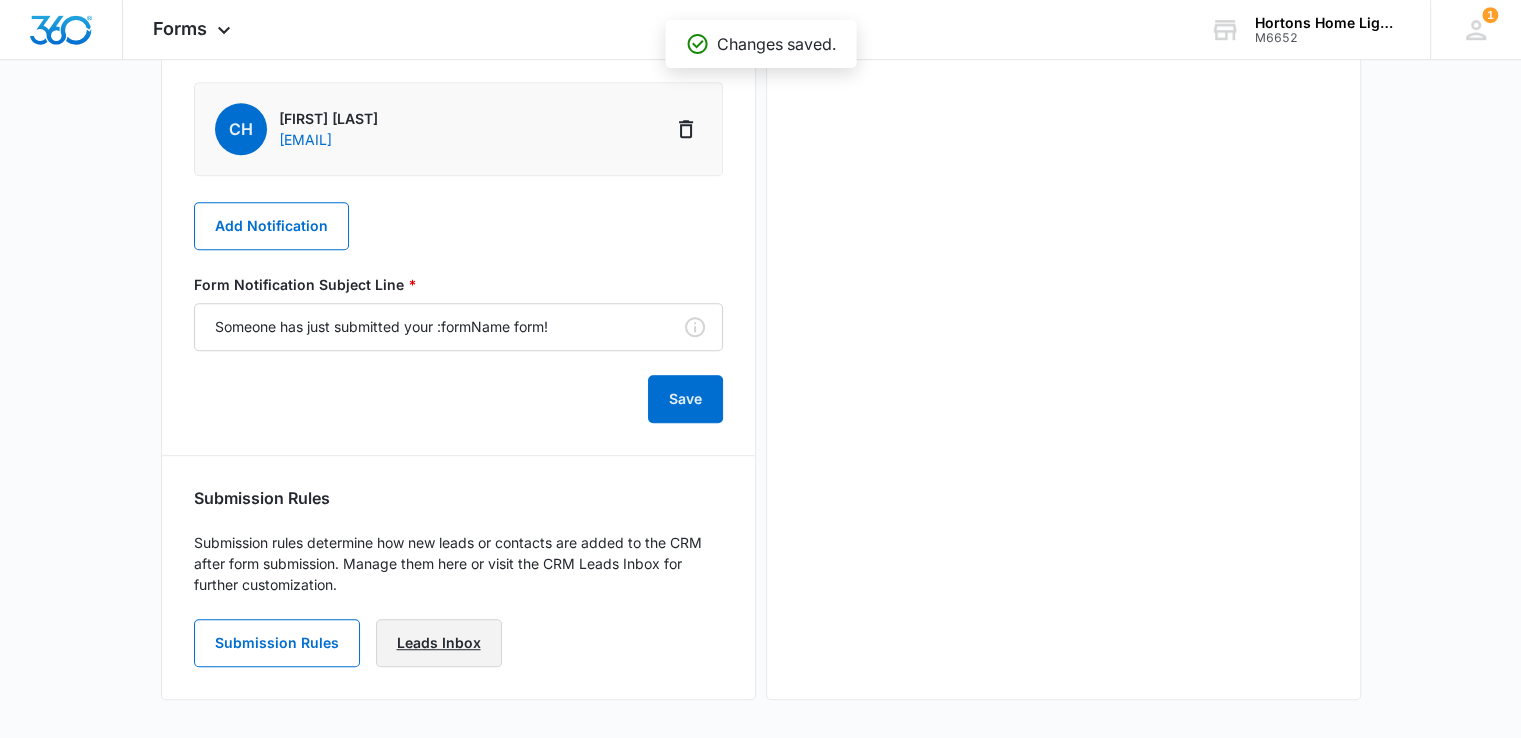 click on "Leads Inbox" at bounding box center (439, 643) 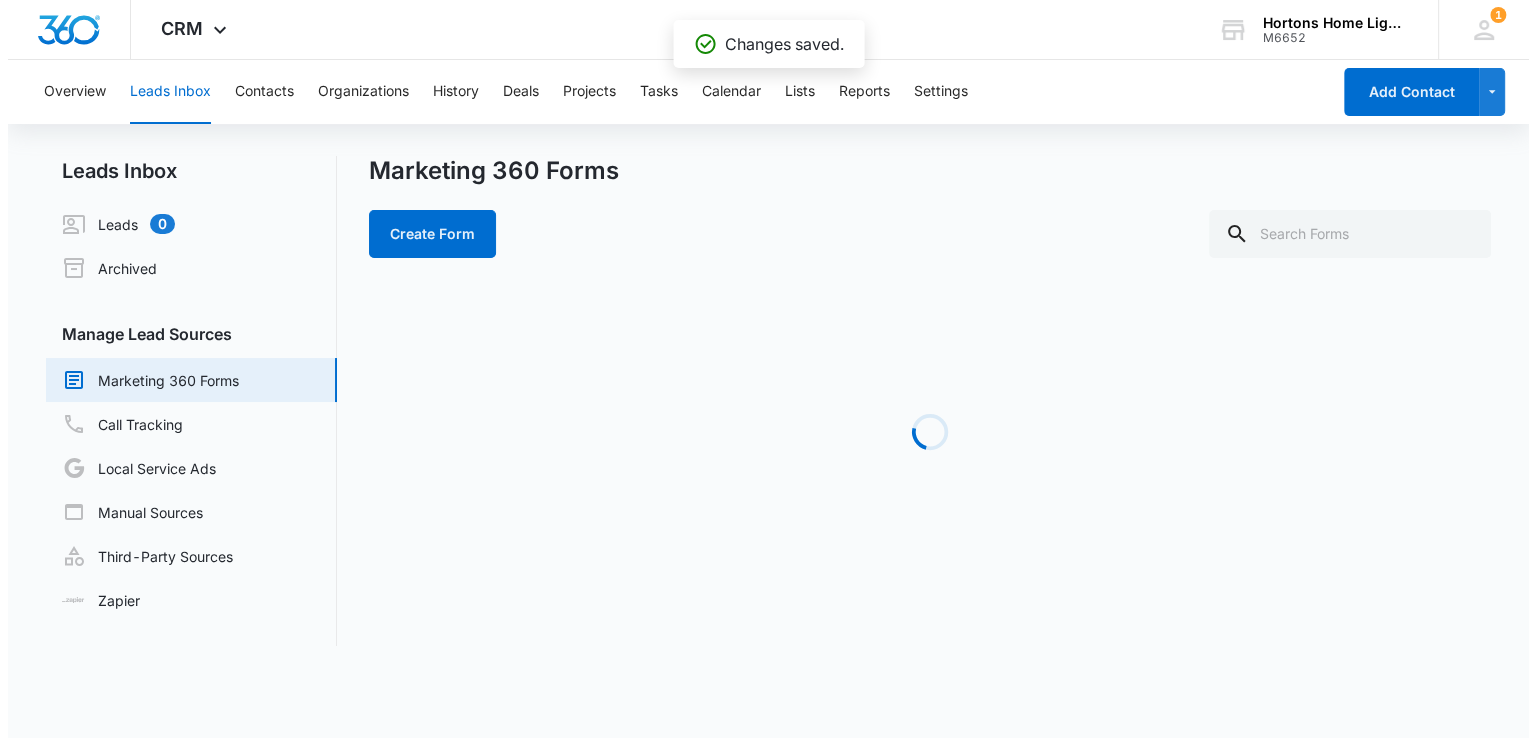 scroll, scrollTop: 0, scrollLeft: 0, axis: both 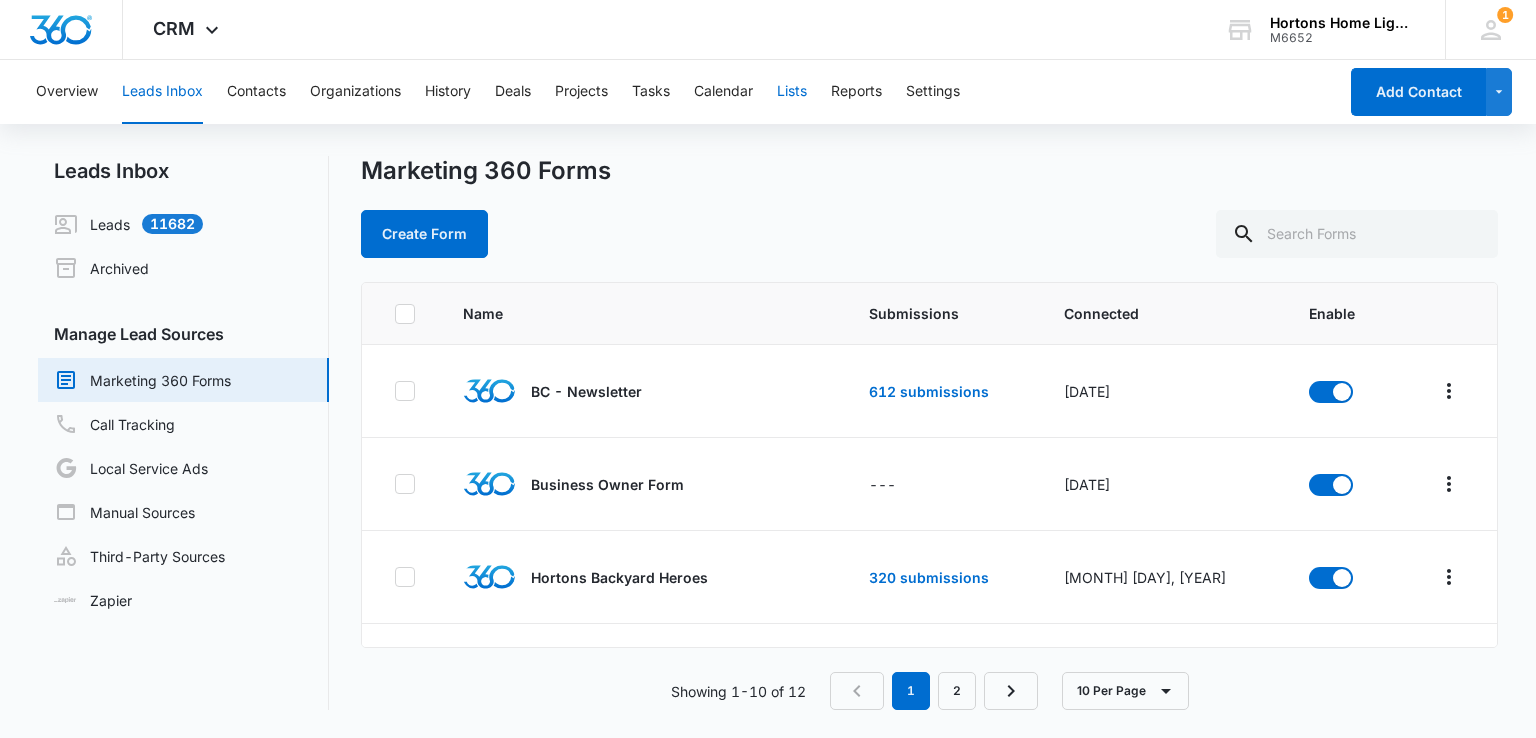 click on "Lists" at bounding box center [792, 92] 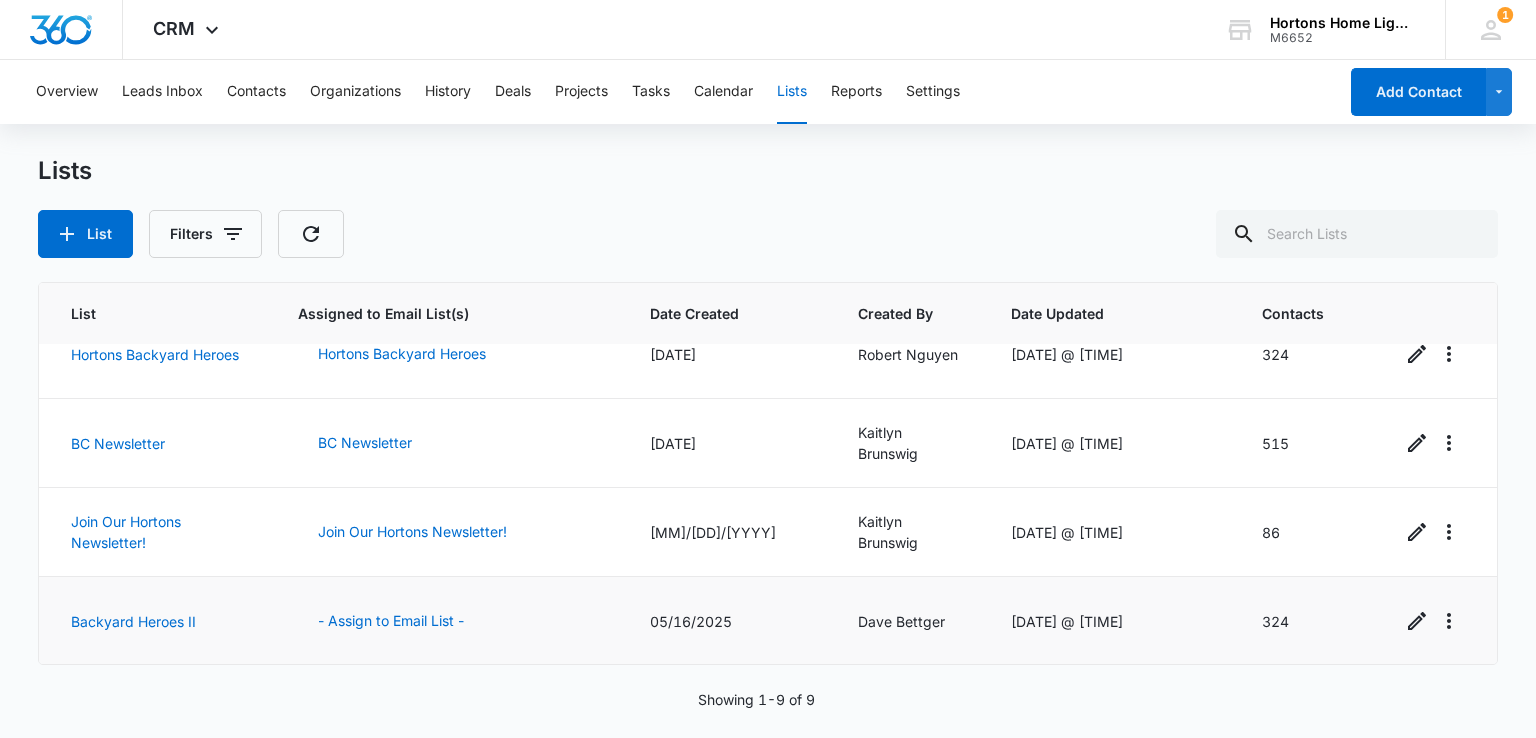 scroll, scrollTop: 479, scrollLeft: 0, axis: vertical 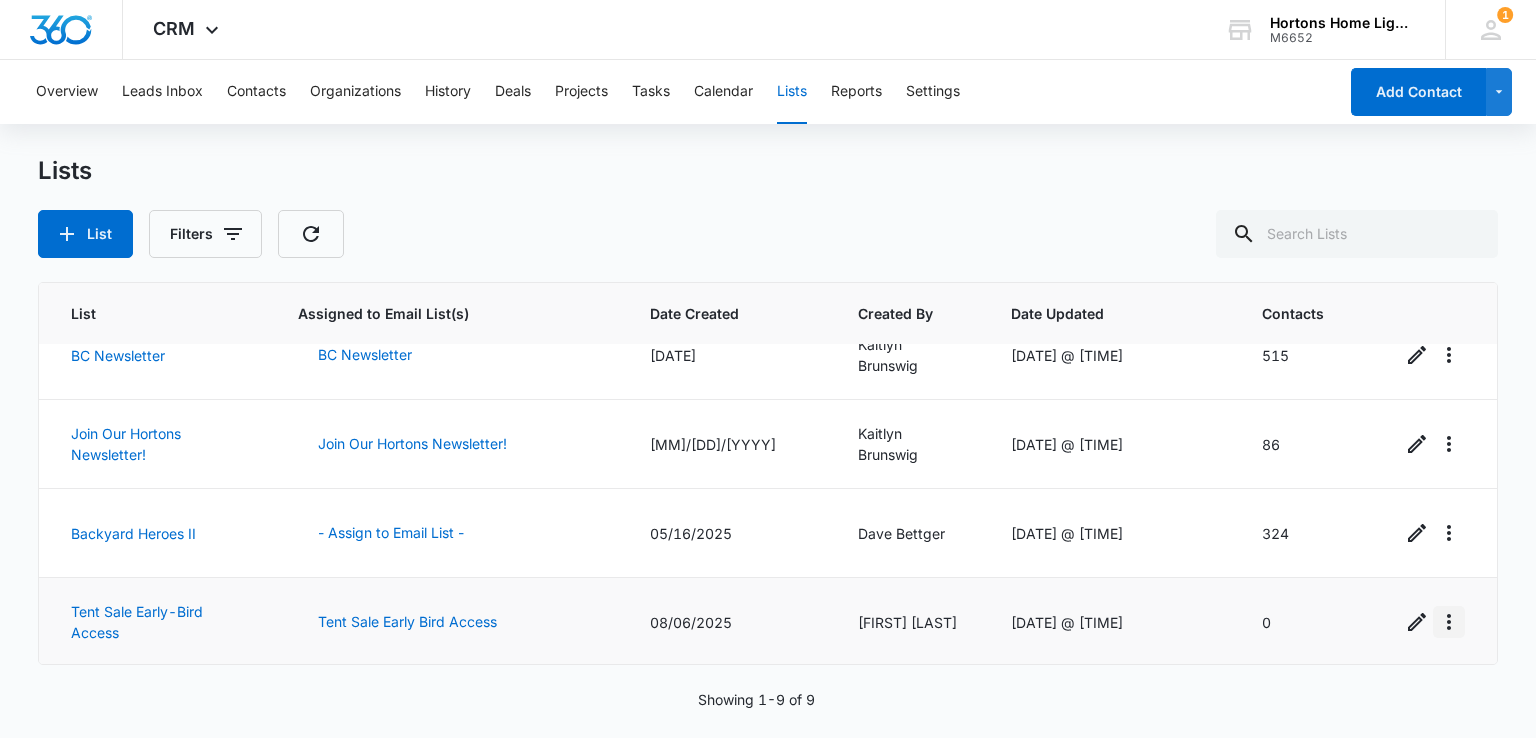 click 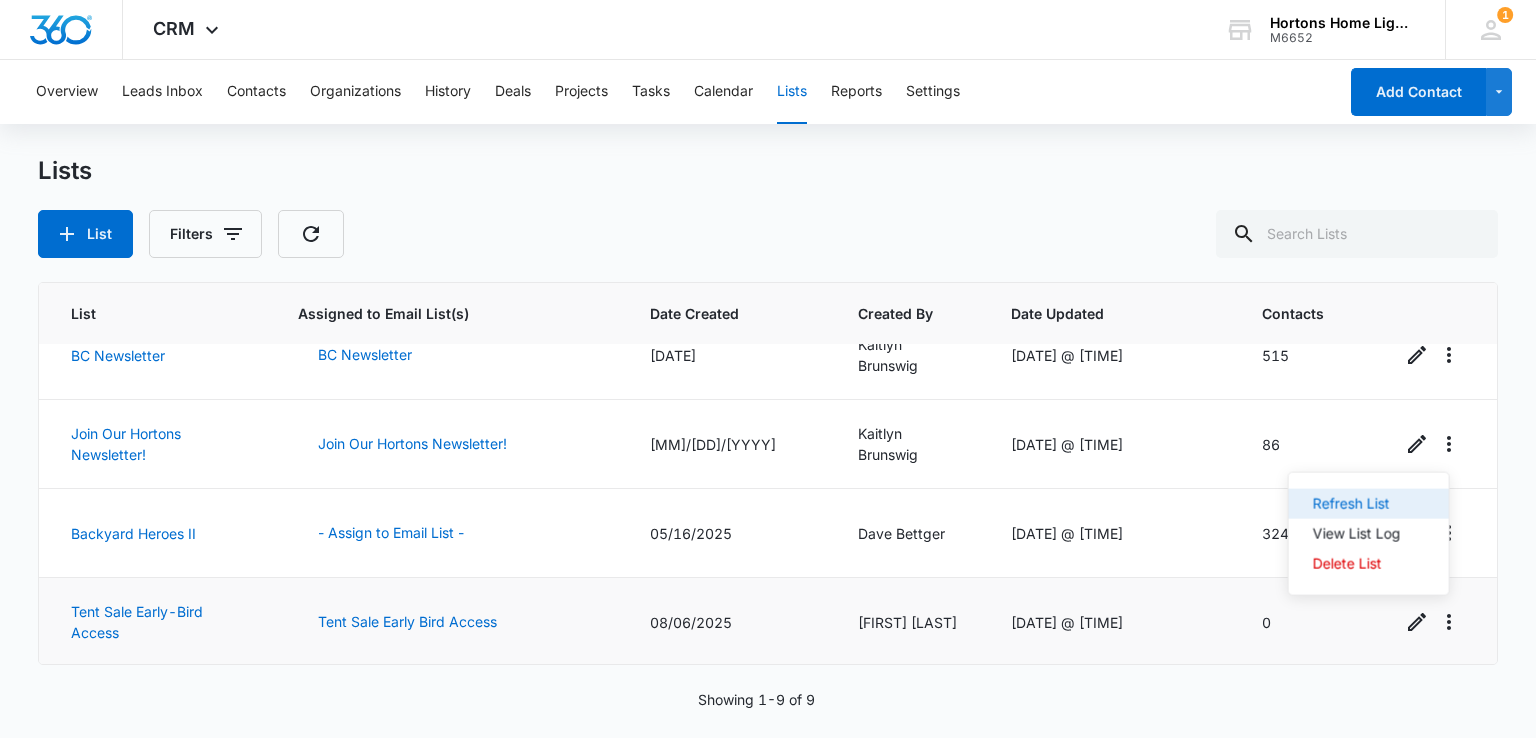 click on "Refresh List" at bounding box center [1357, 504] 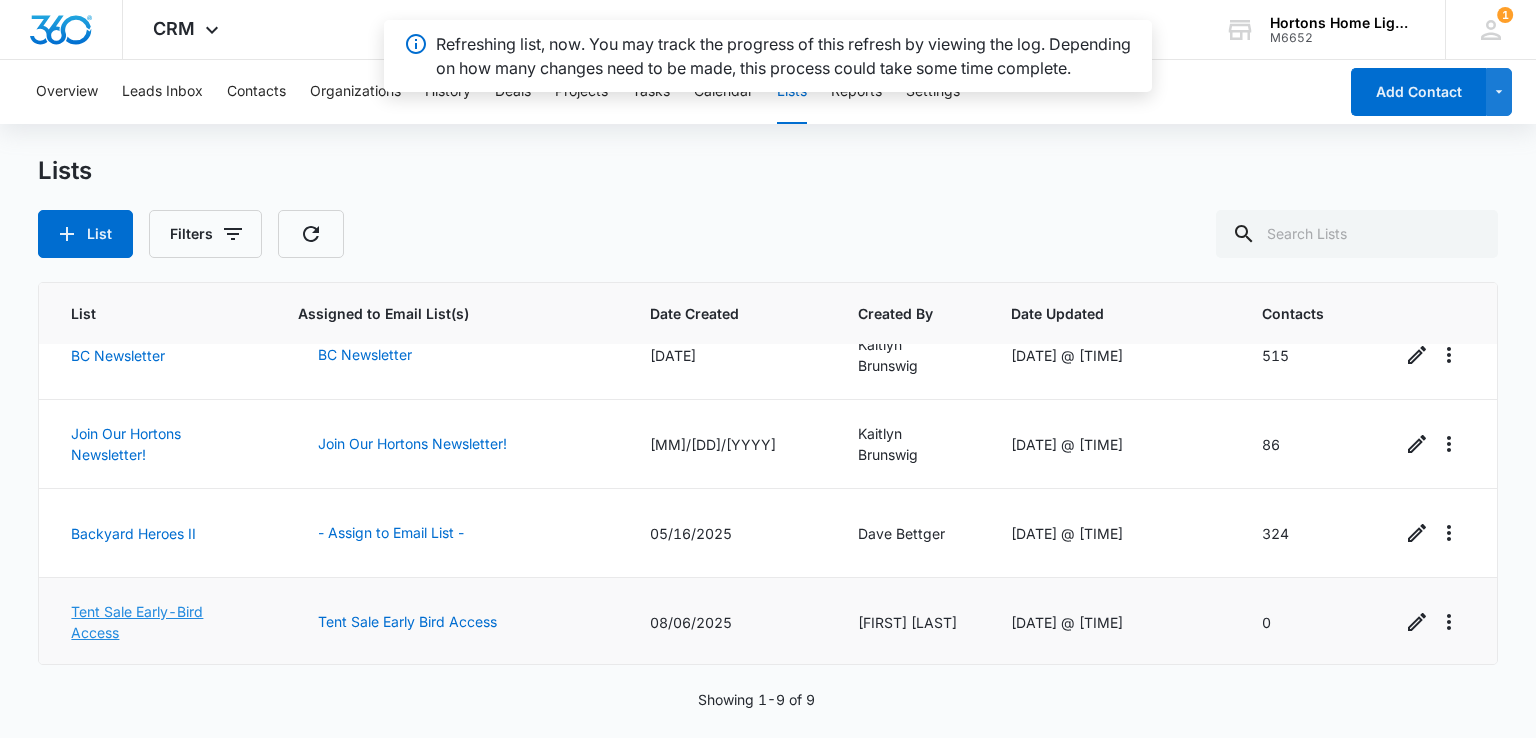 click on "Tent Sale Early-Bird Access" at bounding box center [137, 622] 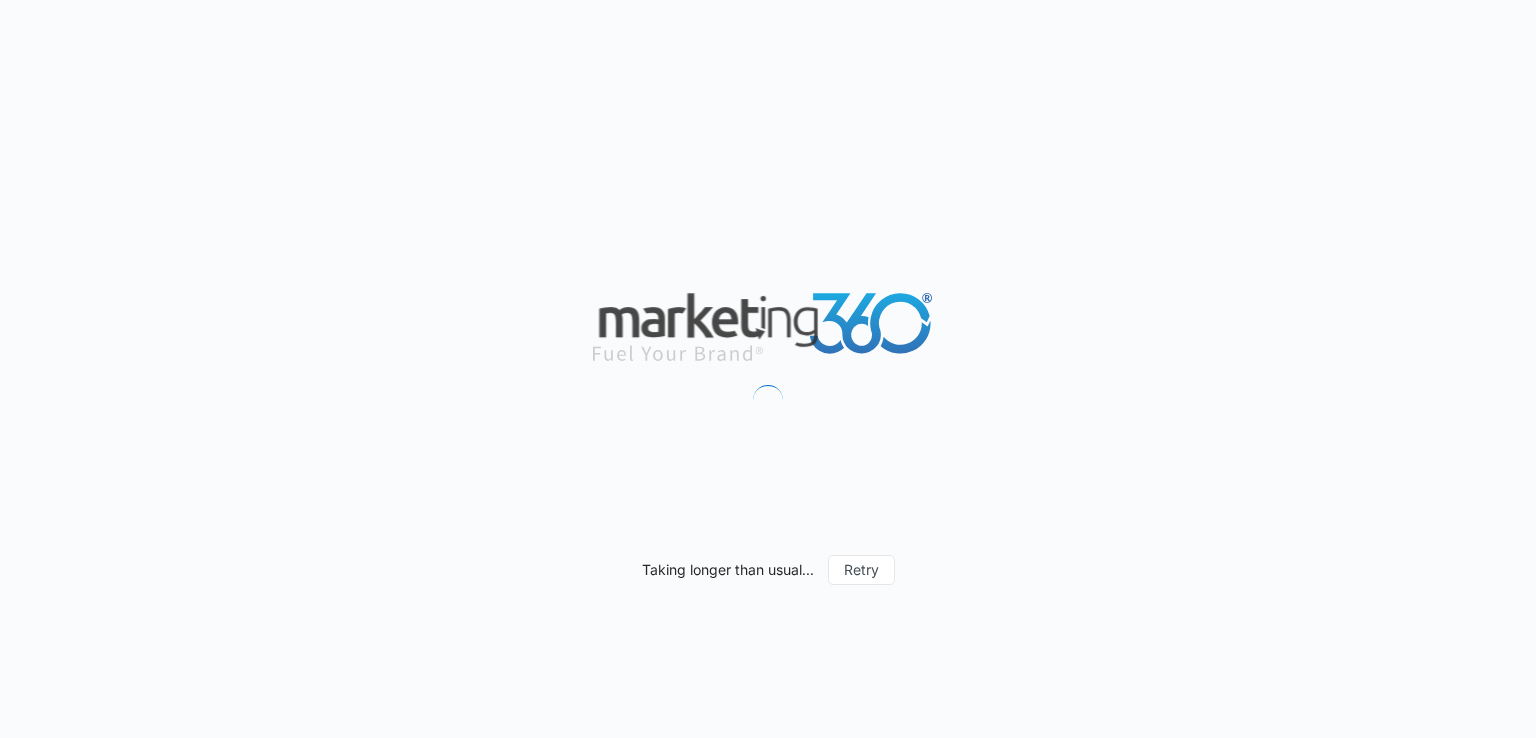 scroll, scrollTop: 0, scrollLeft: 0, axis: both 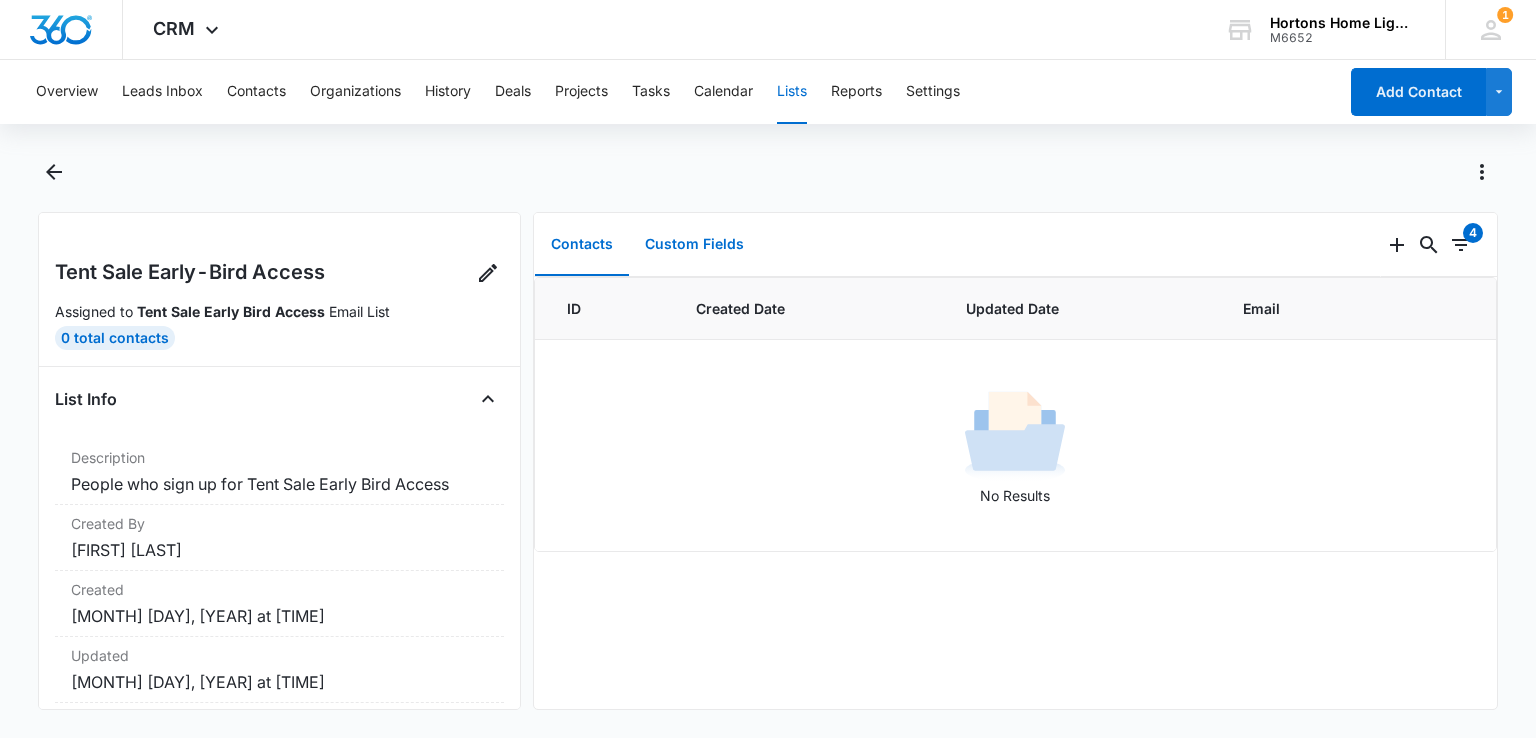click on "Custom Fields" at bounding box center (694, 245) 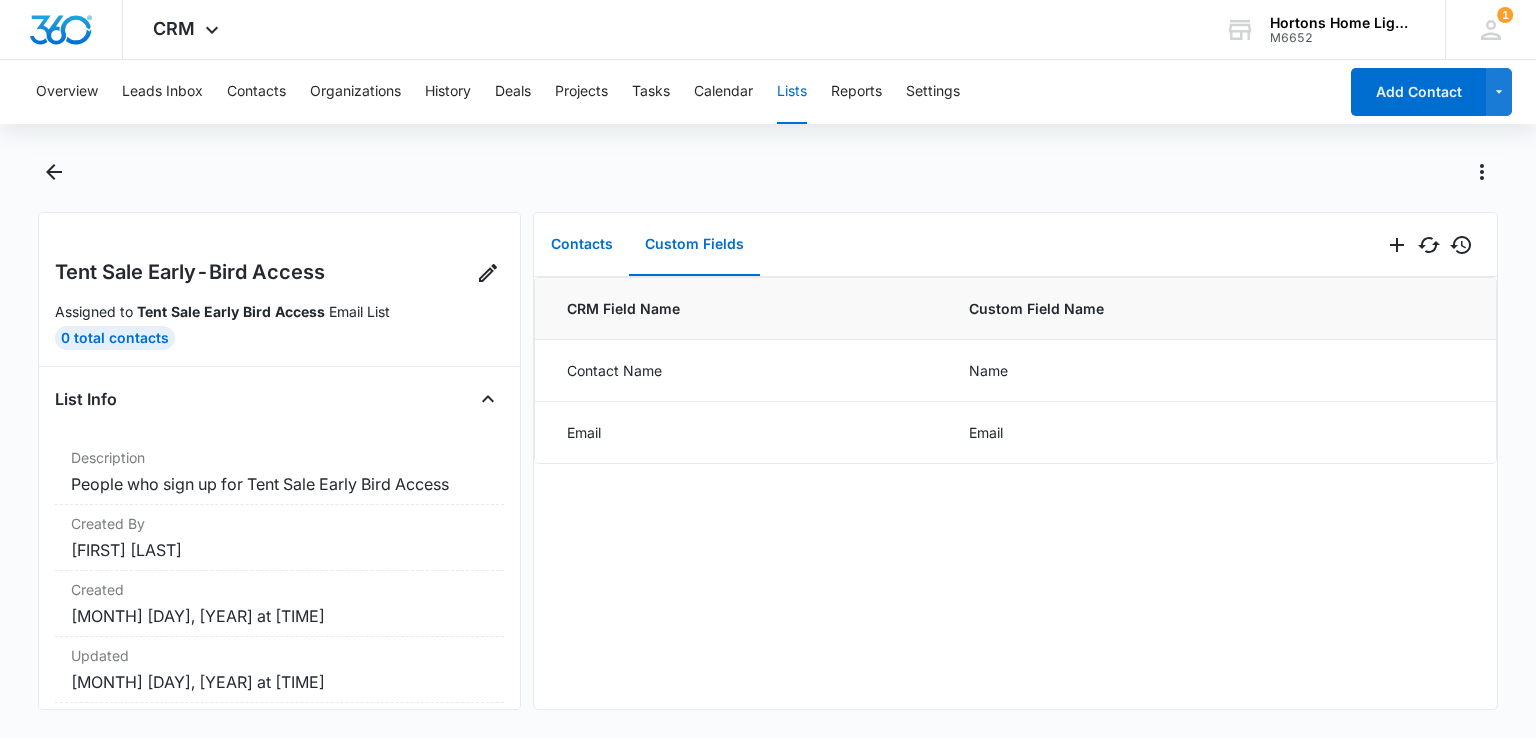 click on "Contacts" at bounding box center [582, 245] 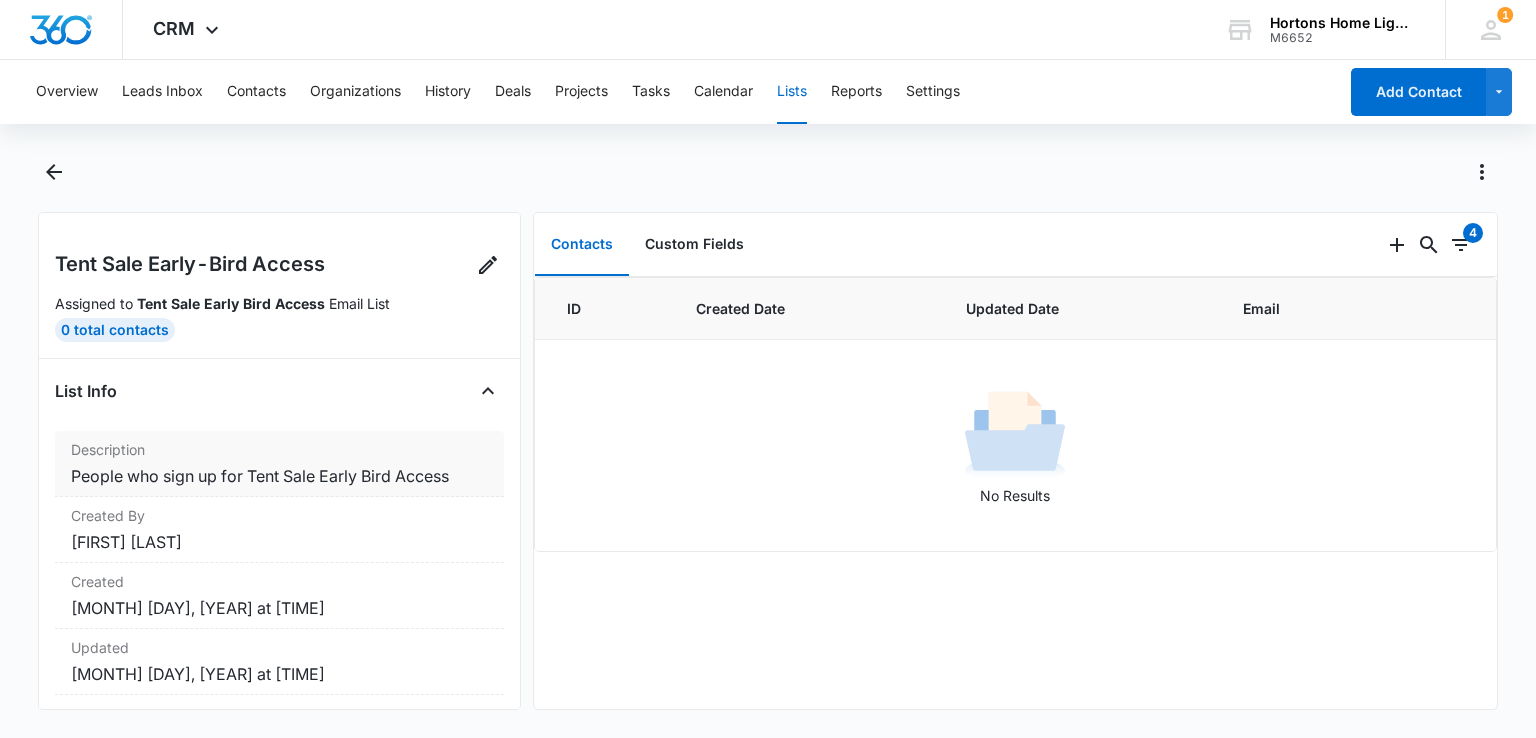 scroll, scrollTop: 0, scrollLeft: 0, axis: both 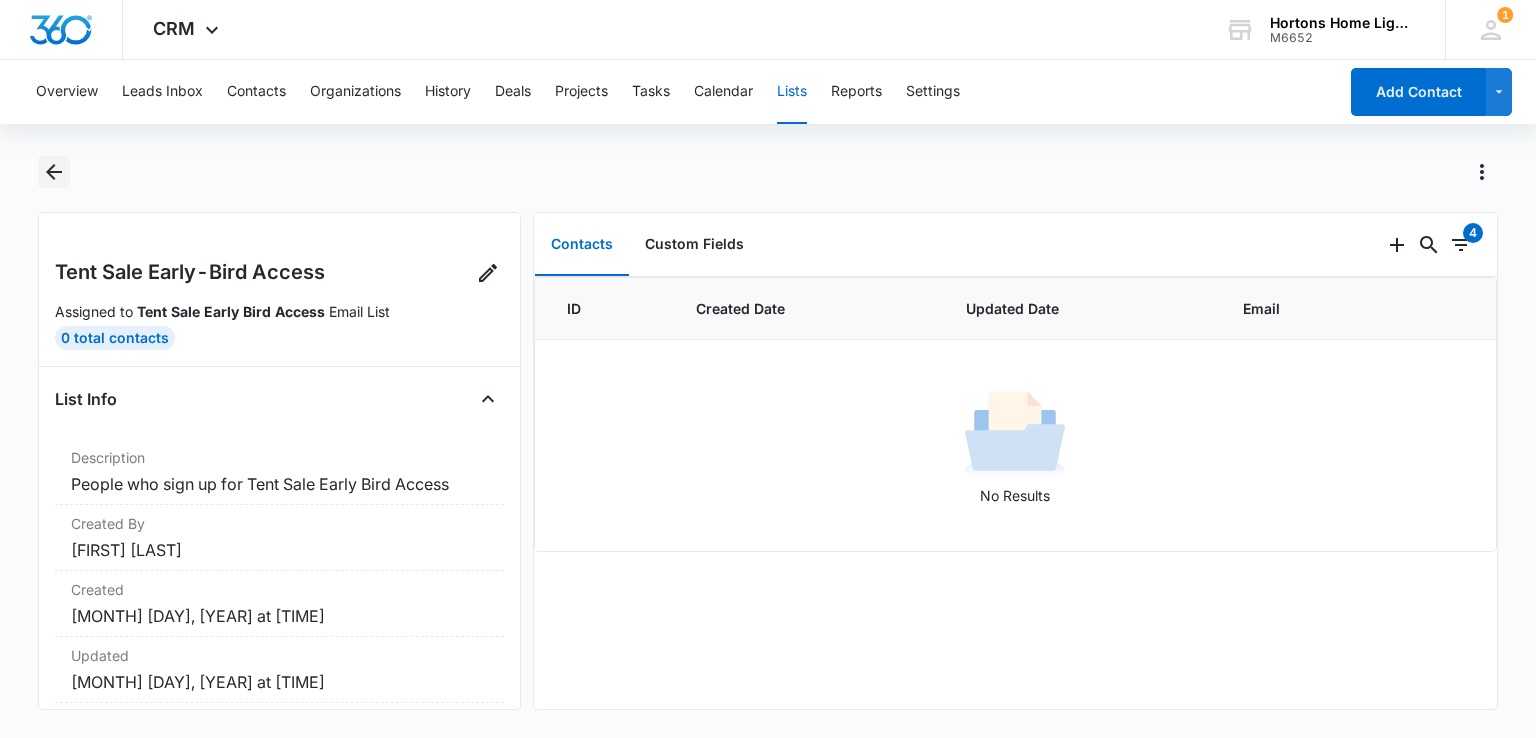 click 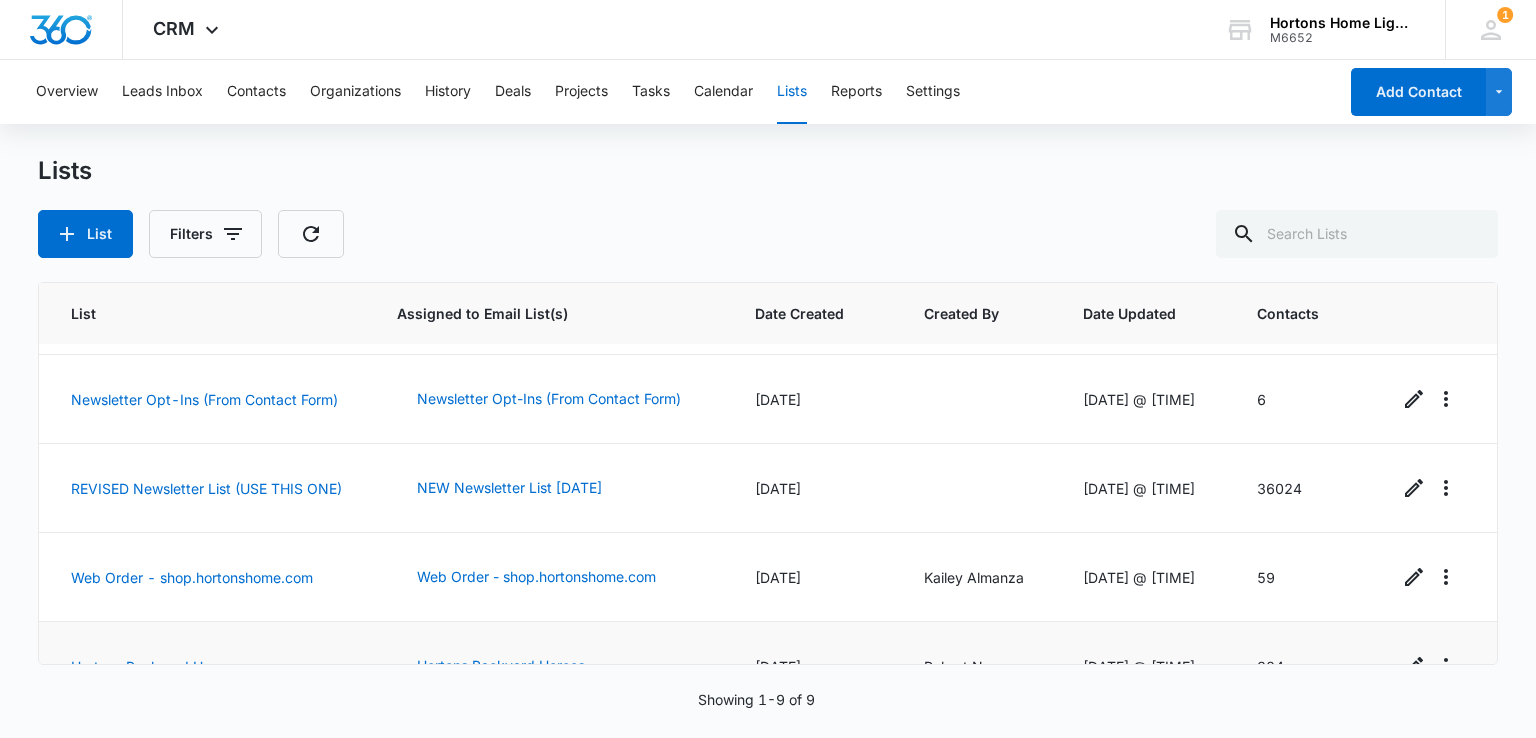 scroll, scrollTop: 0, scrollLeft: 0, axis: both 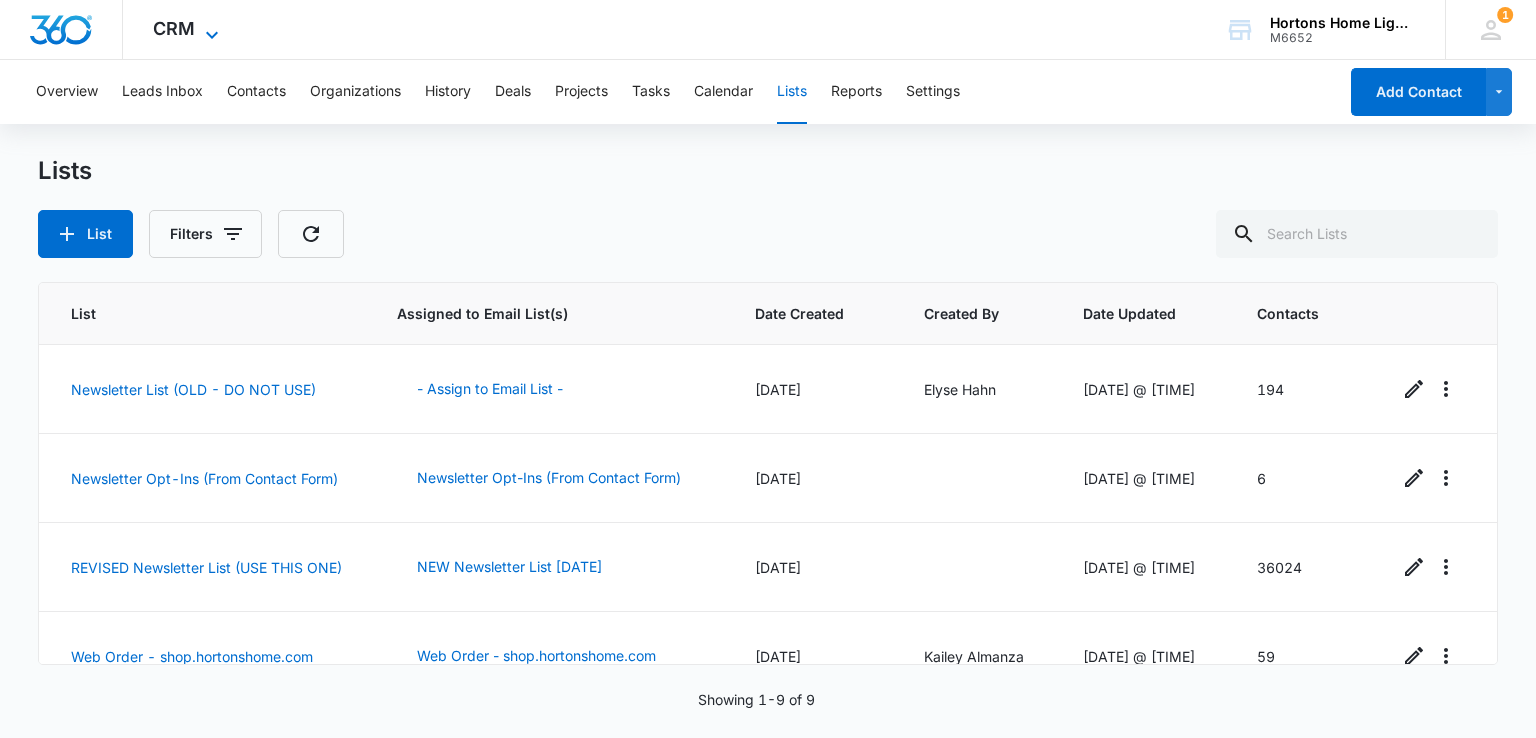 click on "CRM" at bounding box center [174, 28] 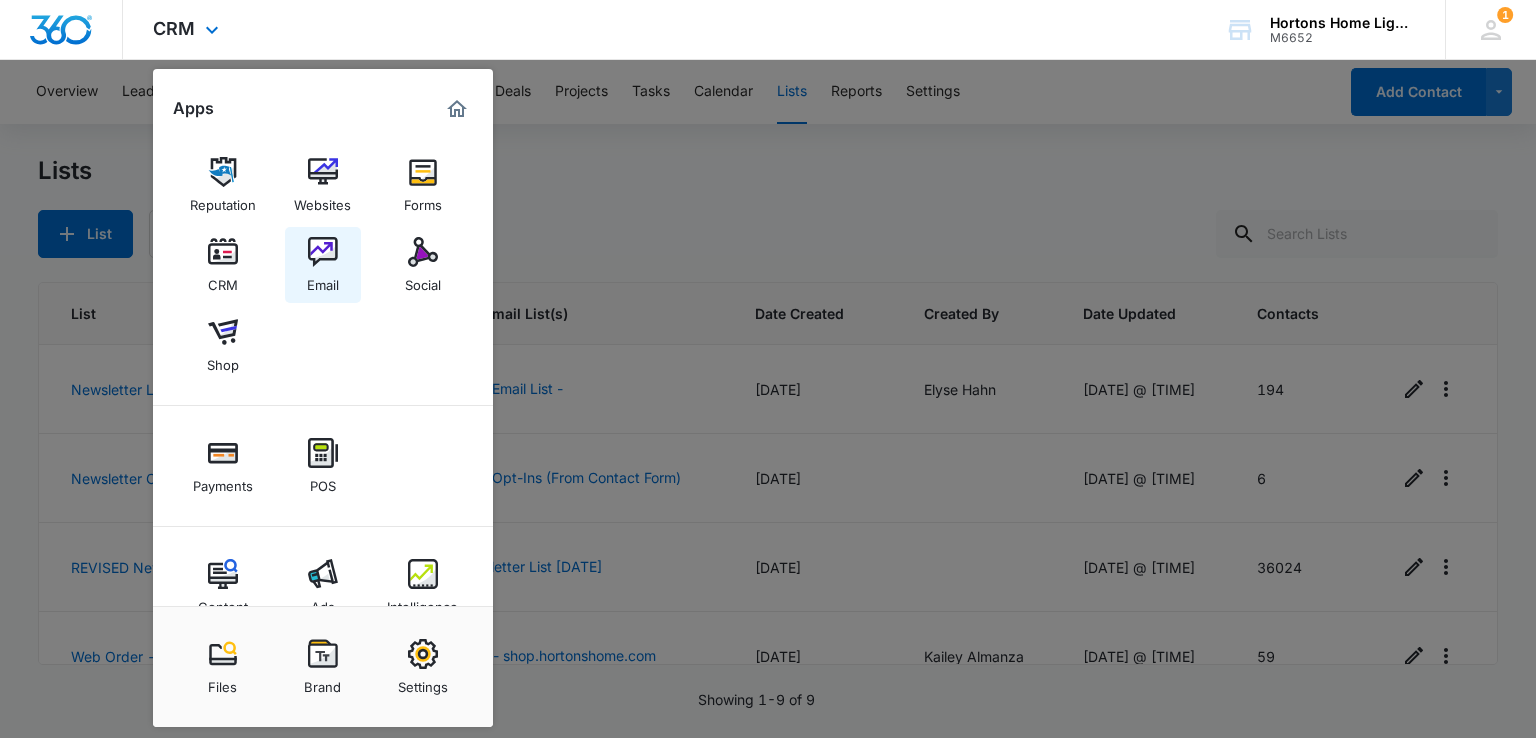 click on "Email" at bounding box center [323, 265] 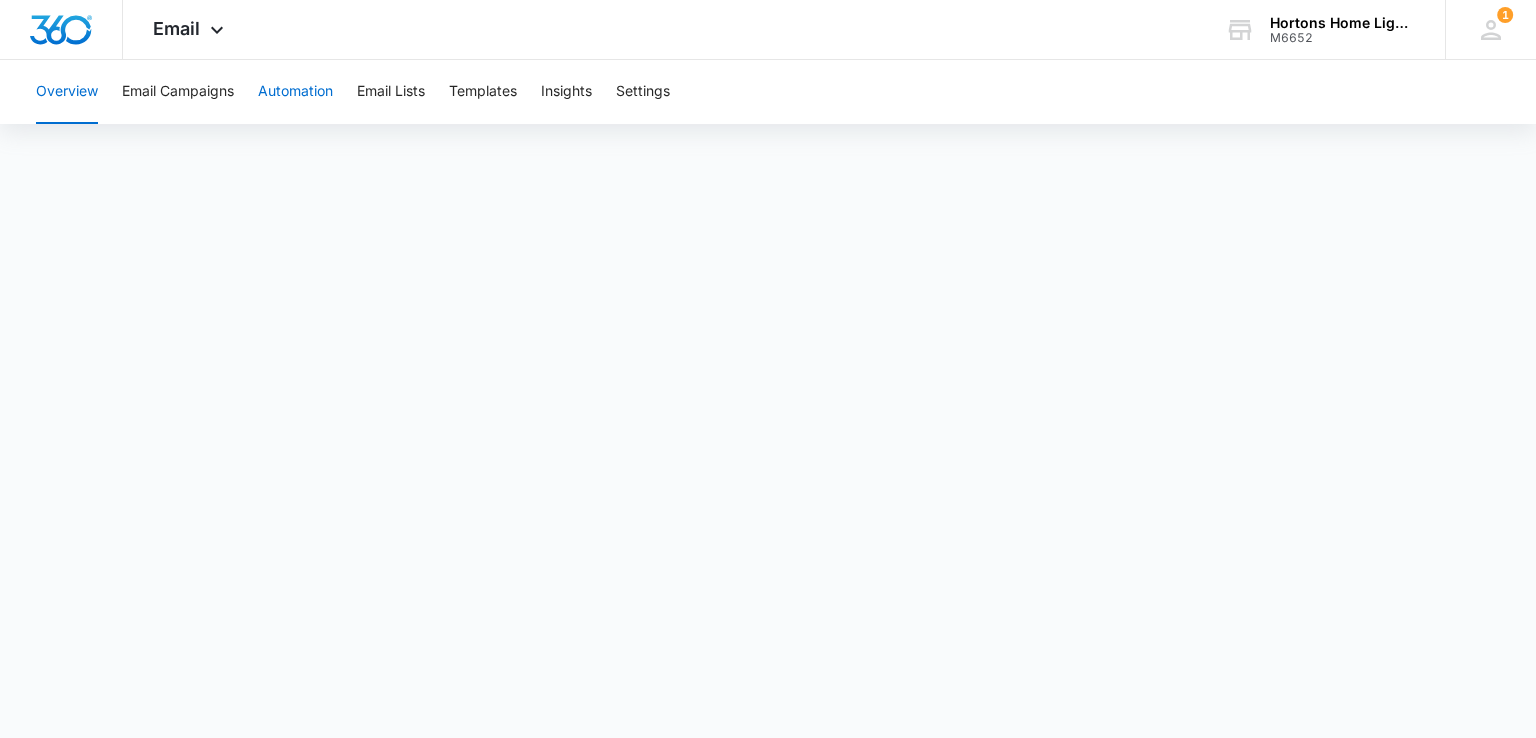 click on "Automation" at bounding box center [295, 92] 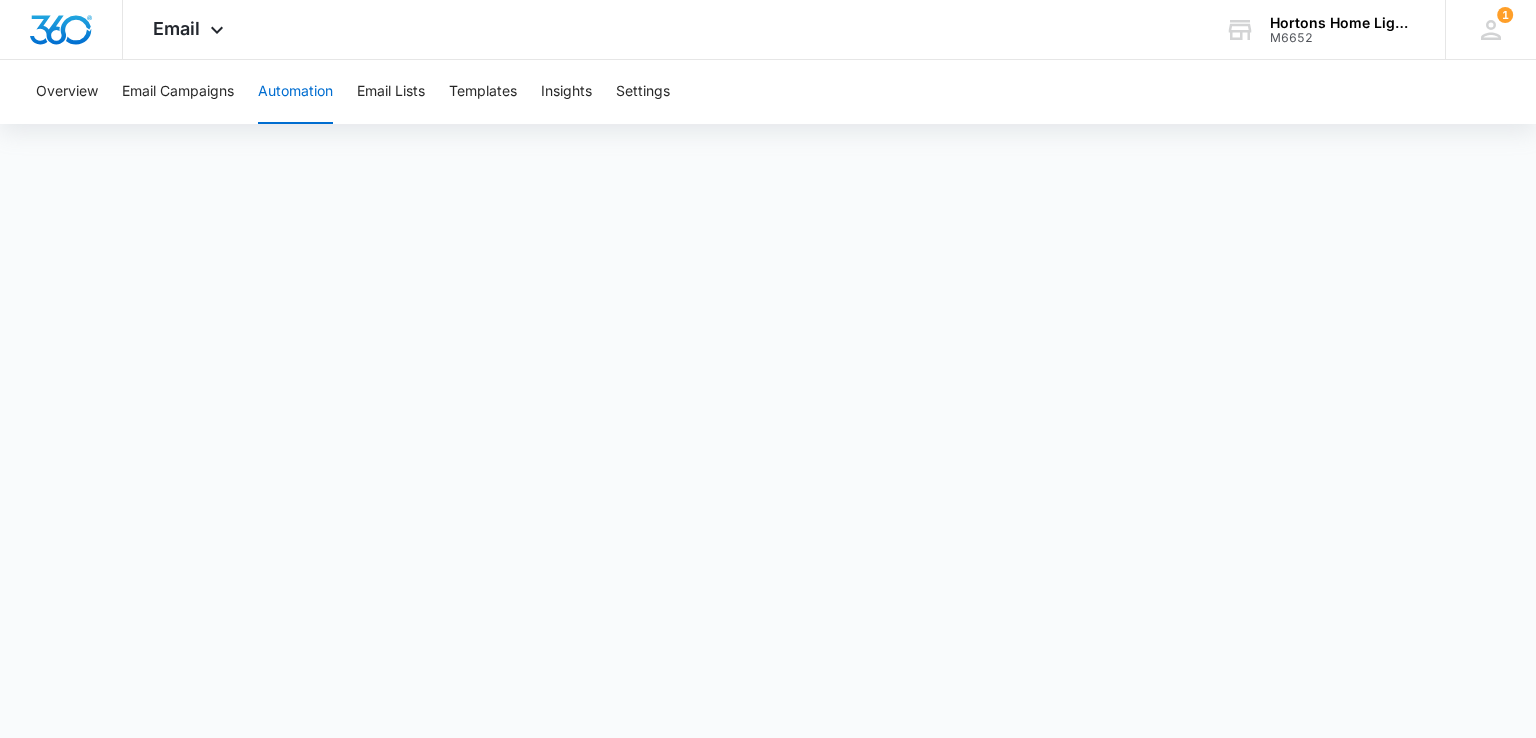 click on "Automation" at bounding box center [295, 92] 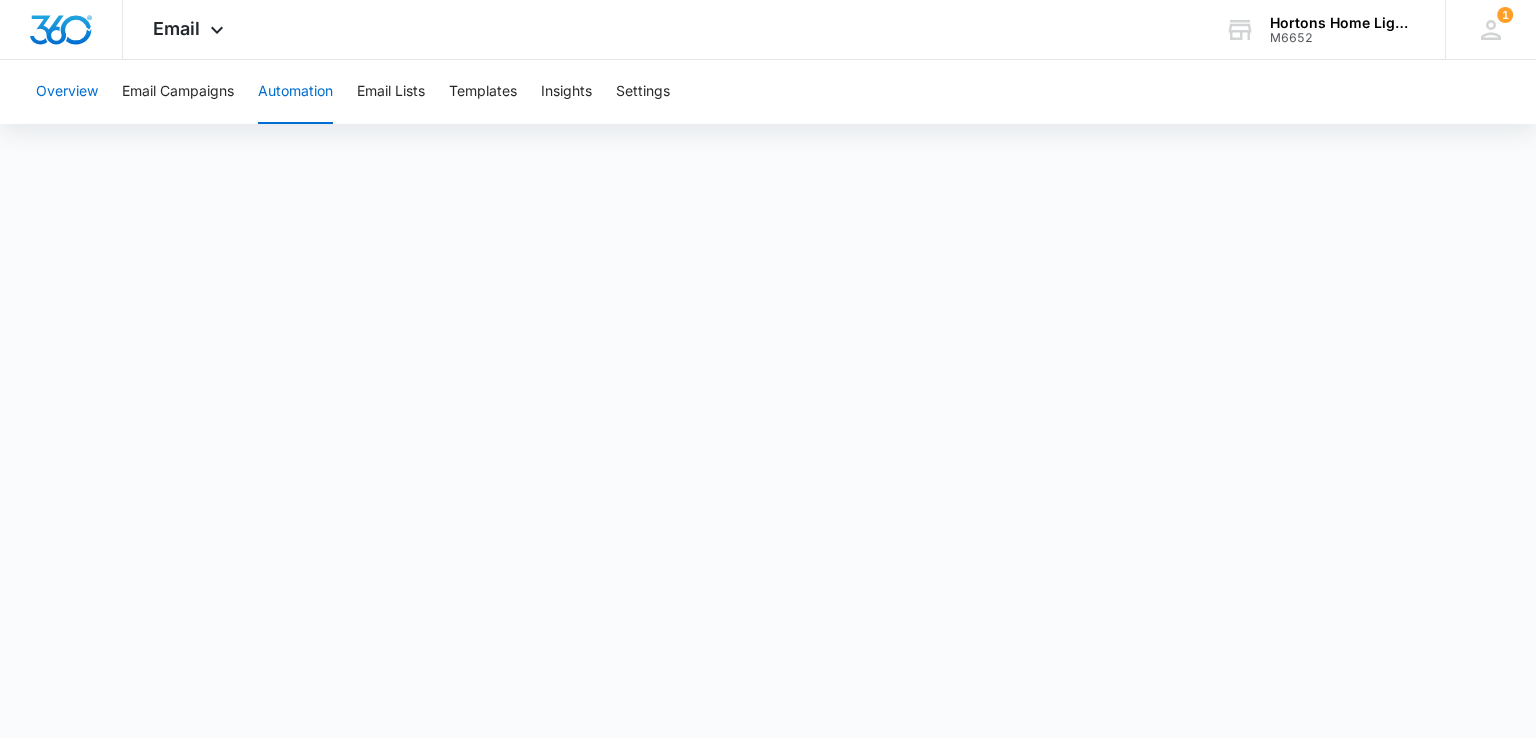 drag, startPoint x: 64, startPoint y: 93, endPoint x: 82, endPoint y: 89, distance: 18.439089 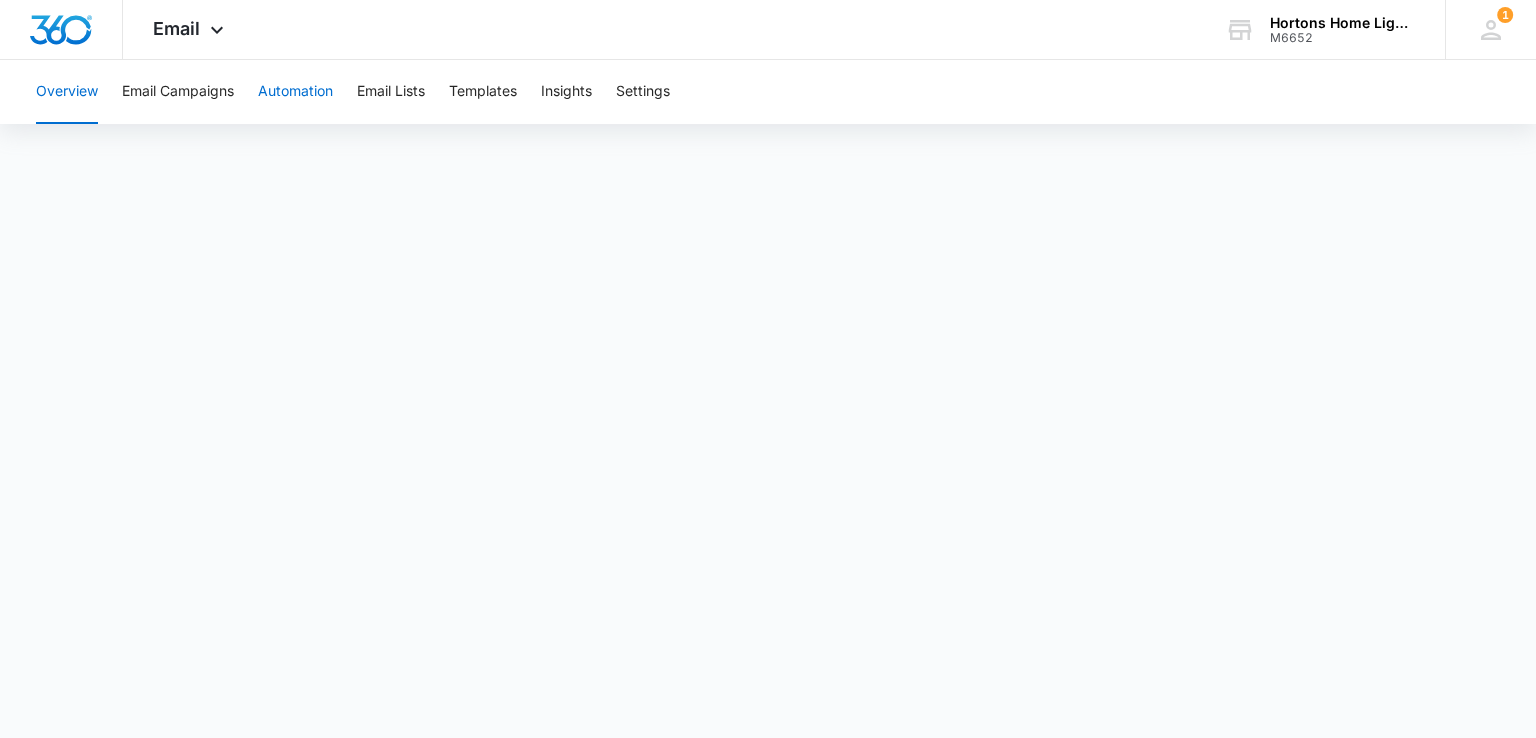 click on "Automation" at bounding box center (295, 92) 